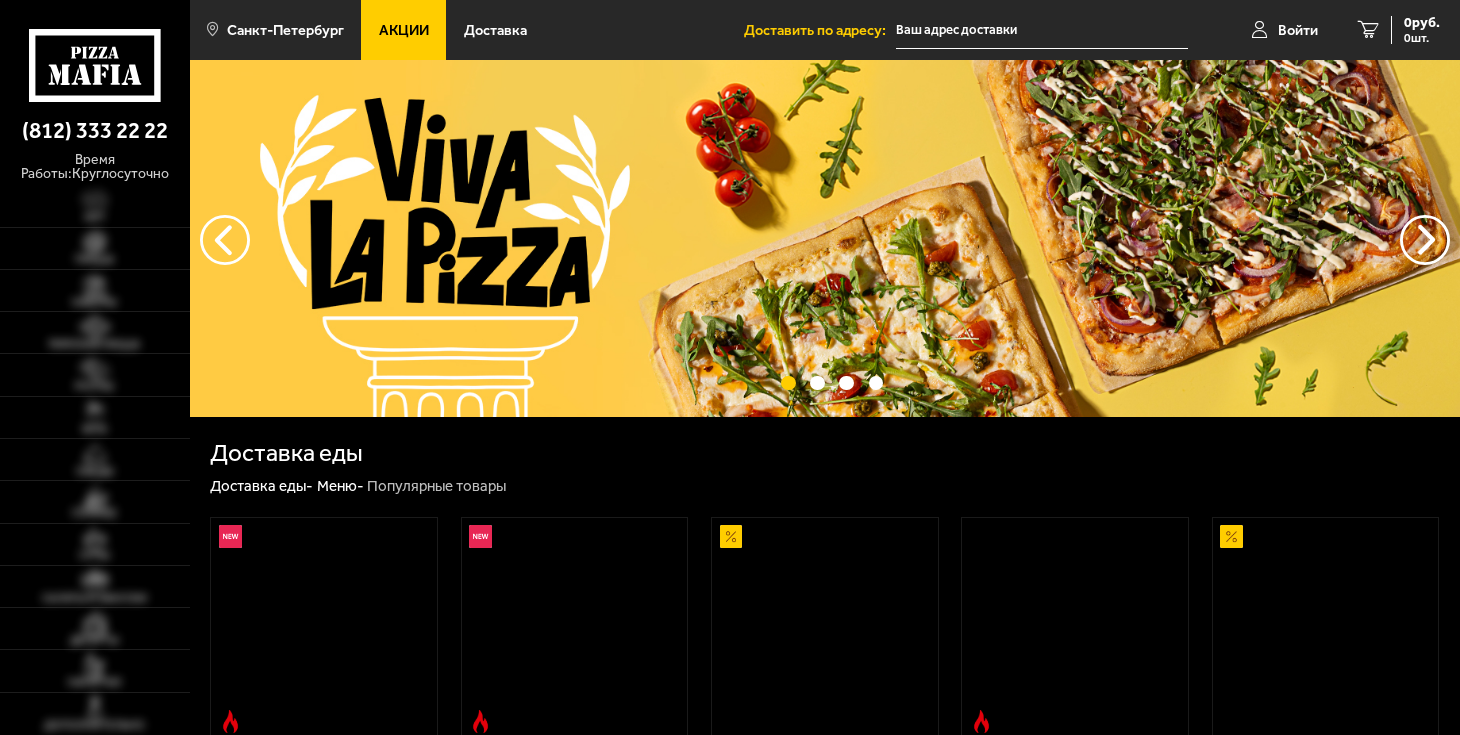 scroll, scrollTop: 0, scrollLeft: 0, axis: both 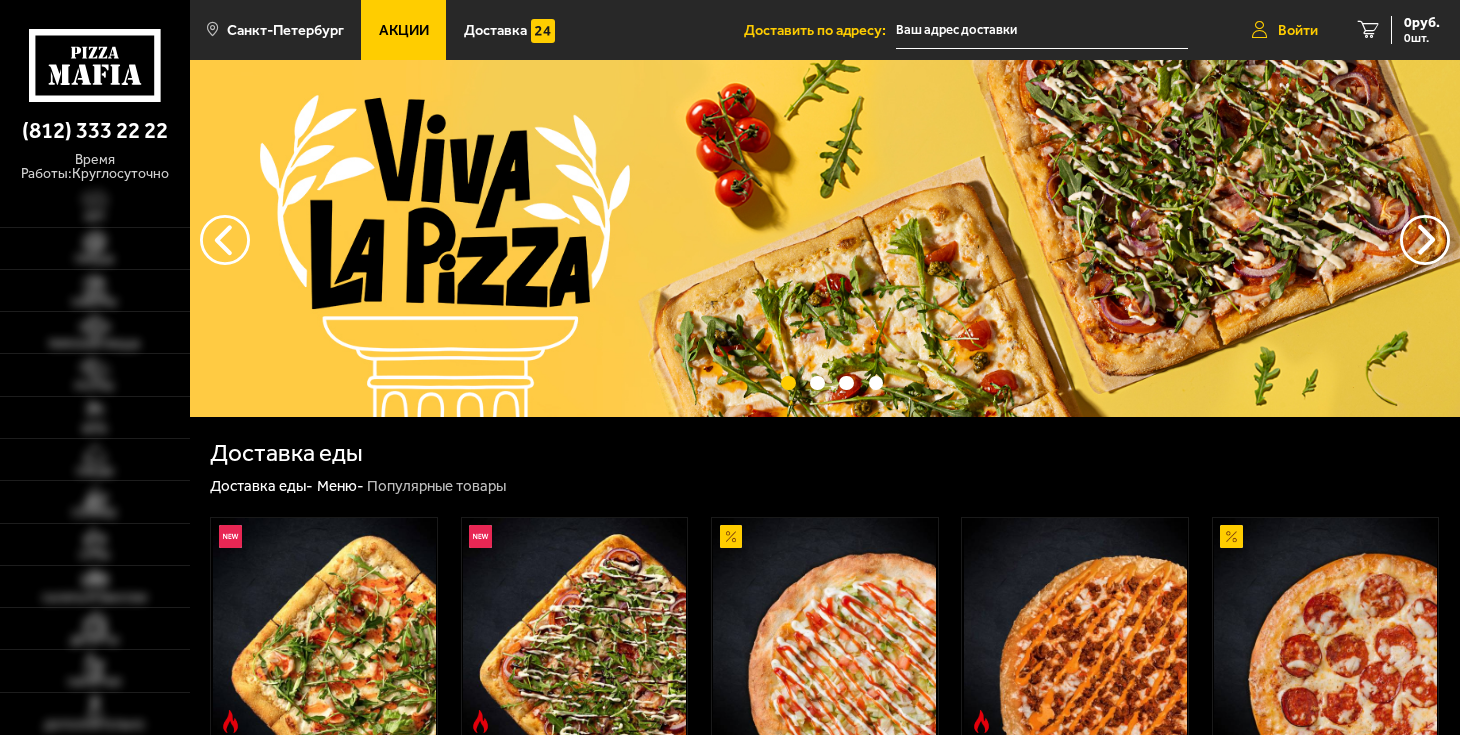 click on "Войти" at bounding box center [1298, 30] 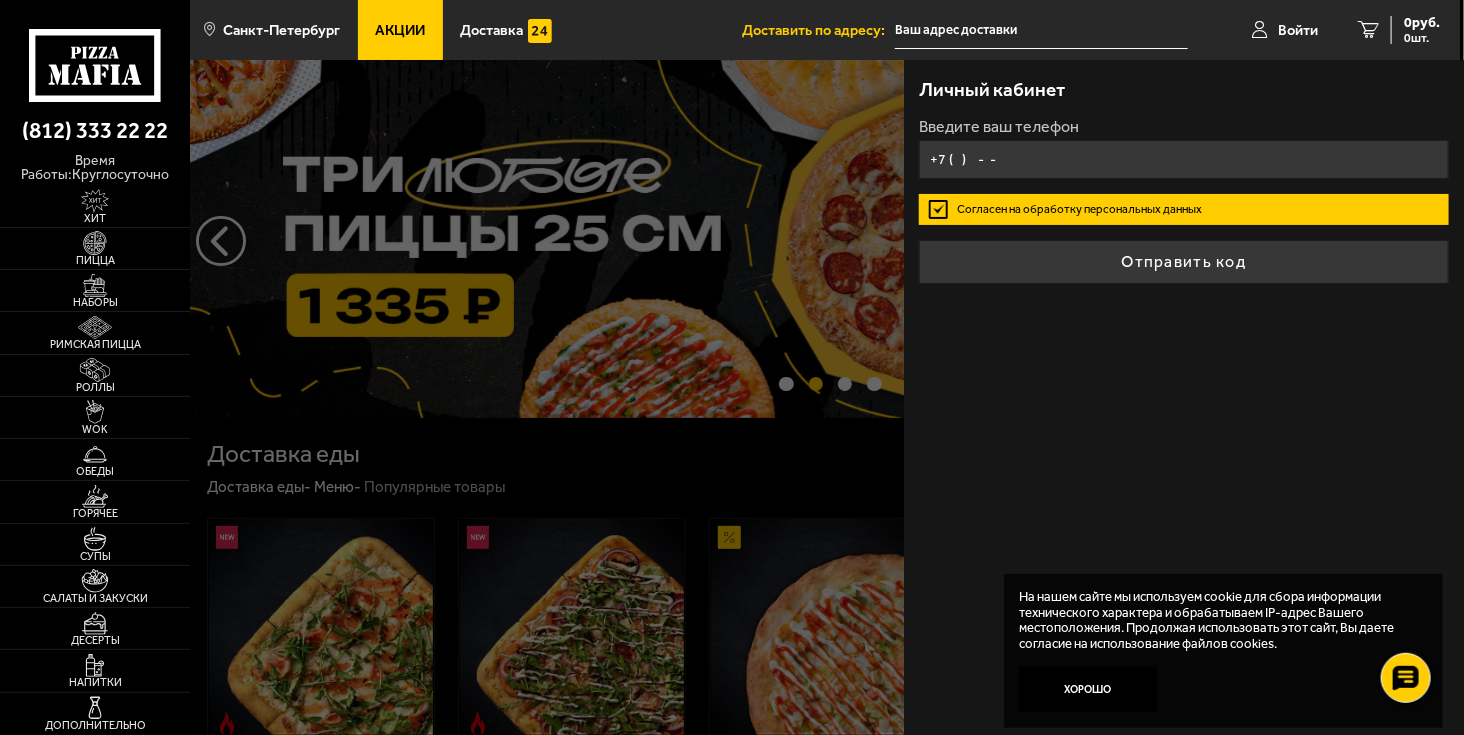 click on "+7 (   )    -  -" at bounding box center [1184, 159] 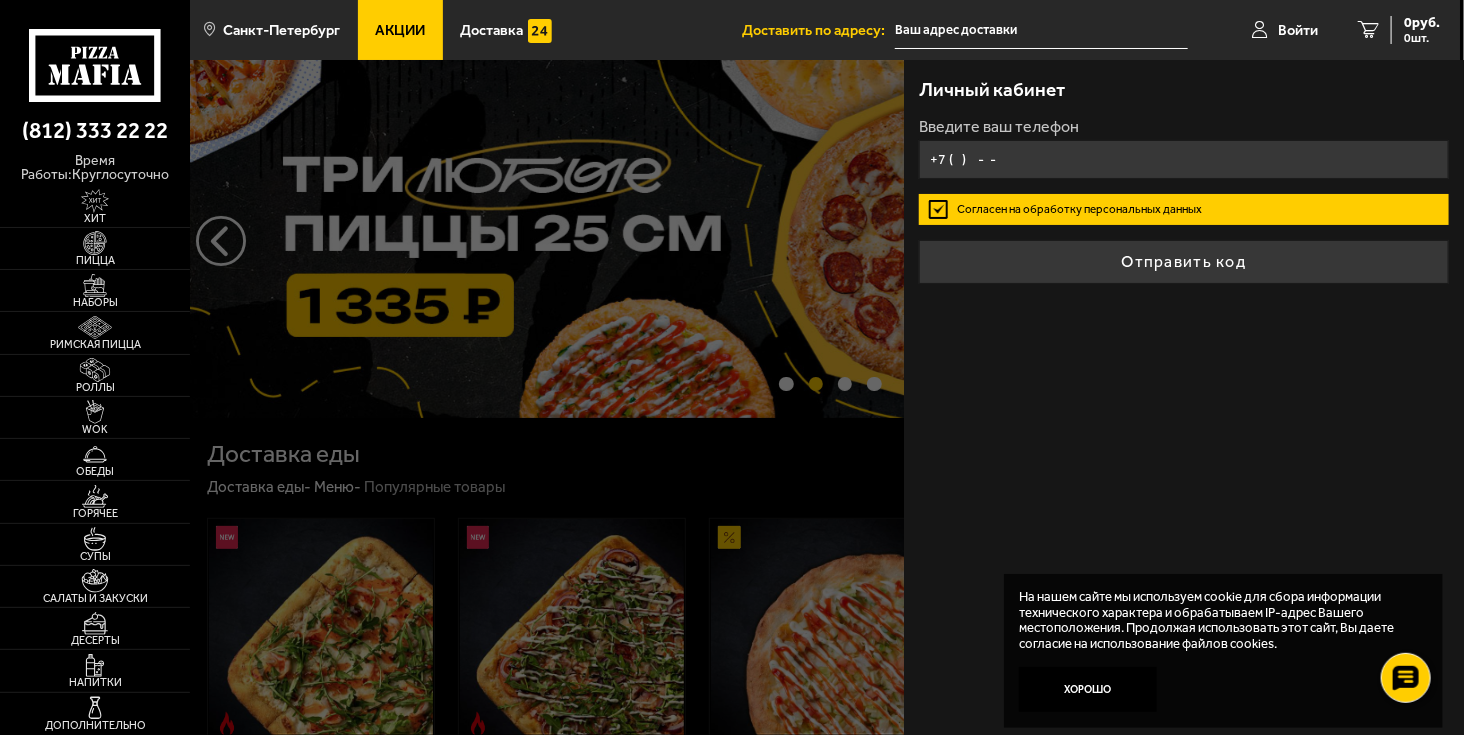 click on "+7 (   )    -  -" at bounding box center (1184, 159) 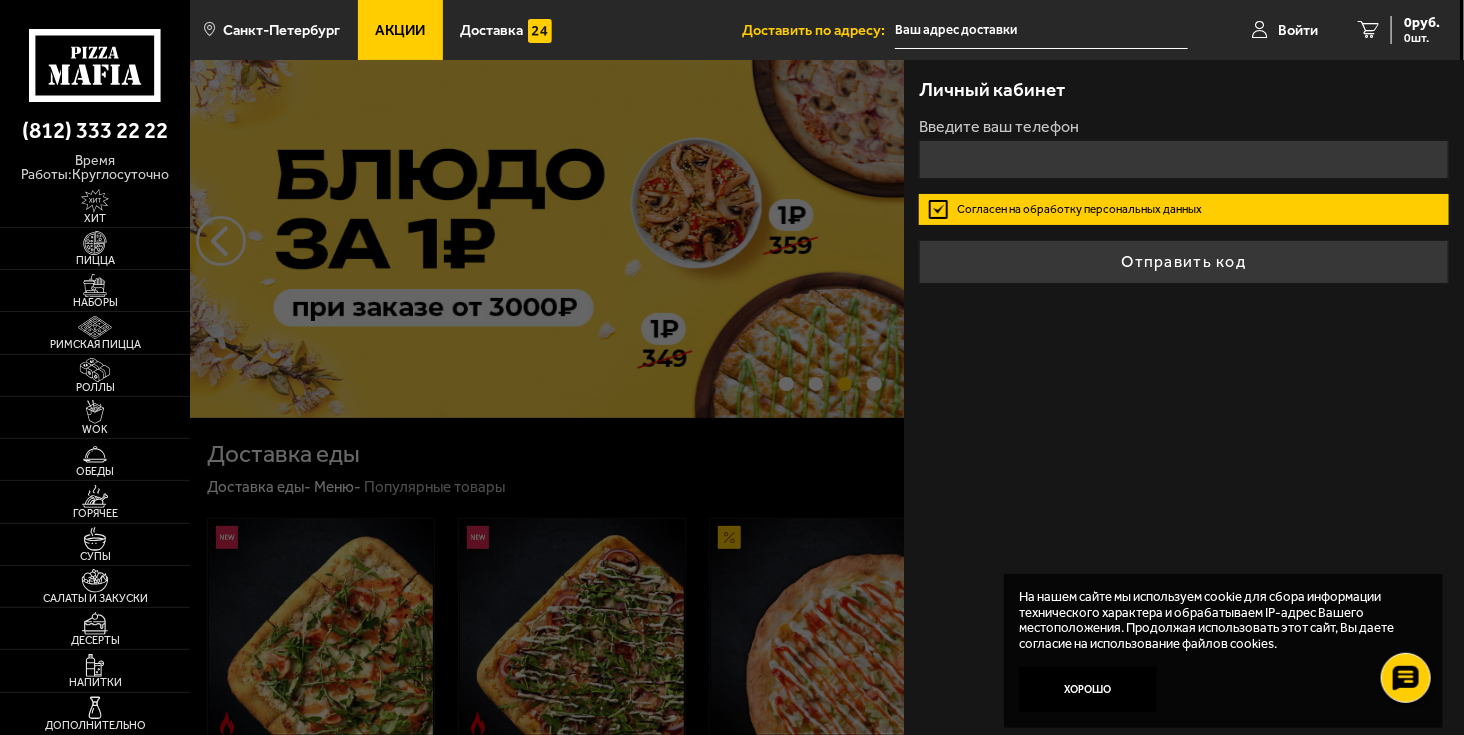 click on "Введите ваш телефон Согласен на обработку персональных данных Отправить код" at bounding box center [1184, 201] 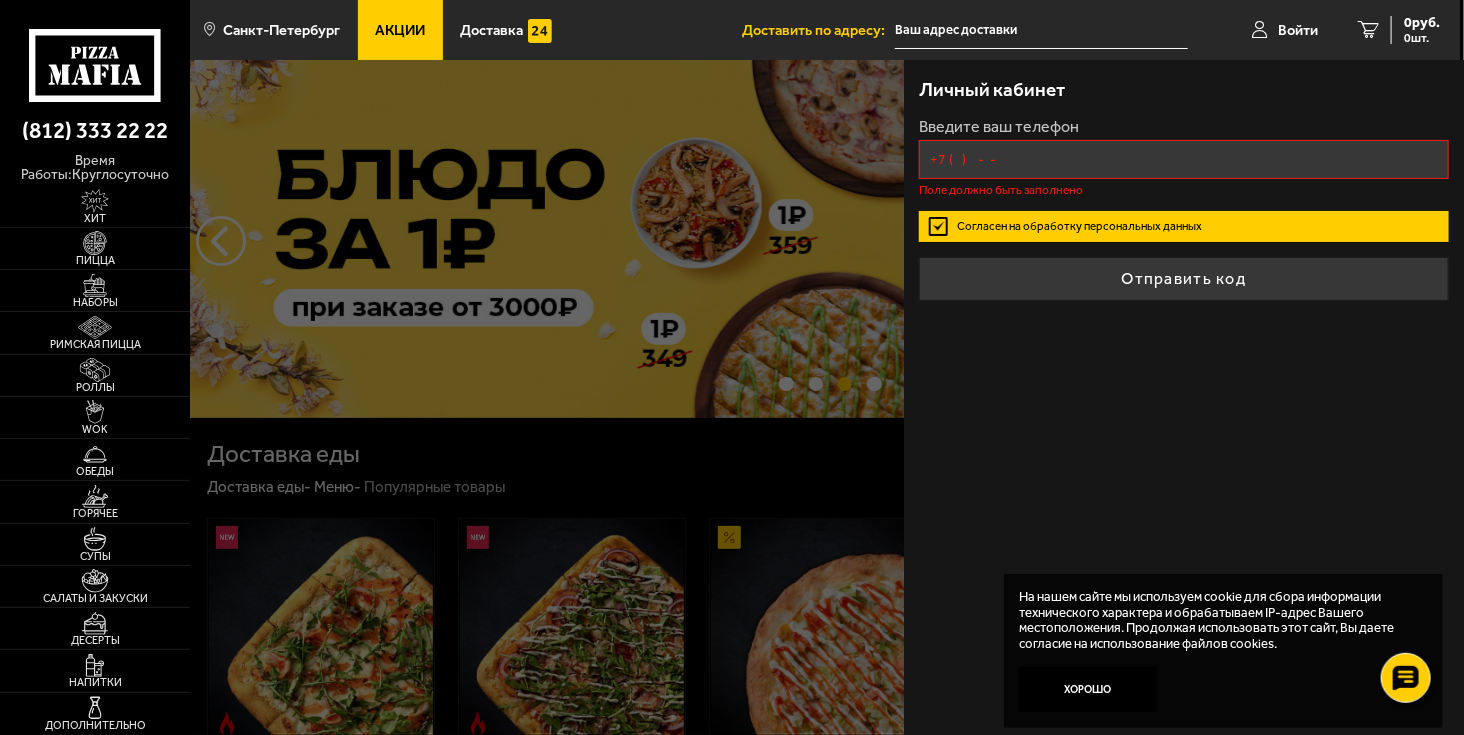 click on "+7 (   )    -  -" at bounding box center (1184, 159) 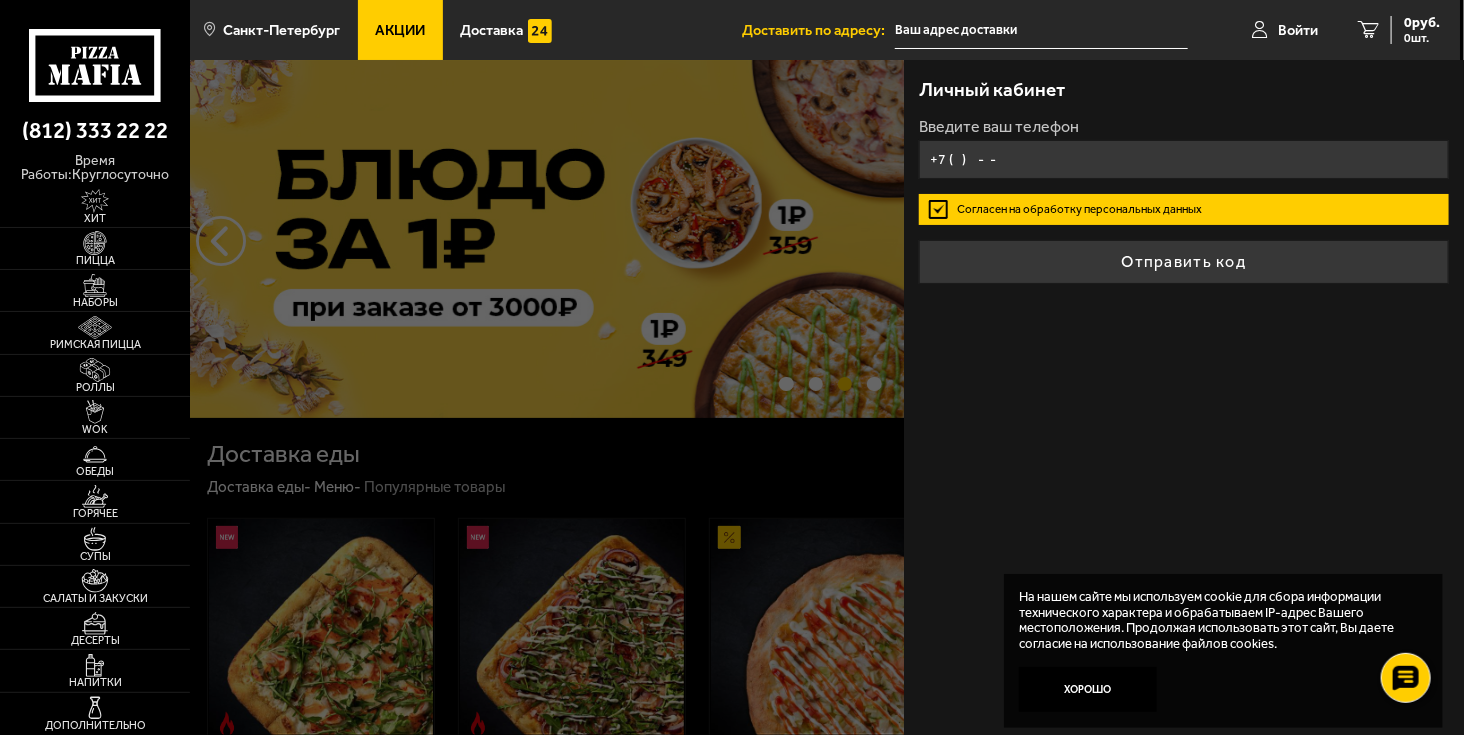 click on "+7 (   )    -  -" at bounding box center [1184, 159] 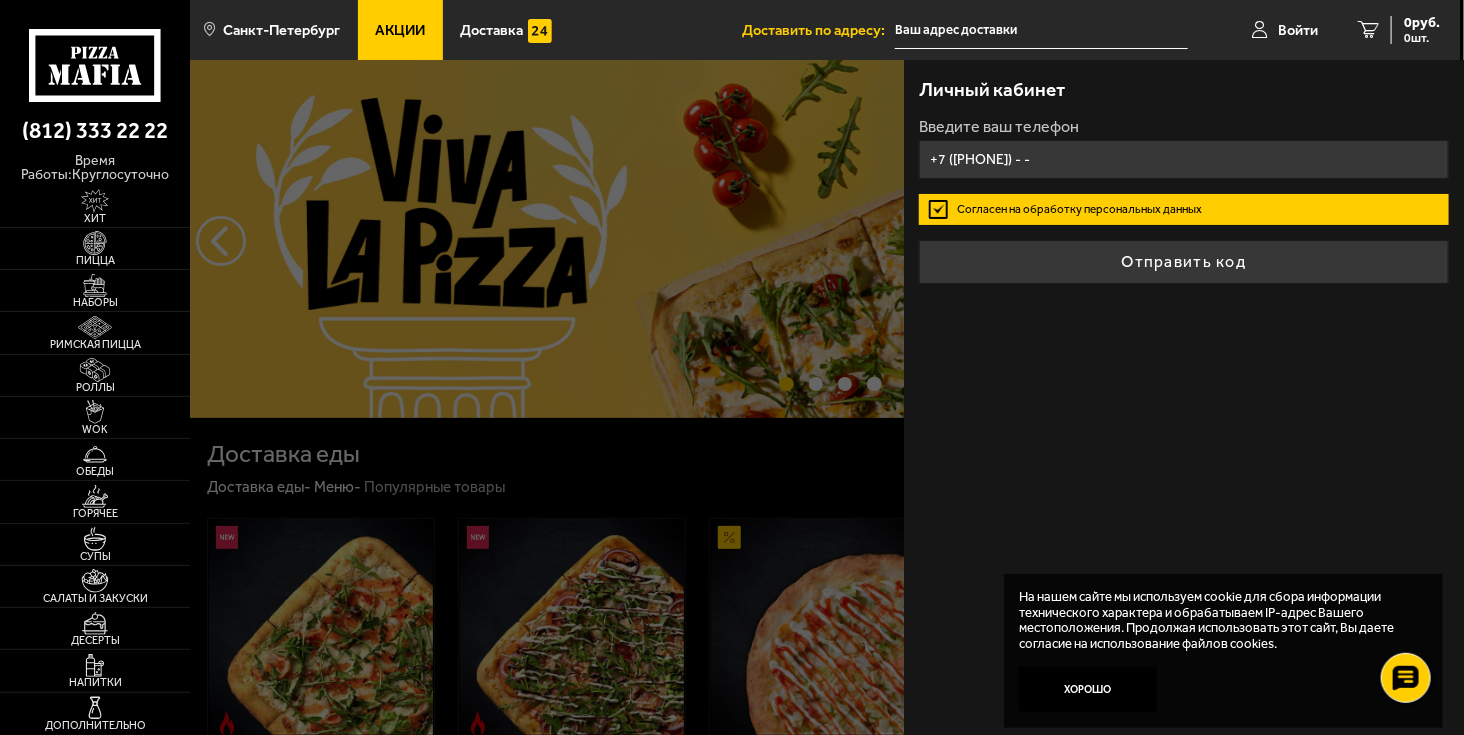 type on "+7 ([PHONE]) - -" 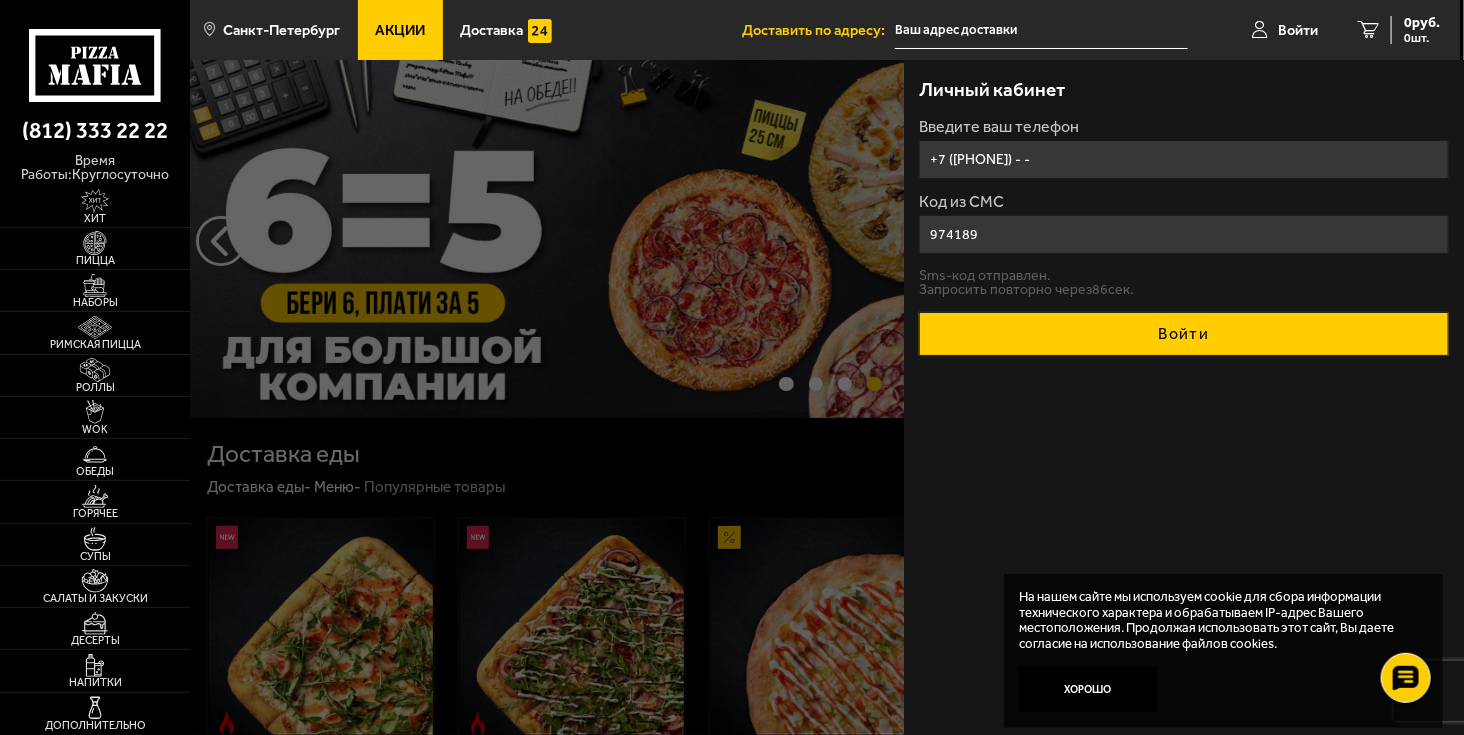 type on "974189" 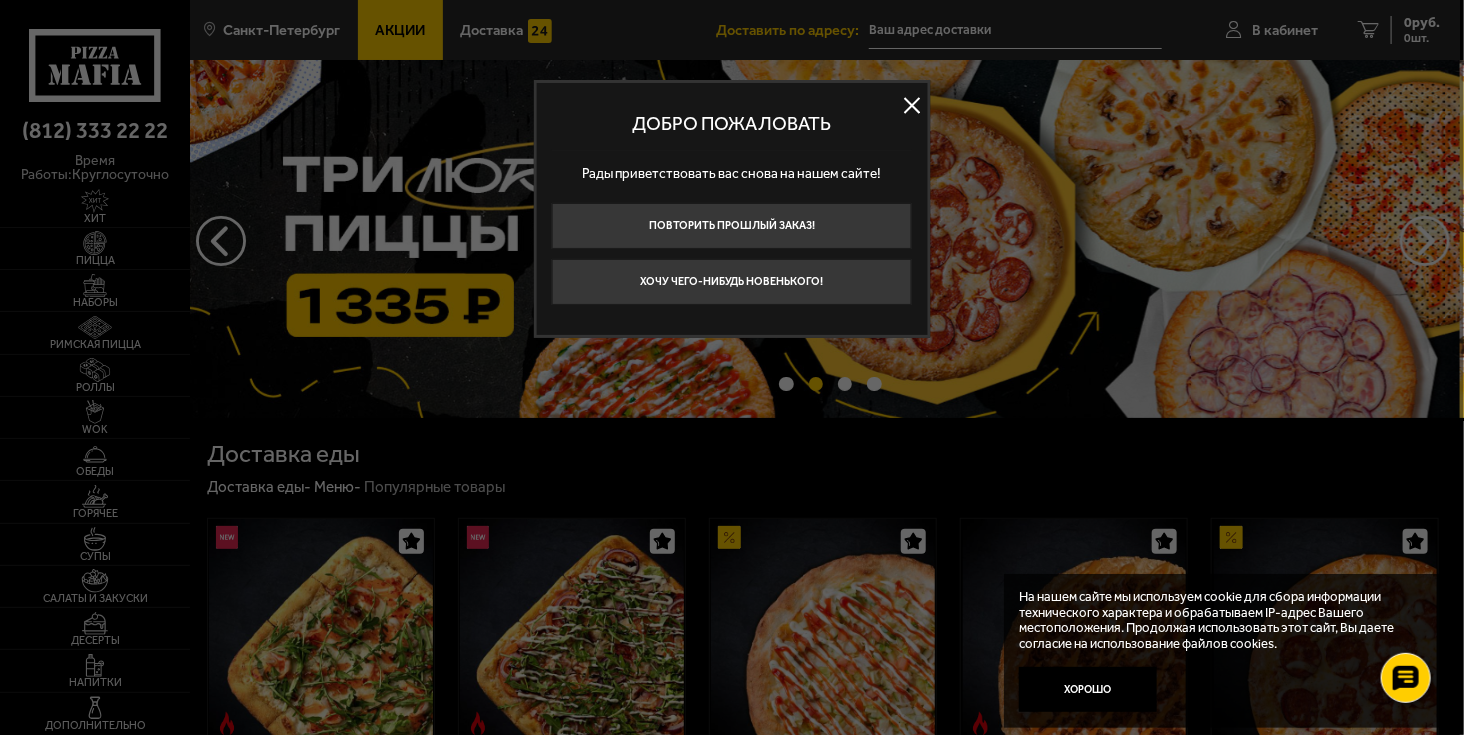 click at bounding box center (912, 105) 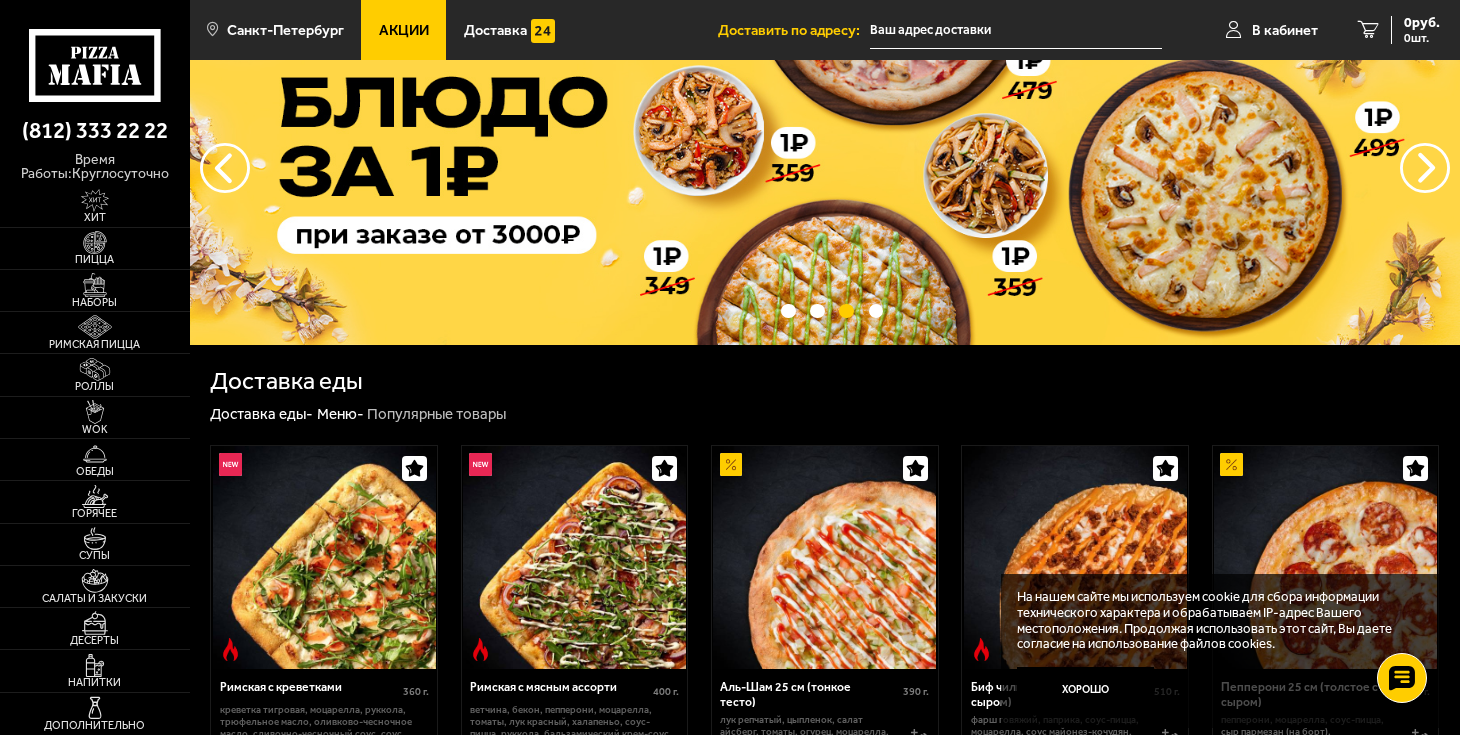 scroll, scrollTop: 111, scrollLeft: 0, axis: vertical 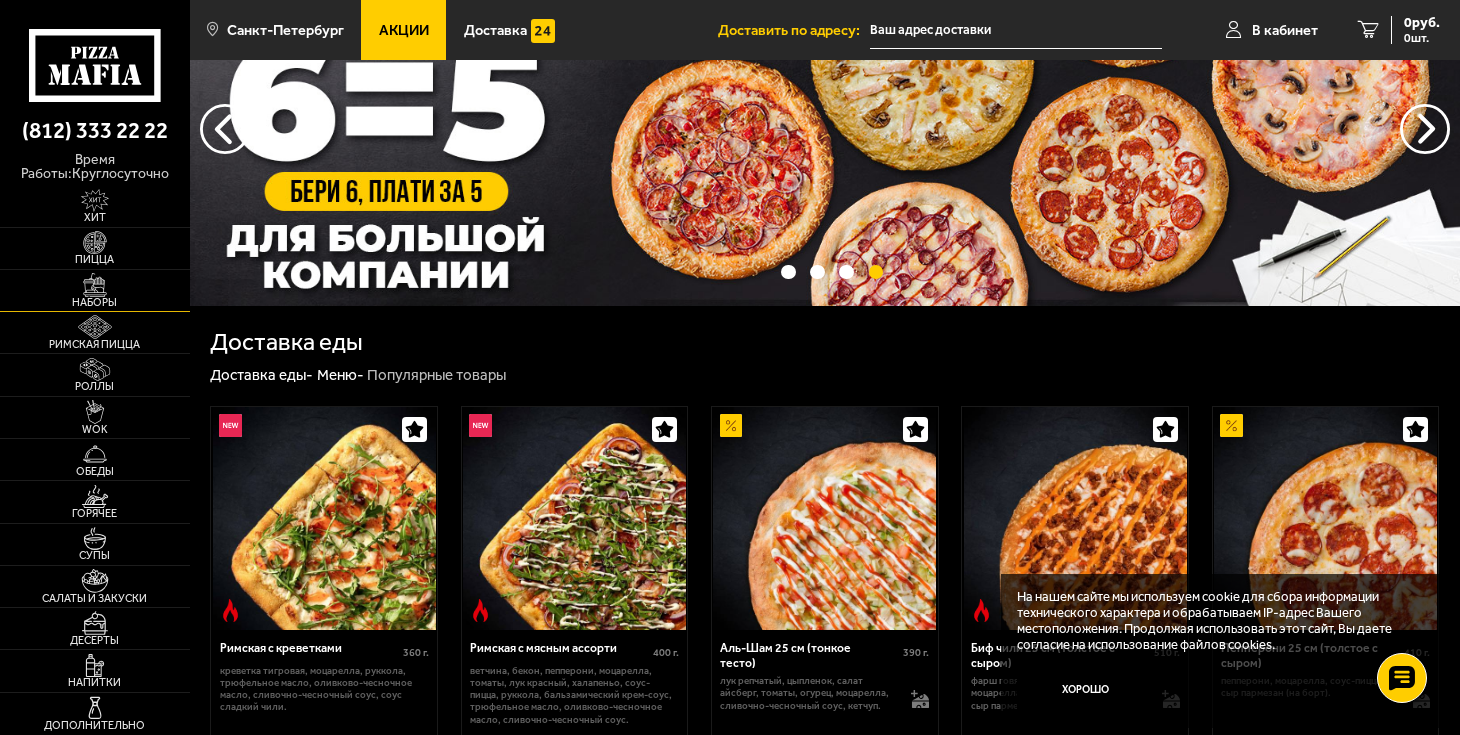 click at bounding box center (95, 285) 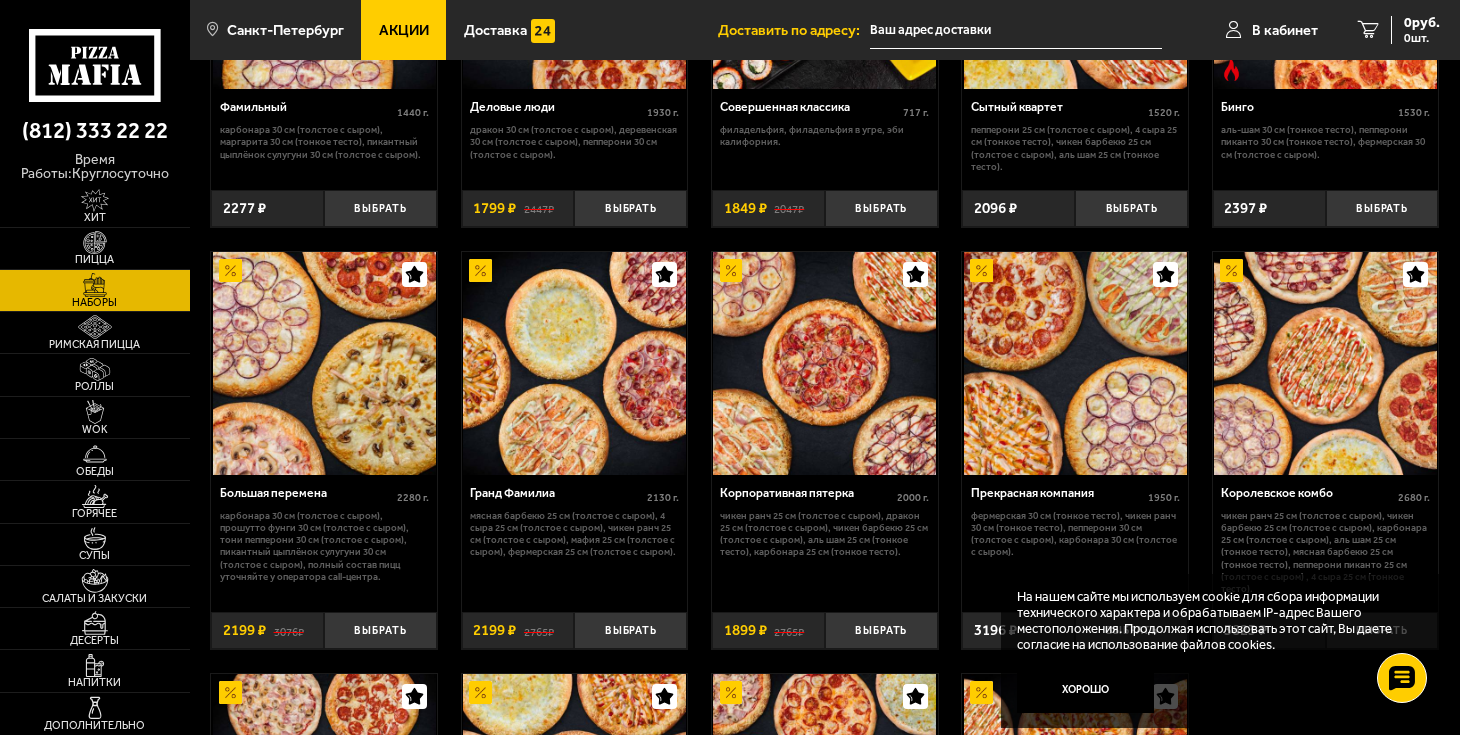 scroll, scrollTop: 1888, scrollLeft: 0, axis: vertical 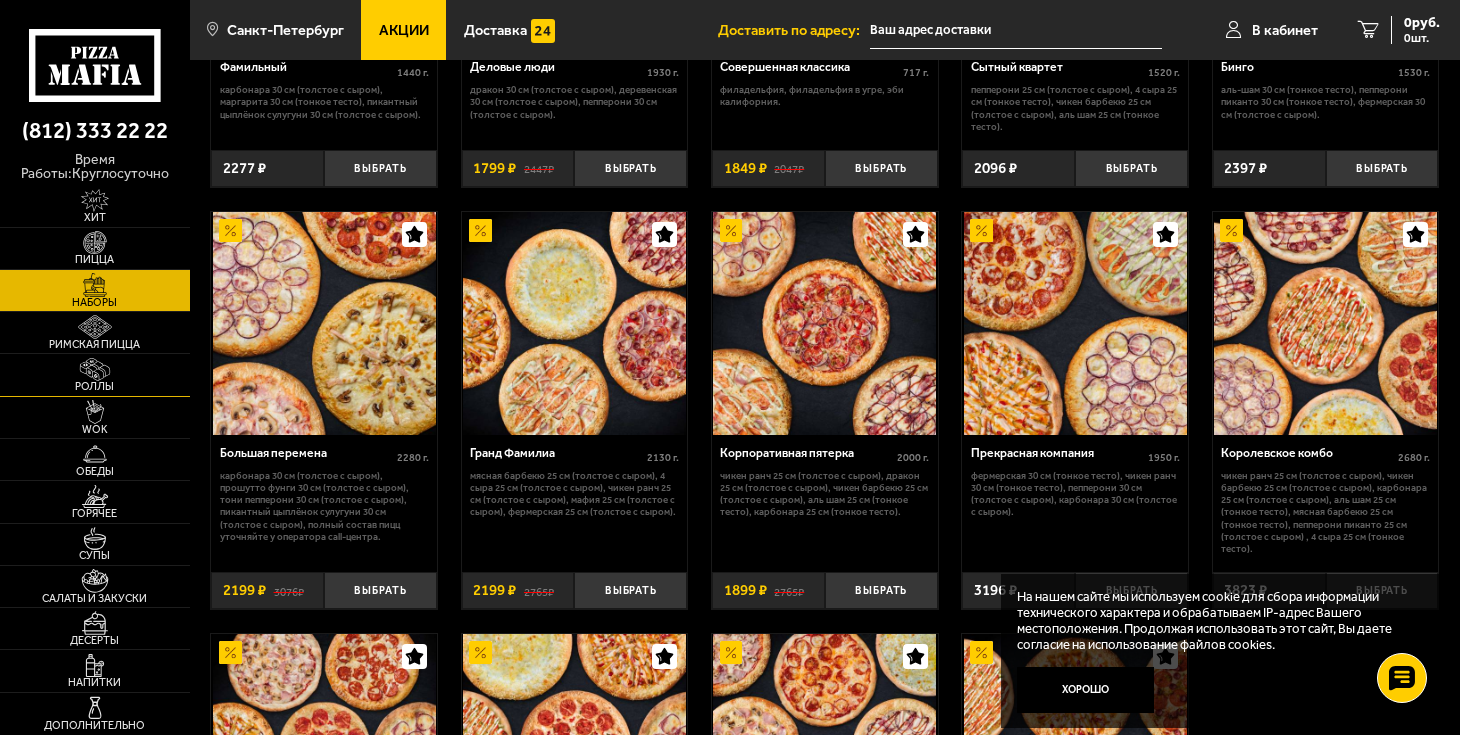 drag, startPoint x: 105, startPoint y: 373, endPoint x: 190, endPoint y: 382, distance: 85.47514 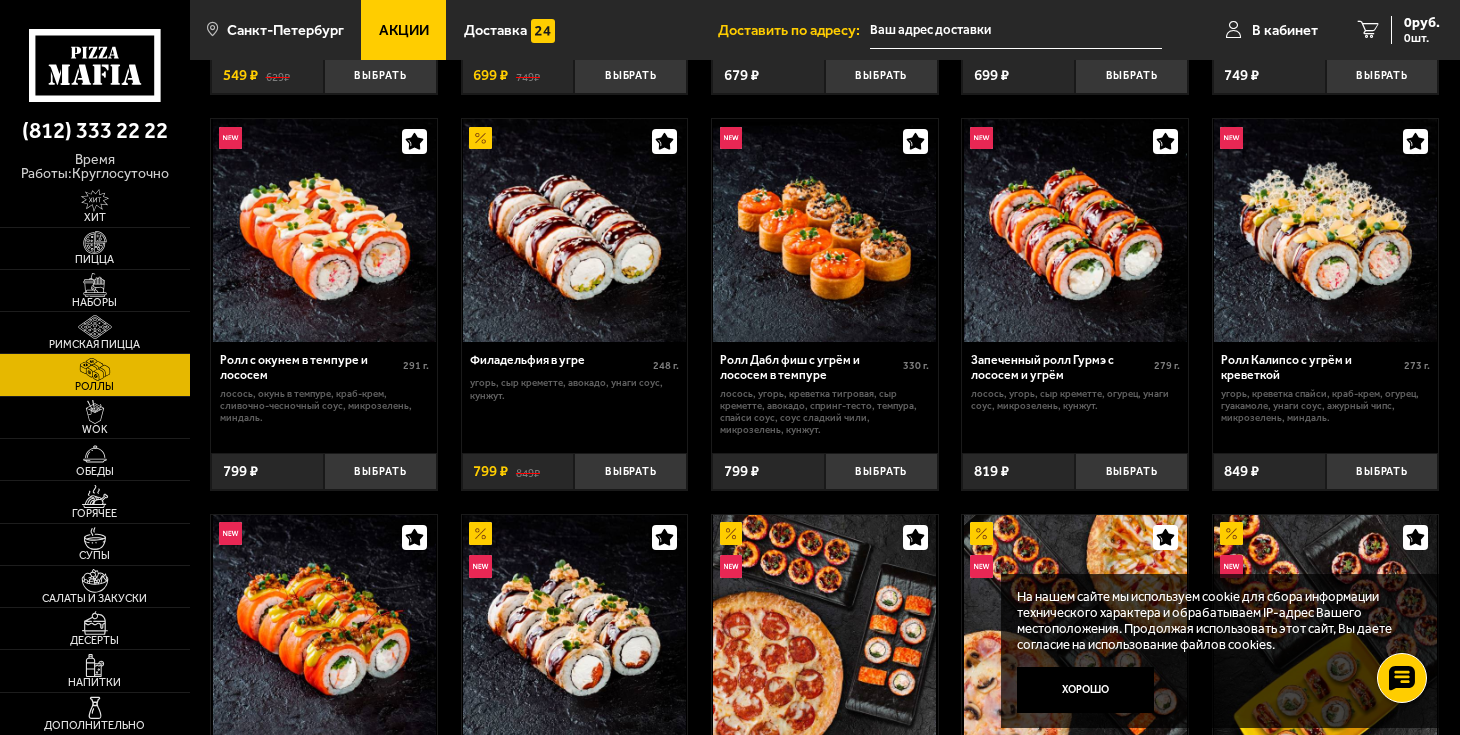 scroll, scrollTop: 555, scrollLeft: 0, axis: vertical 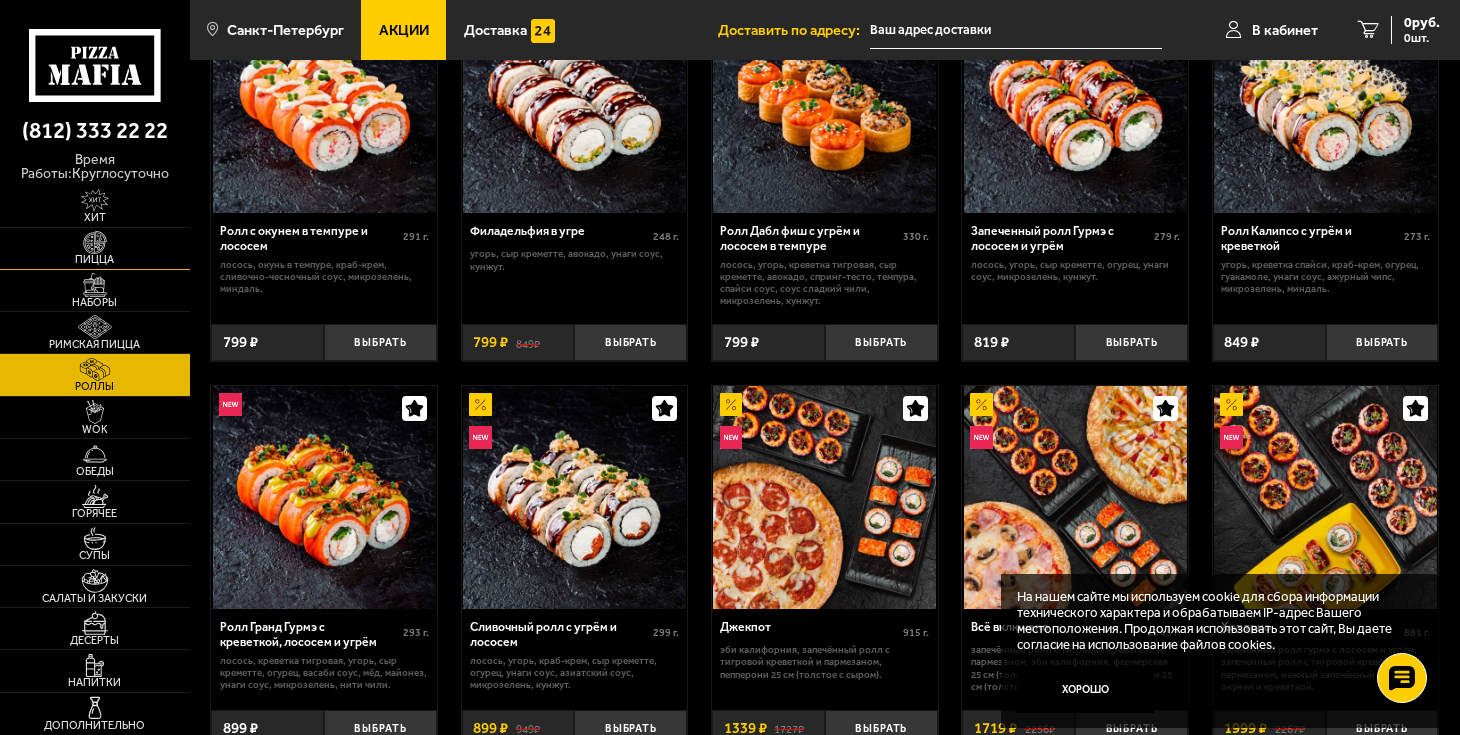 click at bounding box center [95, 243] 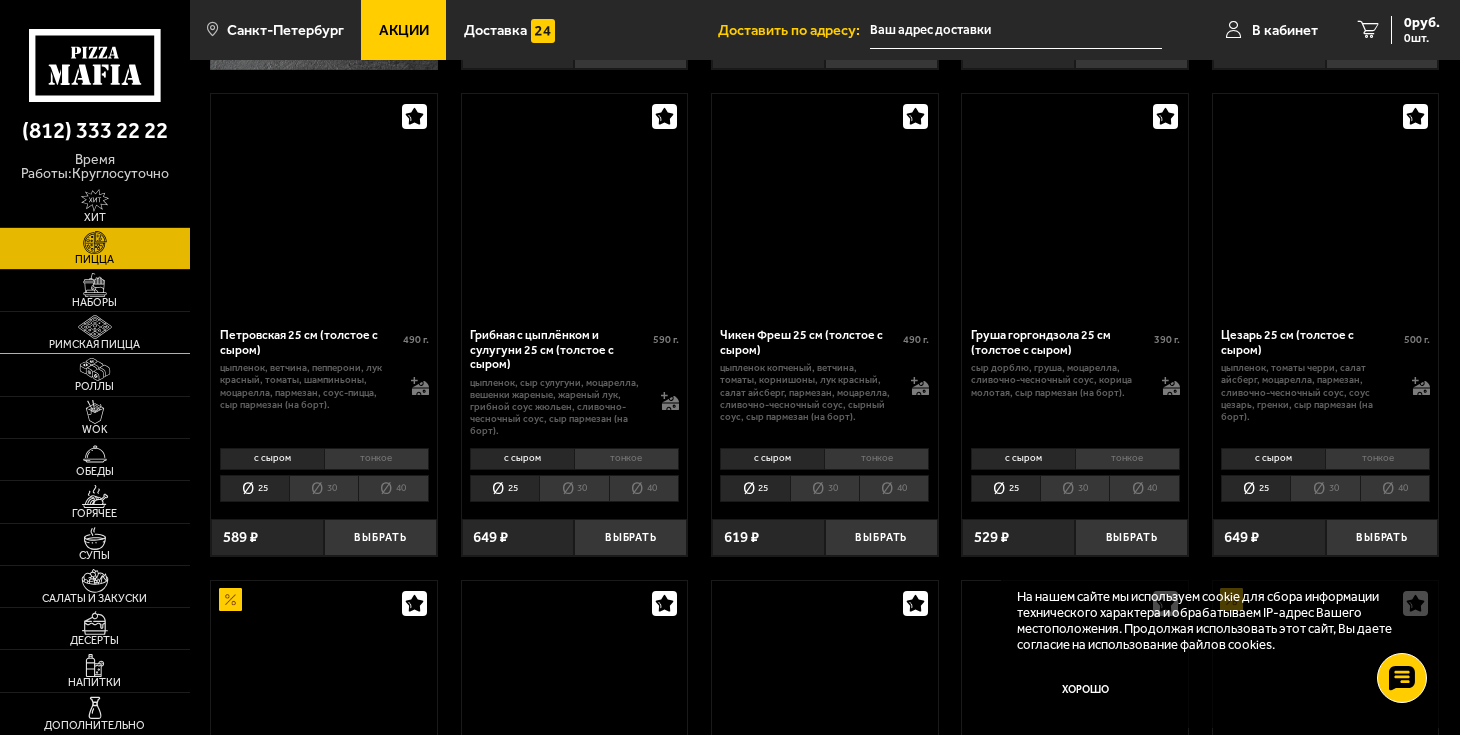 scroll, scrollTop: 0, scrollLeft: 0, axis: both 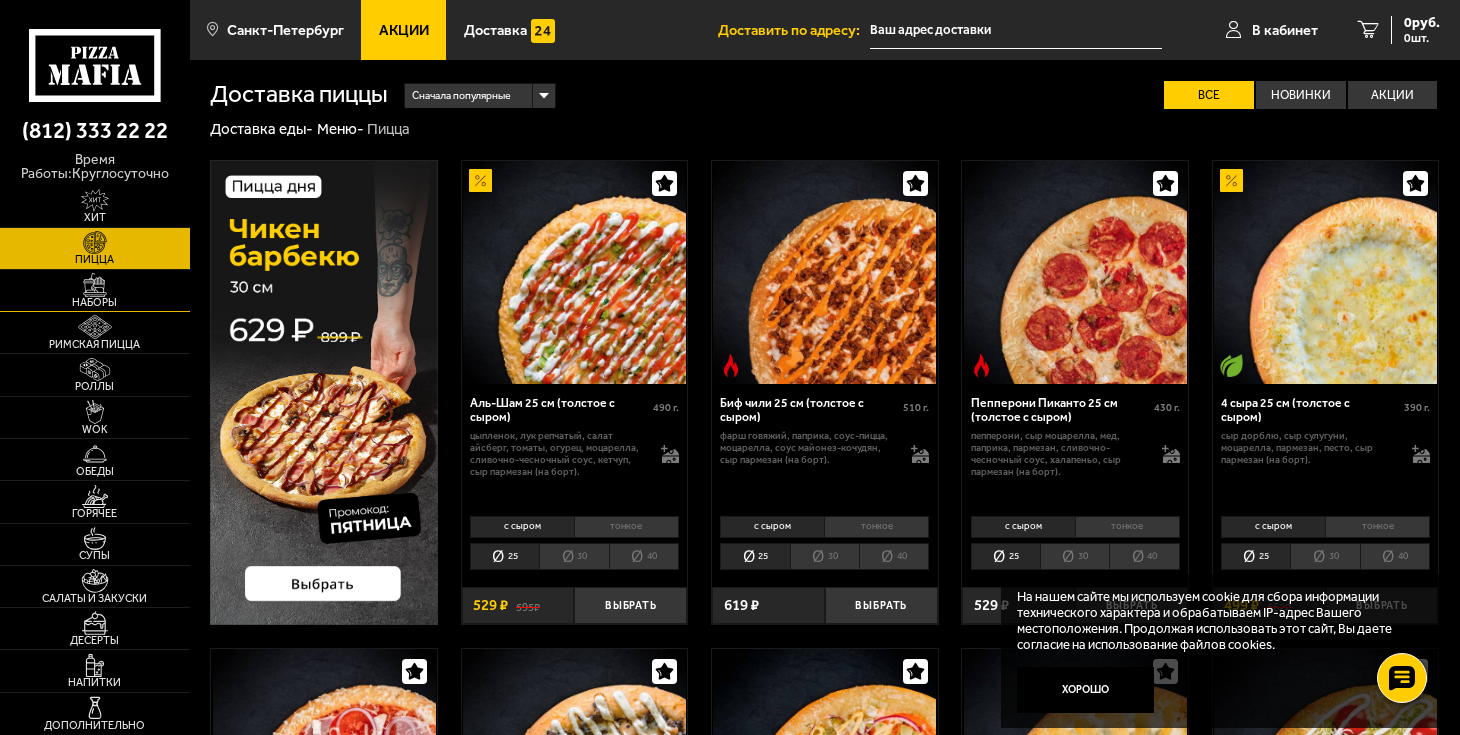 click on "Наборы" at bounding box center (95, 302) 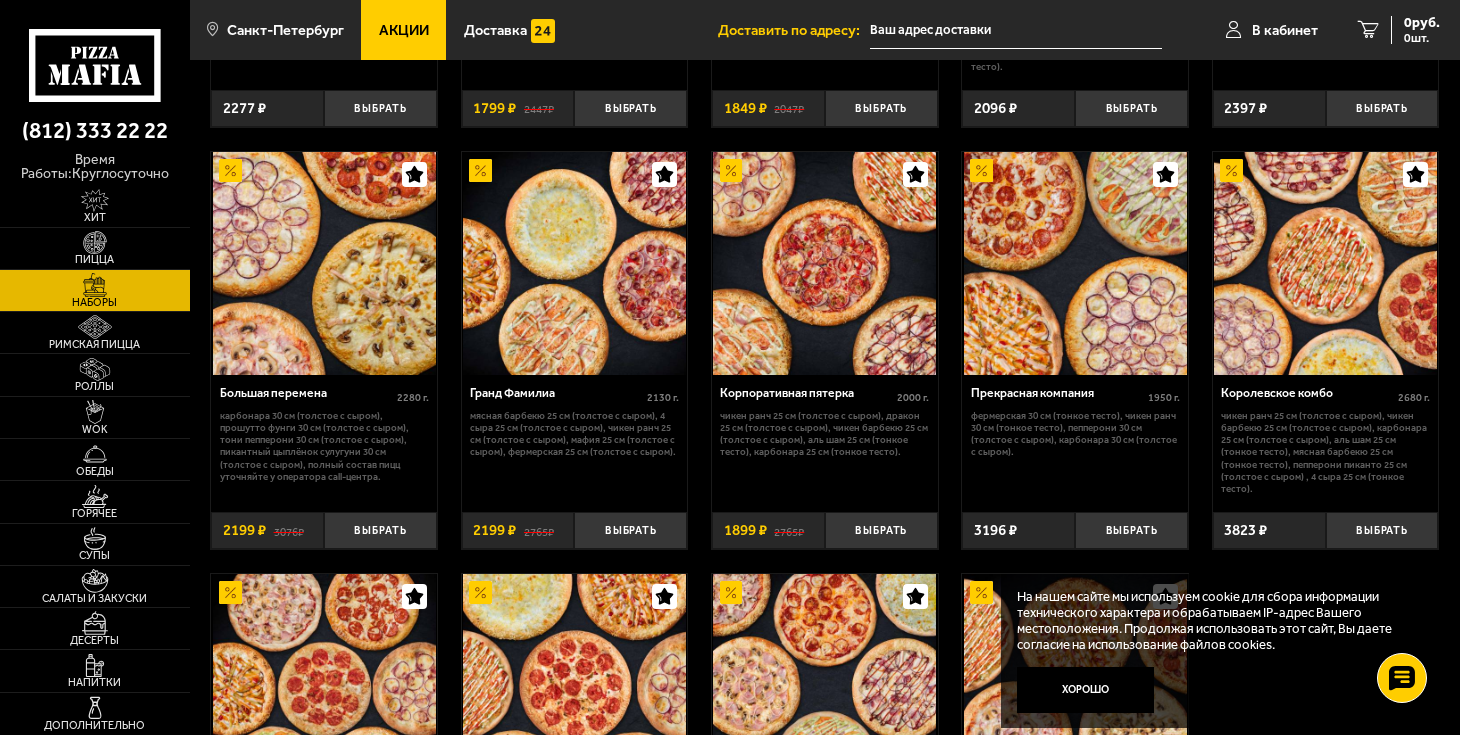 scroll, scrollTop: 2000, scrollLeft: 0, axis: vertical 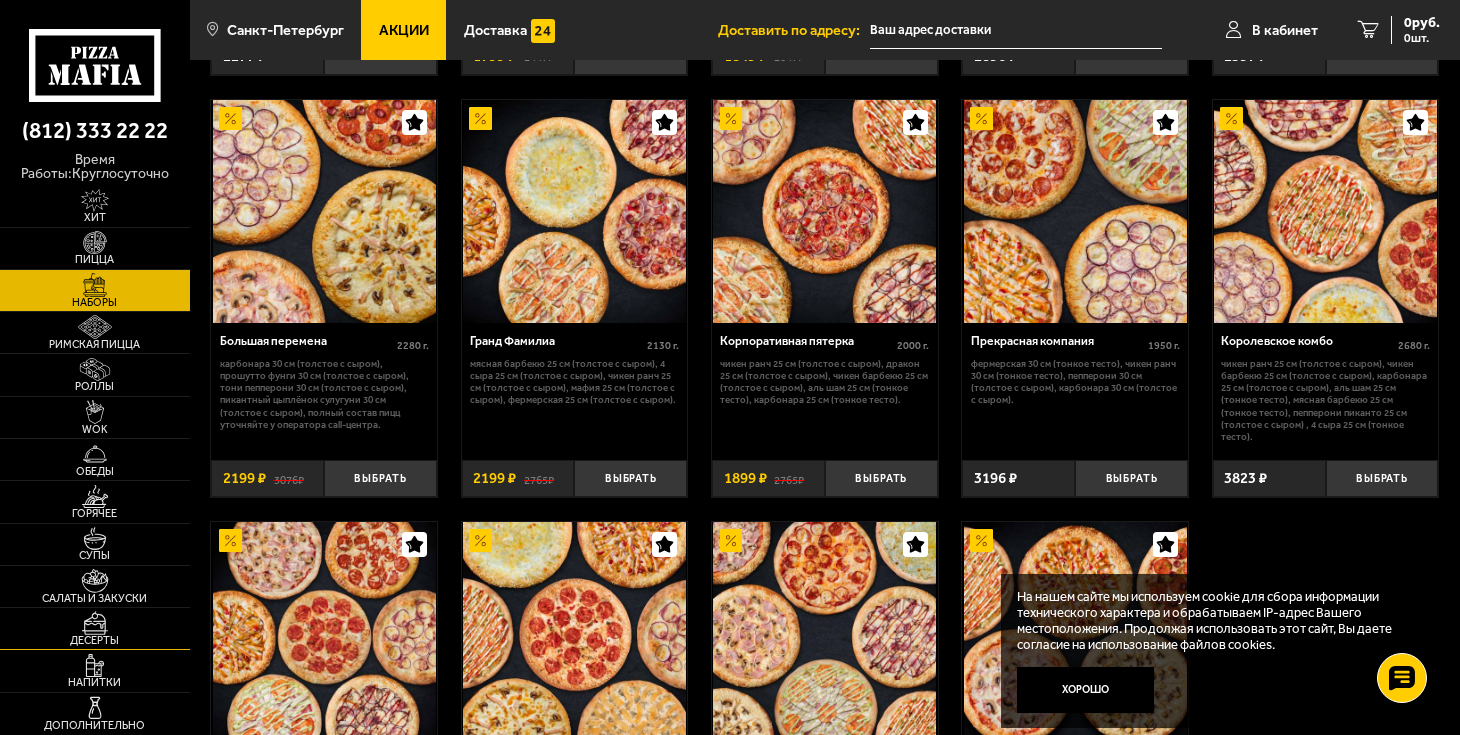 click on "Десерты" at bounding box center [95, 640] 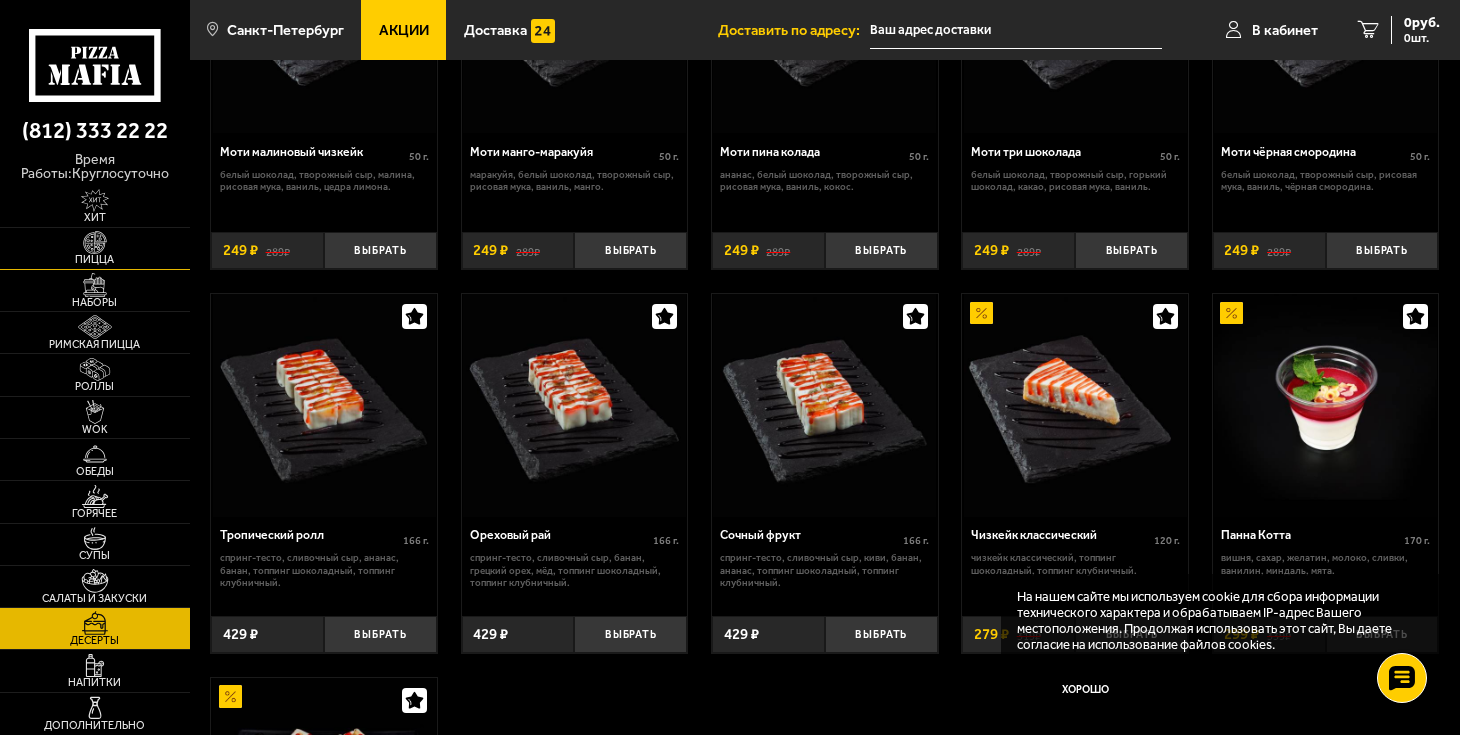 scroll, scrollTop: 444, scrollLeft: 0, axis: vertical 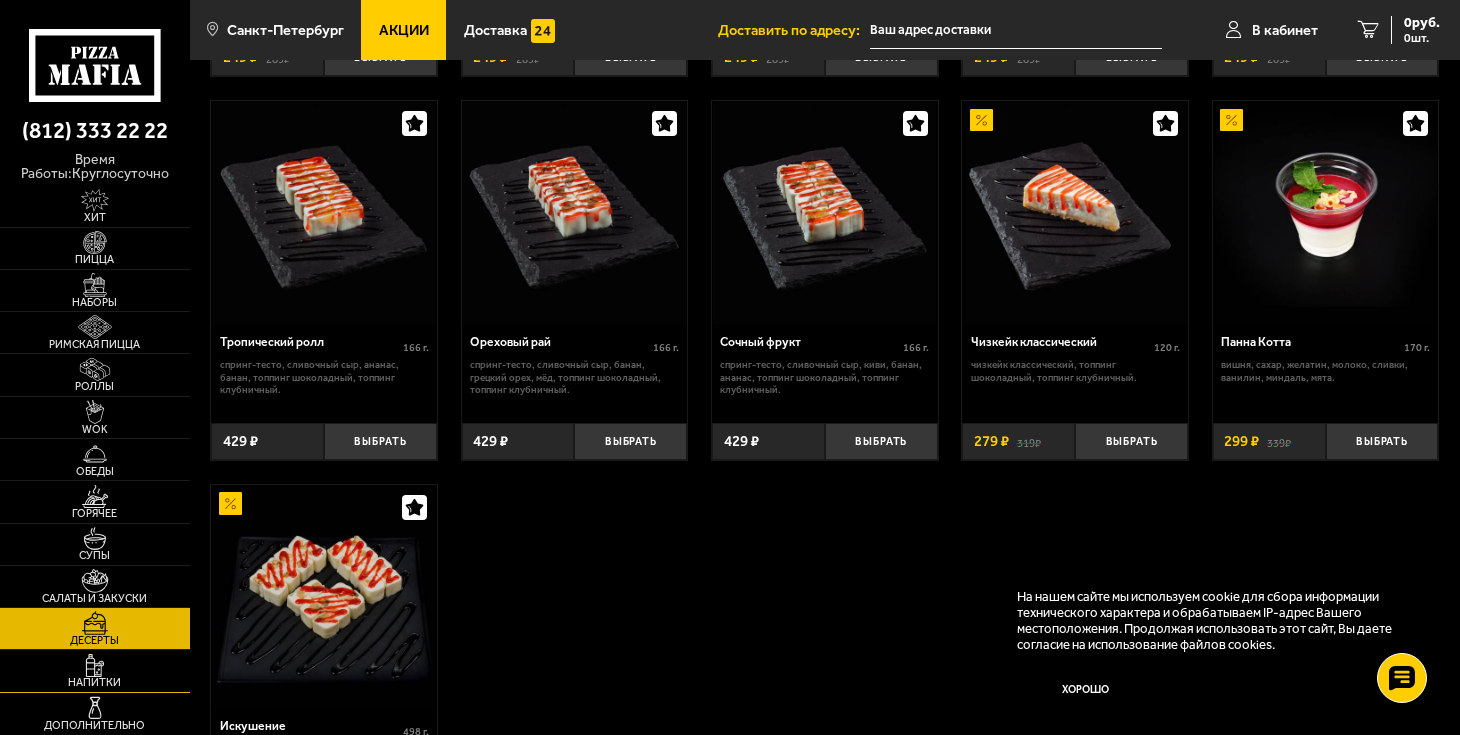 click on "Напитки" at bounding box center [95, 682] 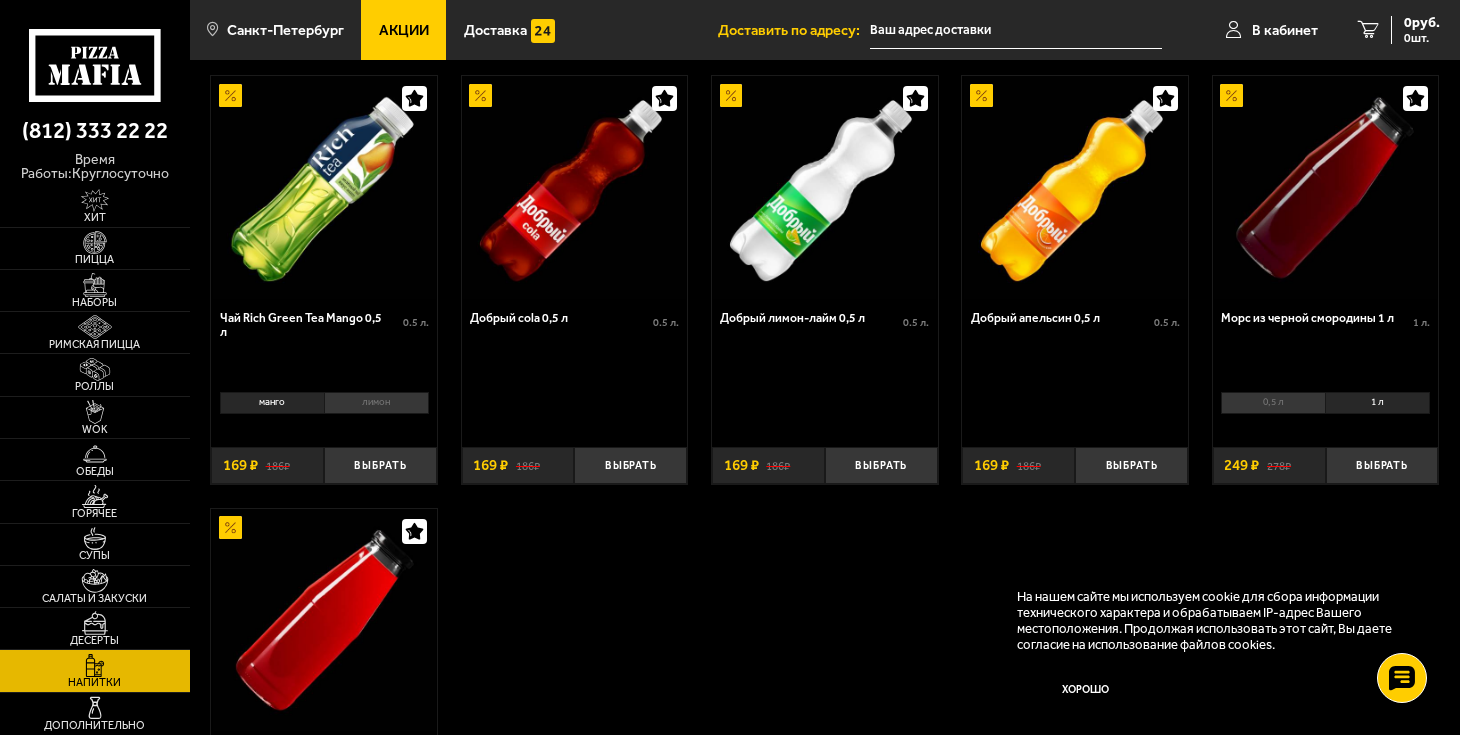scroll, scrollTop: 111, scrollLeft: 0, axis: vertical 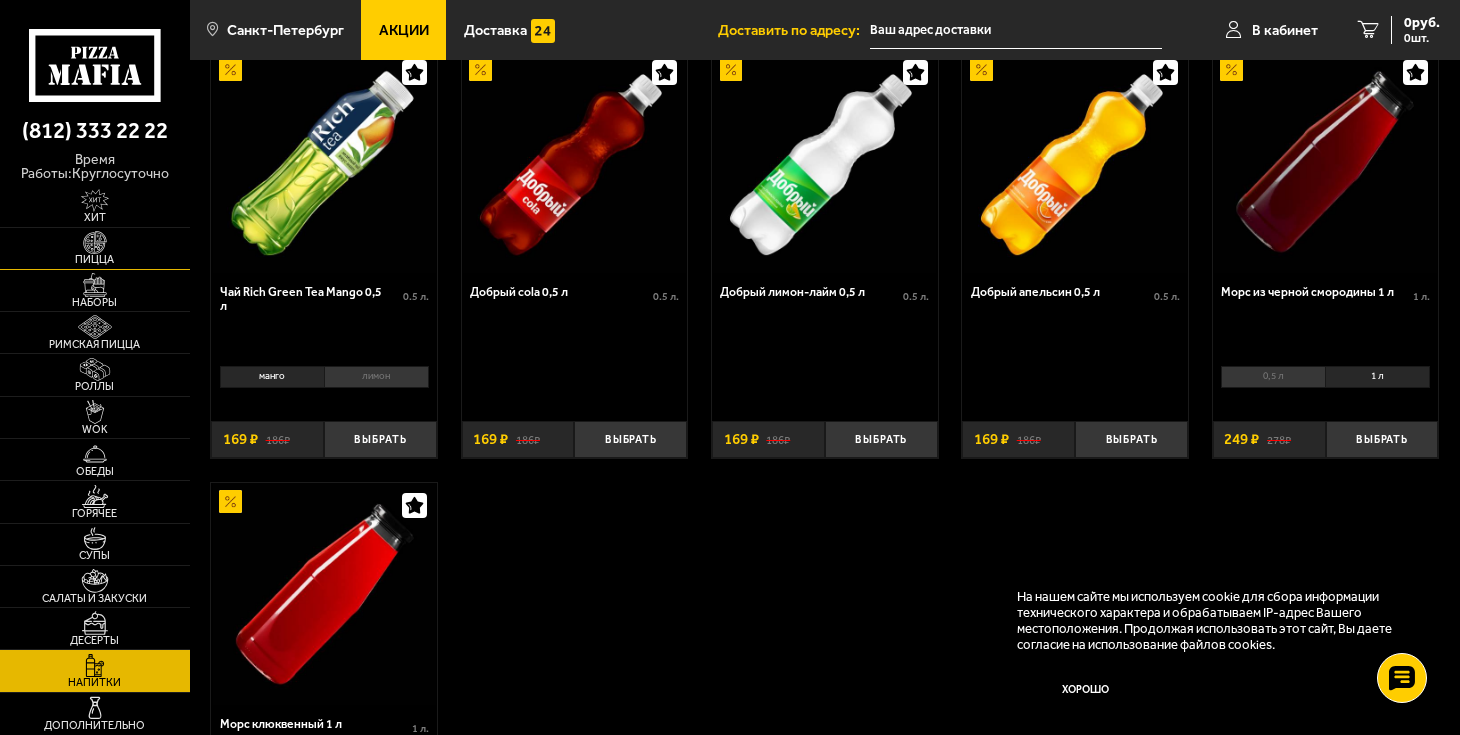 click at bounding box center (95, 243) 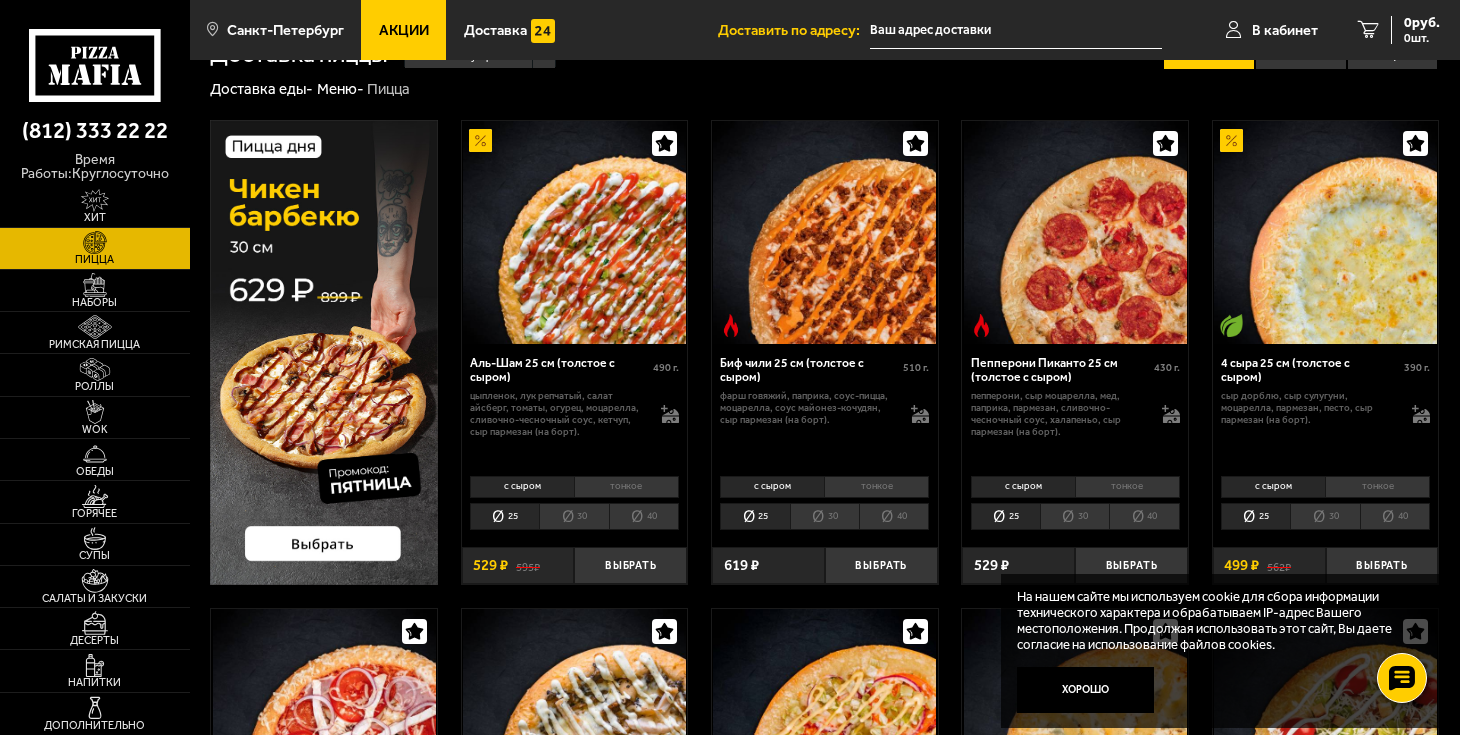 scroll, scrollTop: 0, scrollLeft: 0, axis: both 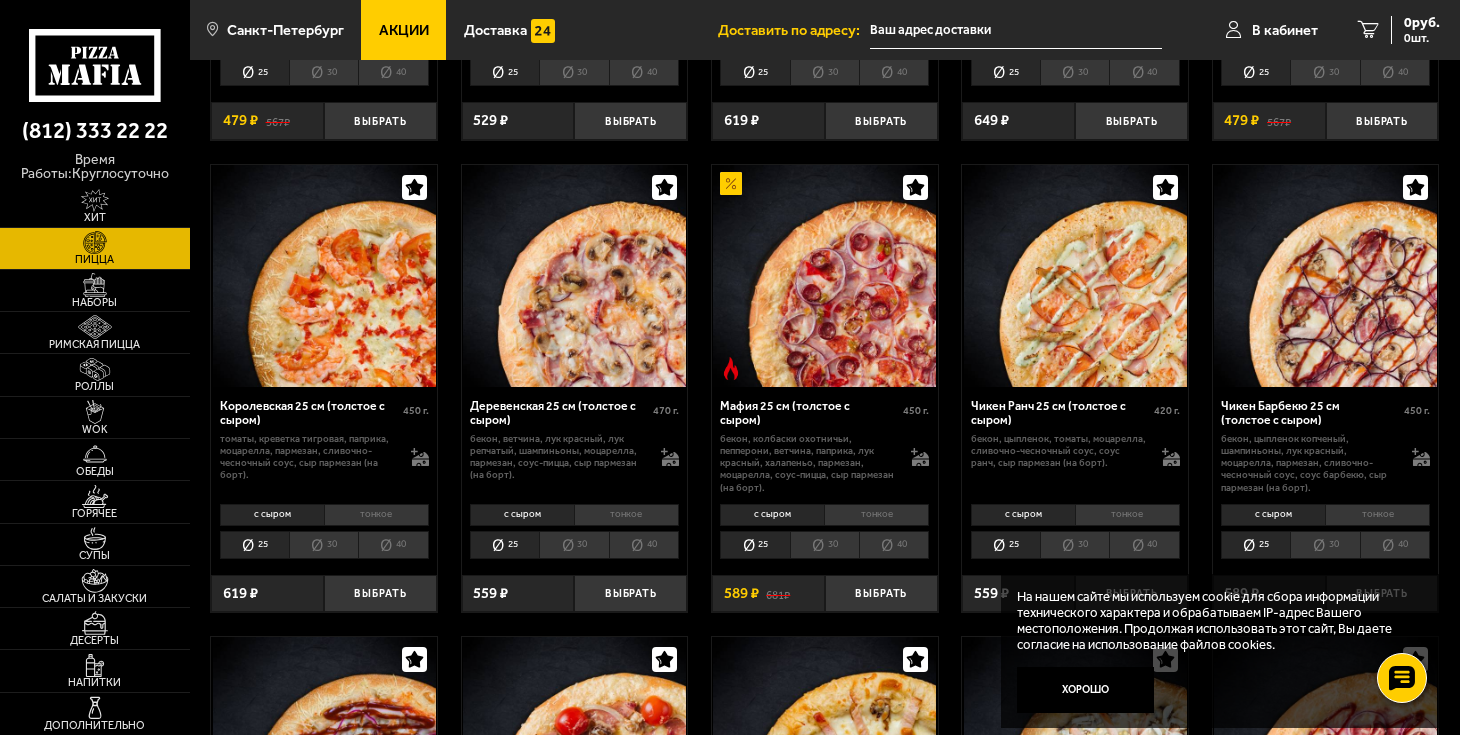 click on "30" at bounding box center (323, 544) 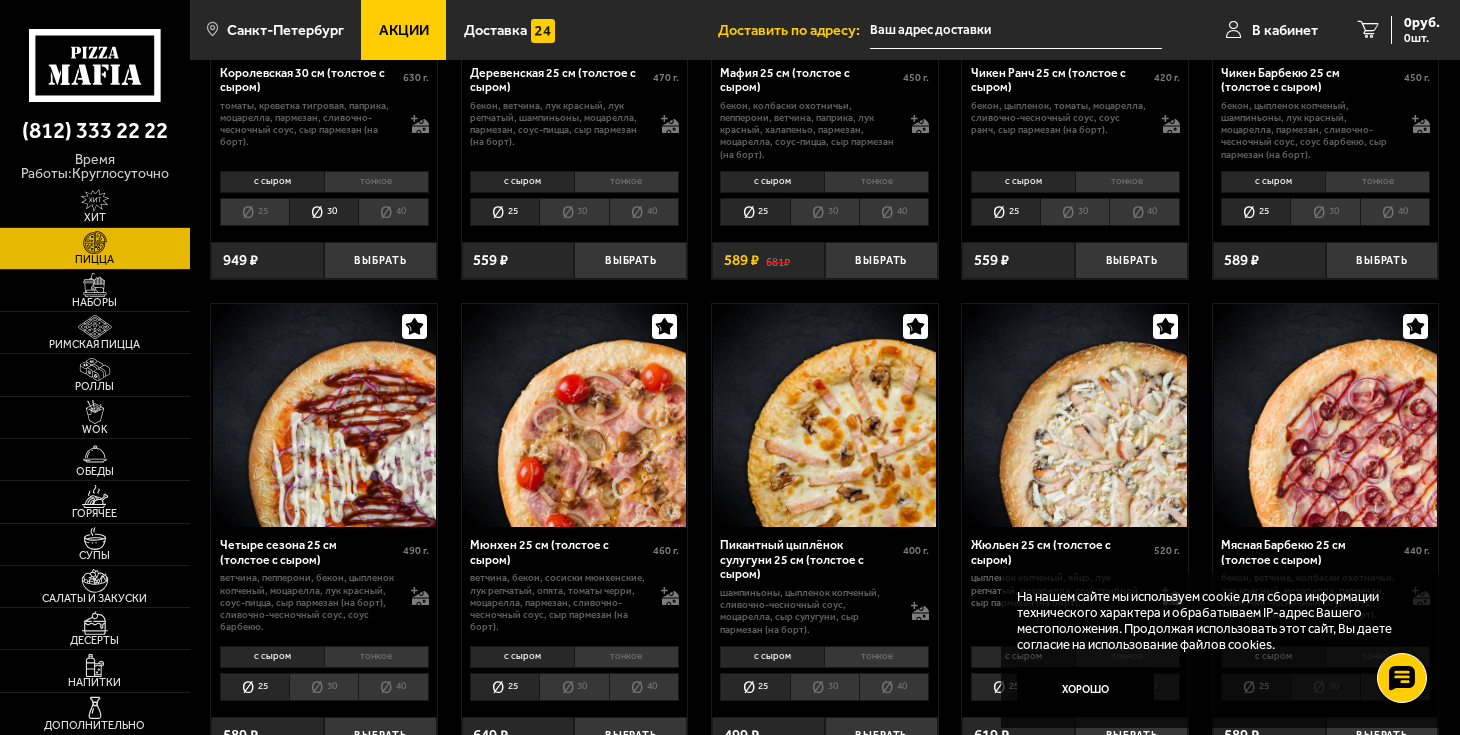 scroll, scrollTop: 1888, scrollLeft: 0, axis: vertical 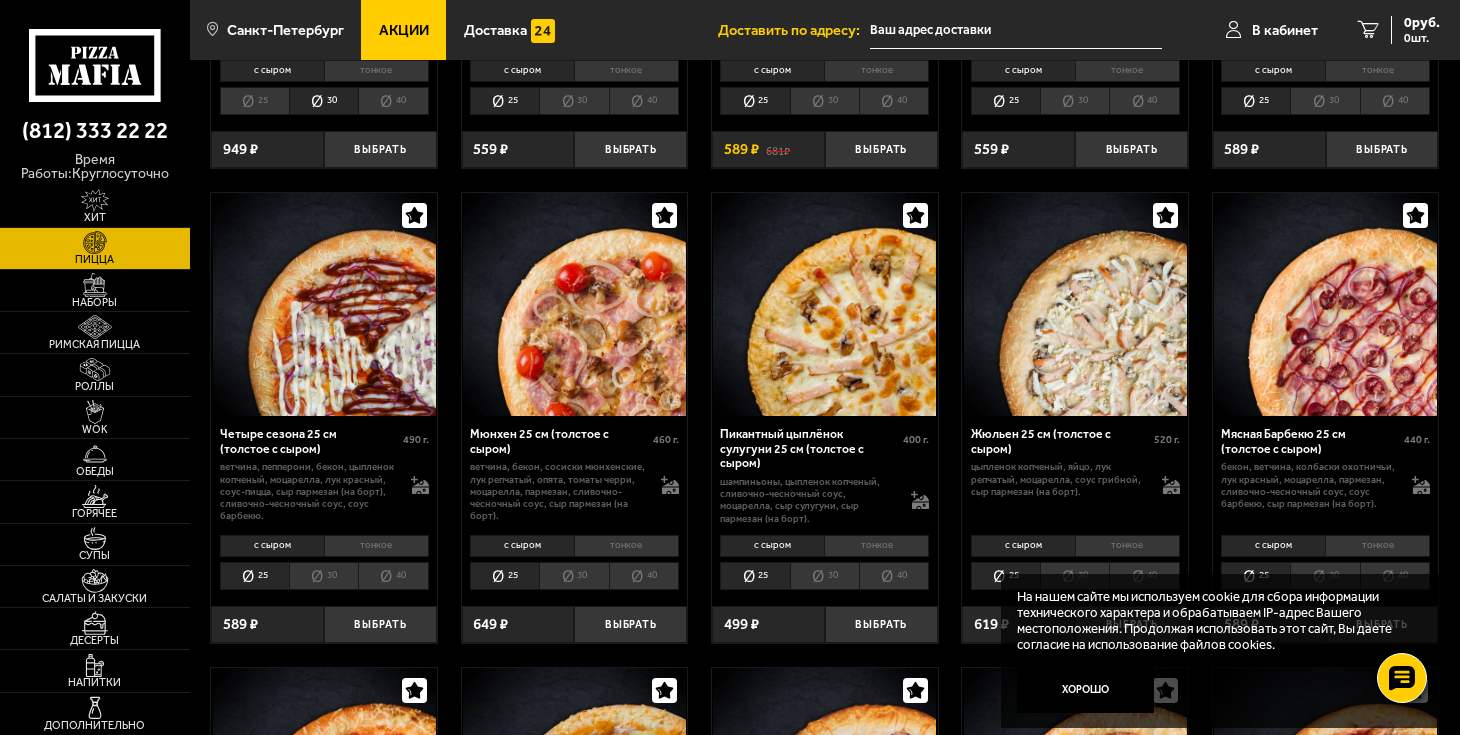 click at bounding box center (1326, 304) 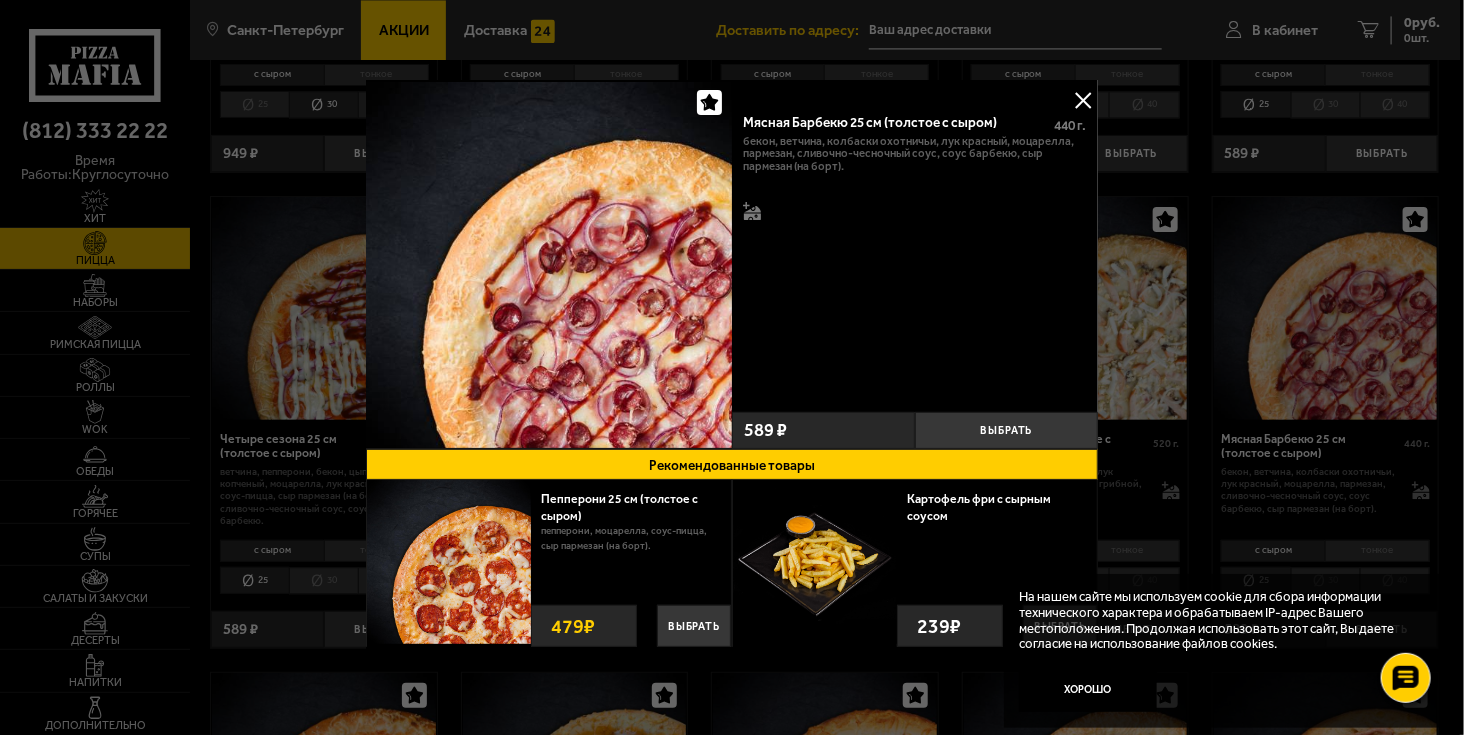 click at bounding box center [1083, 100] 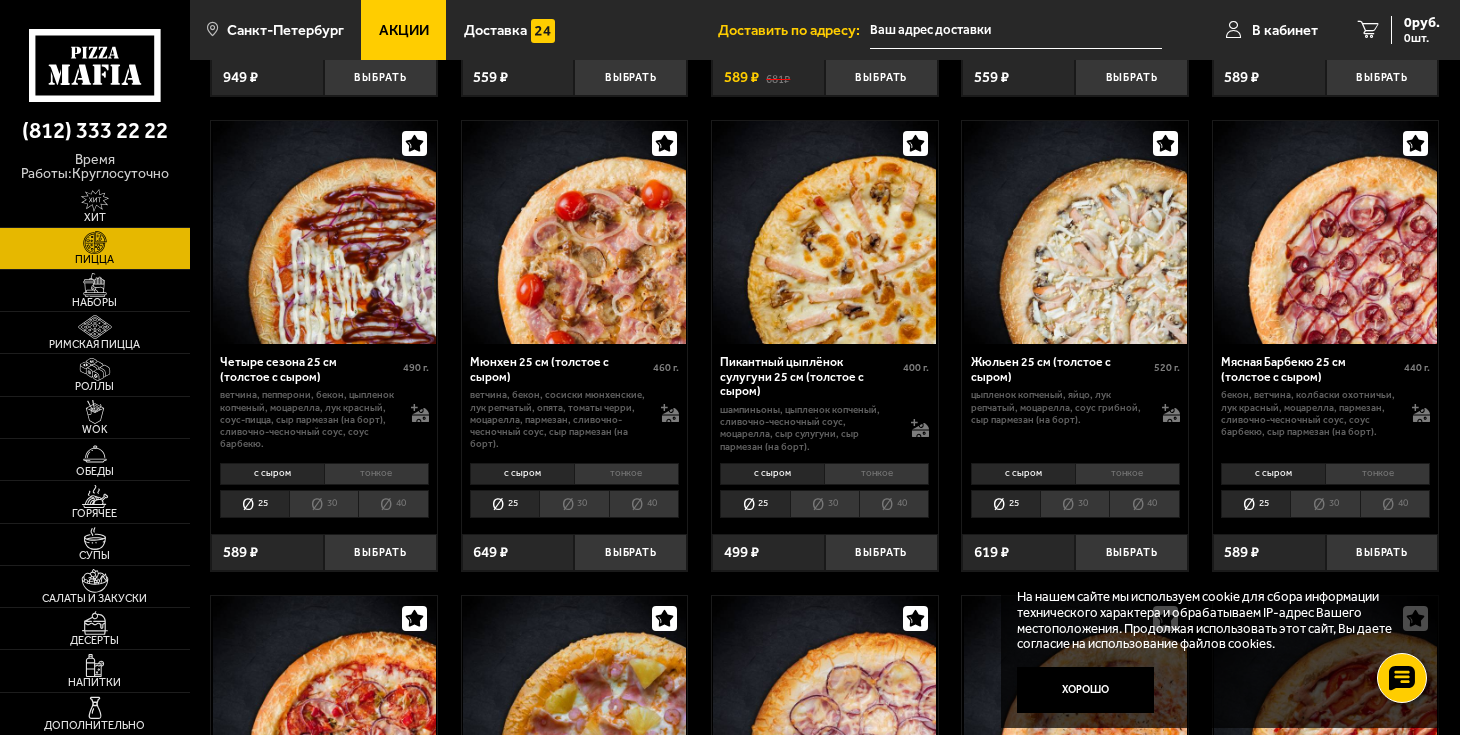 scroll, scrollTop: 2000, scrollLeft: 0, axis: vertical 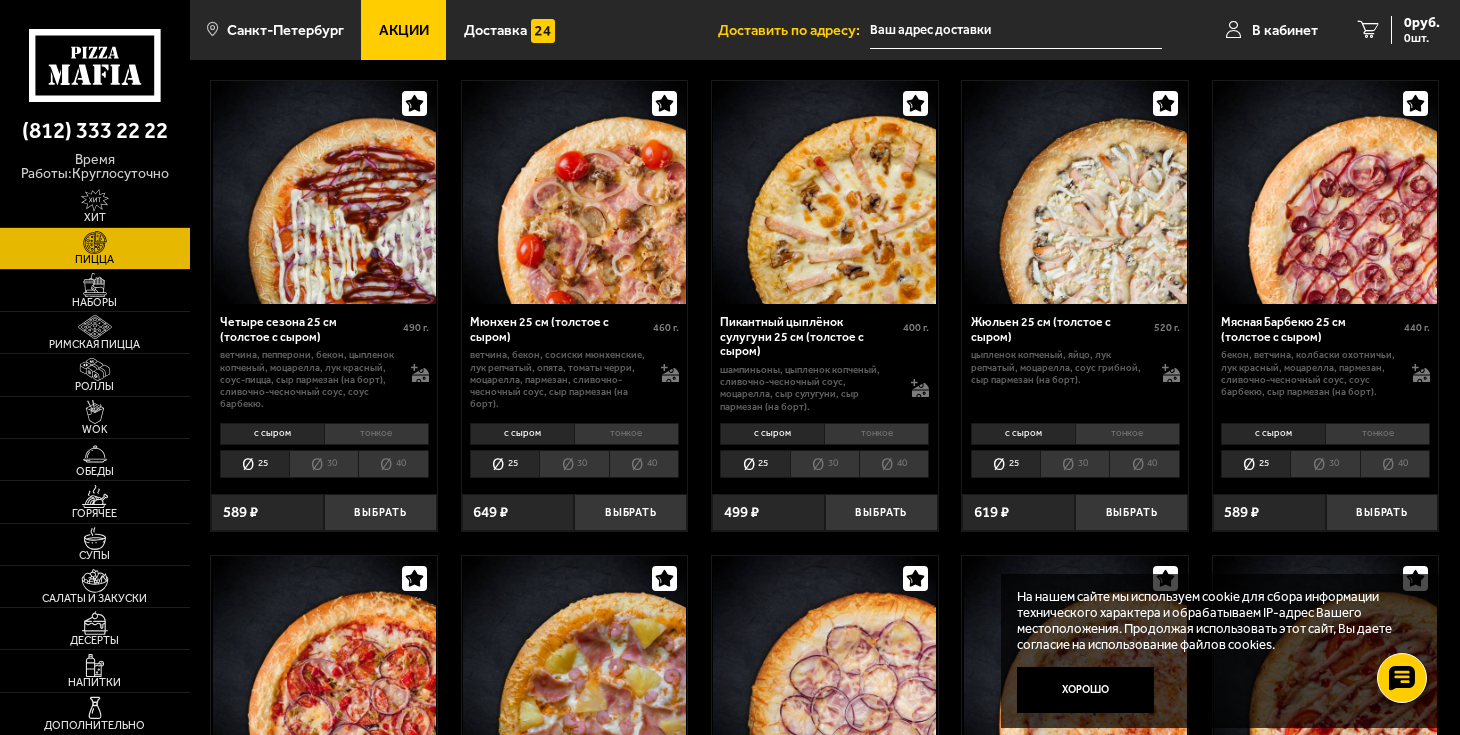 click on "с сыром" at bounding box center (1273, 434) 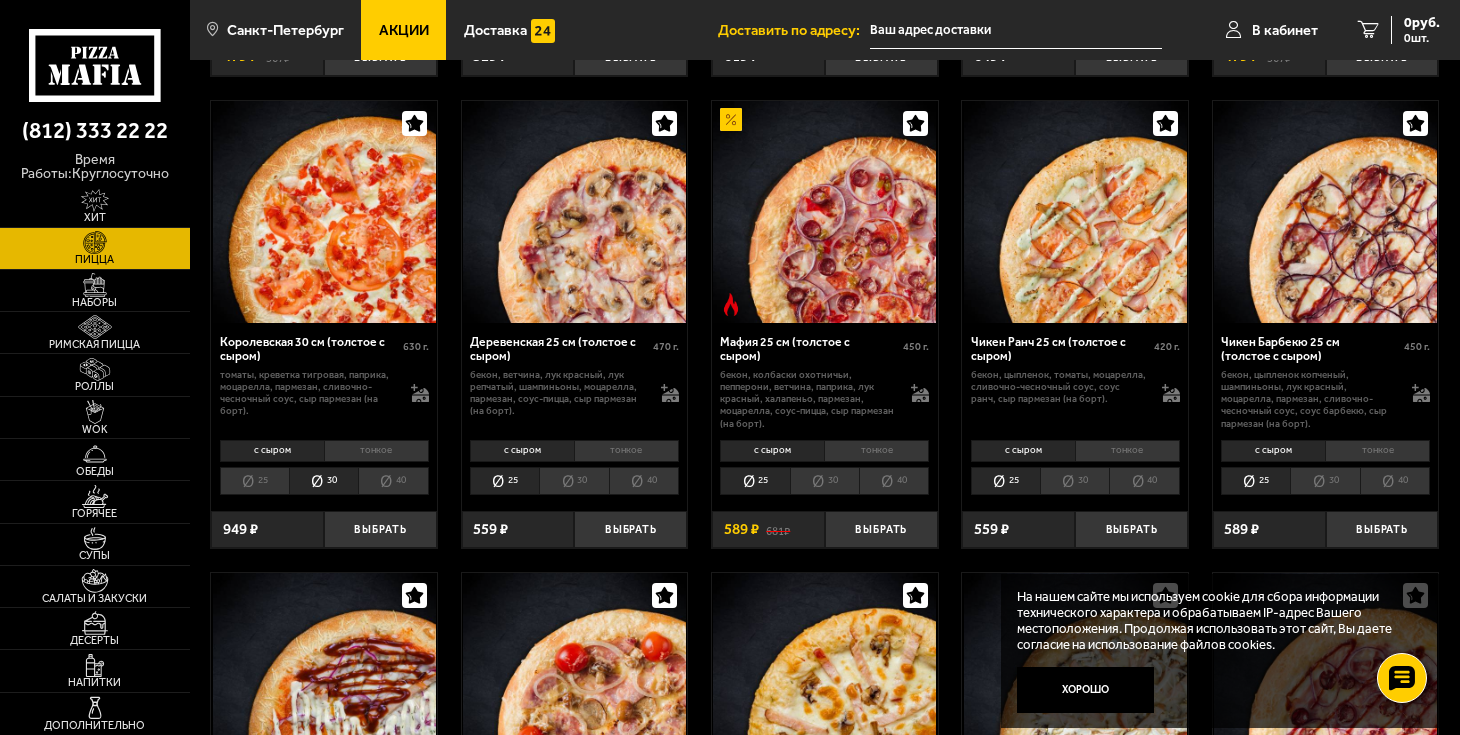 scroll, scrollTop: 1444, scrollLeft: 0, axis: vertical 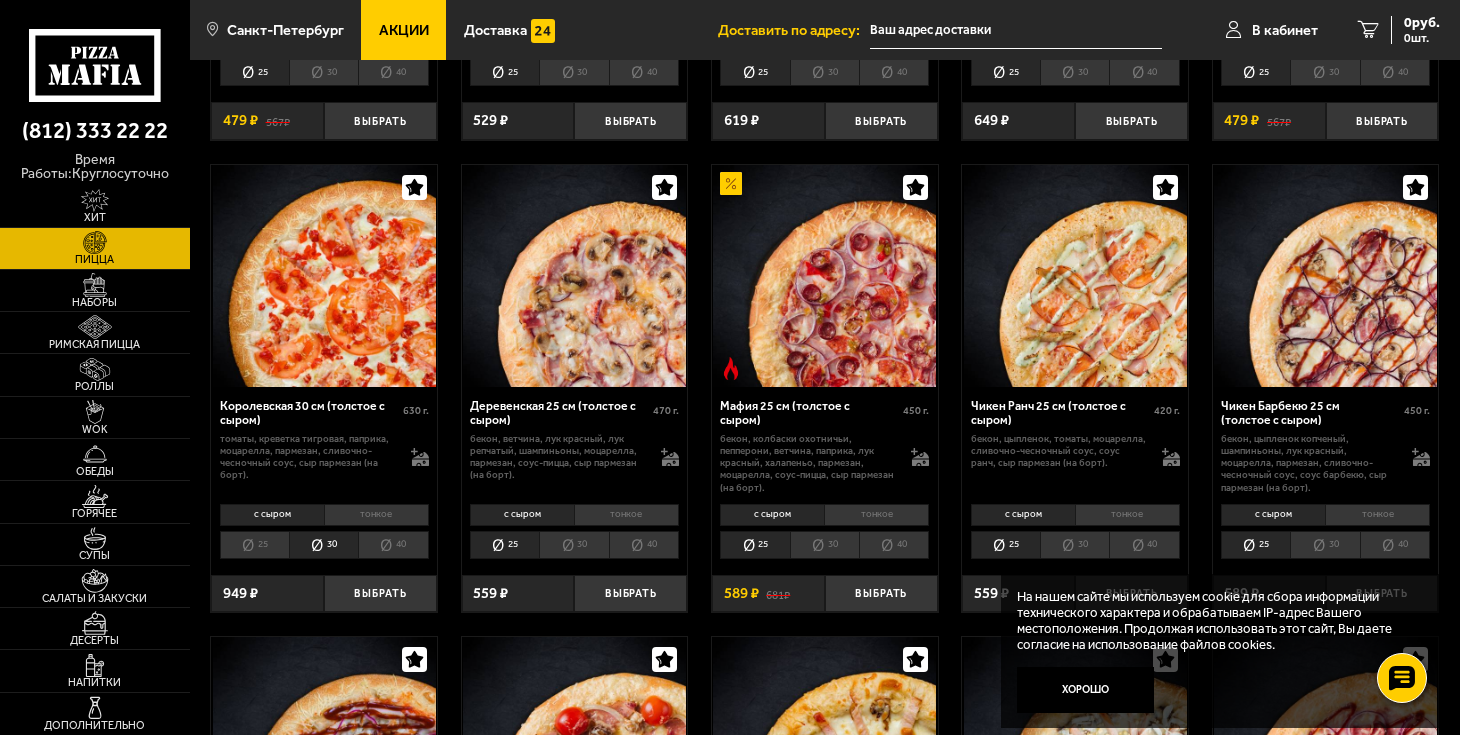 click at bounding box center (324, 276) 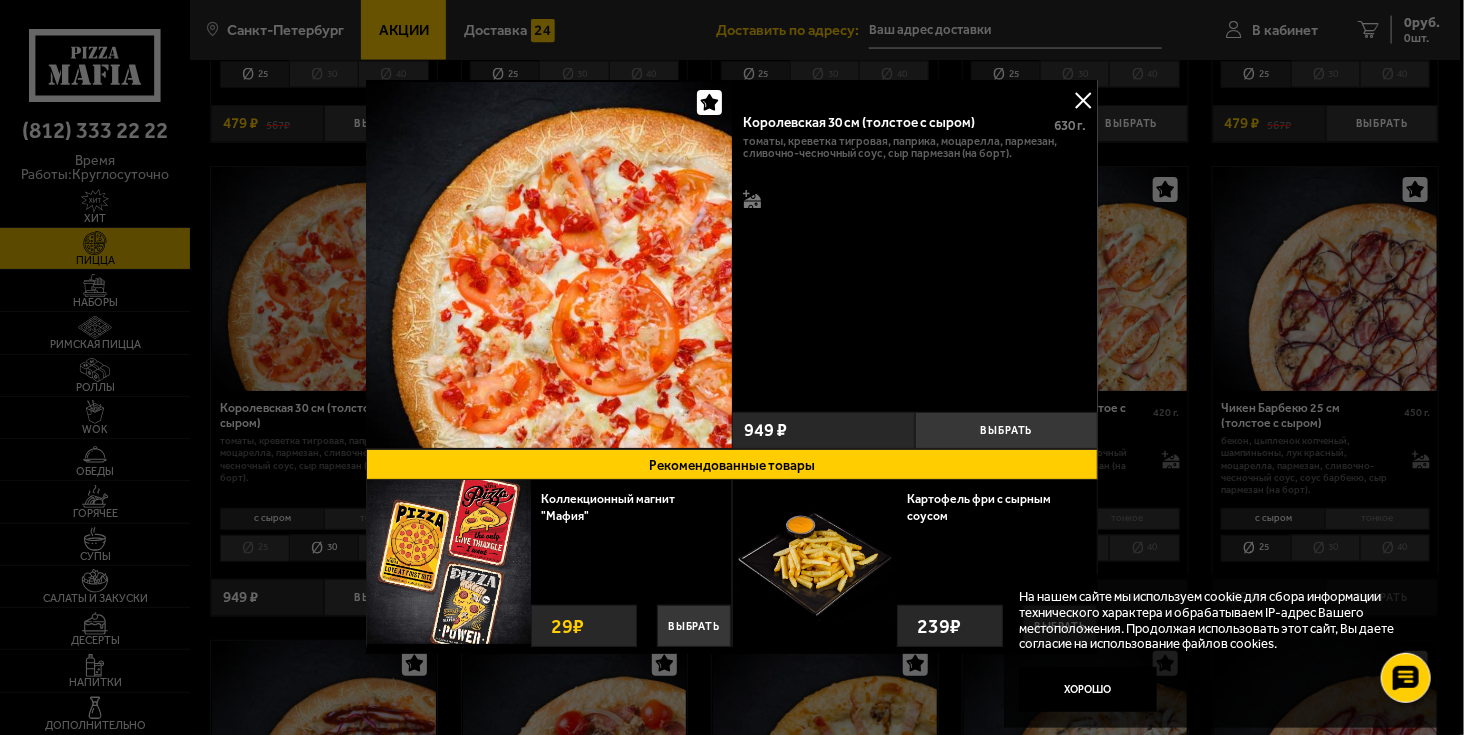 click at bounding box center [1083, 100] 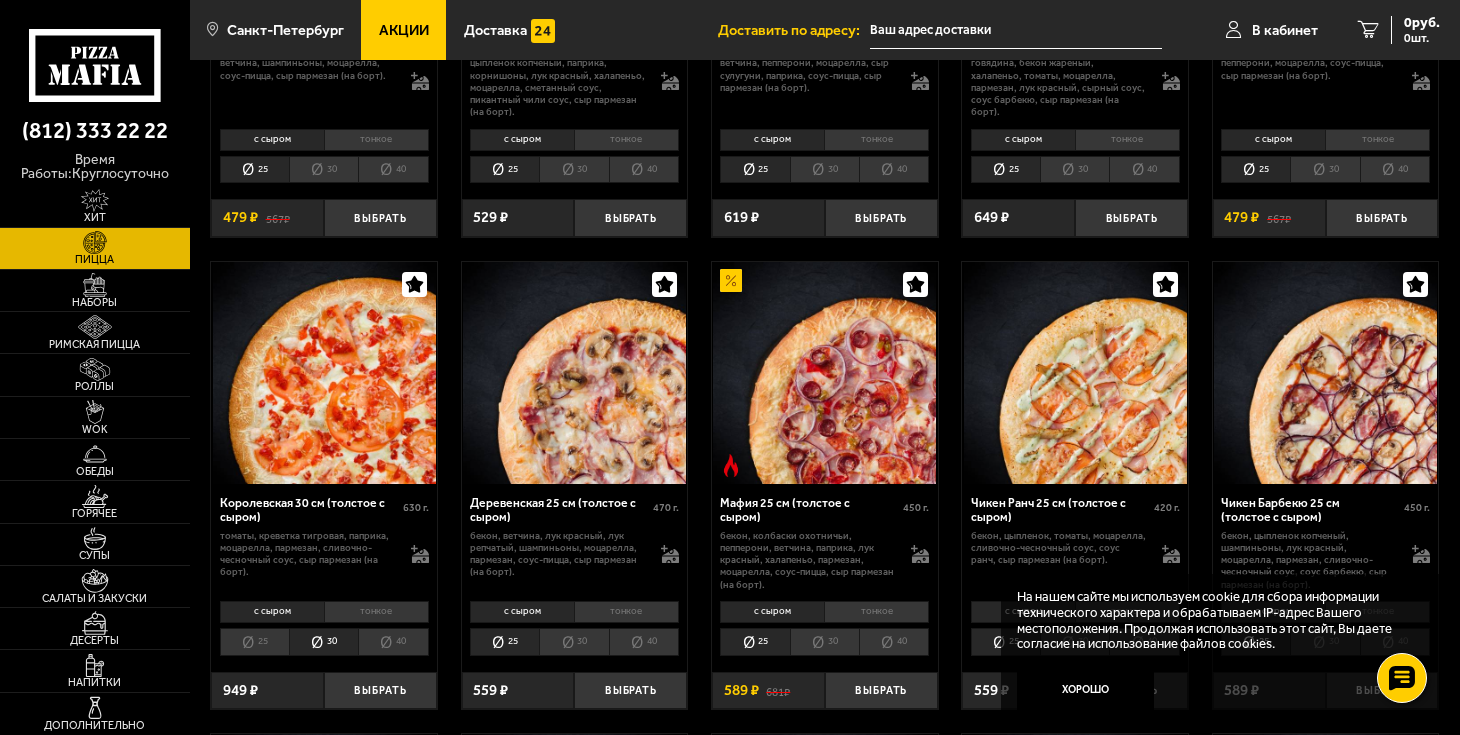 scroll, scrollTop: 1222, scrollLeft: 0, axis: vertical 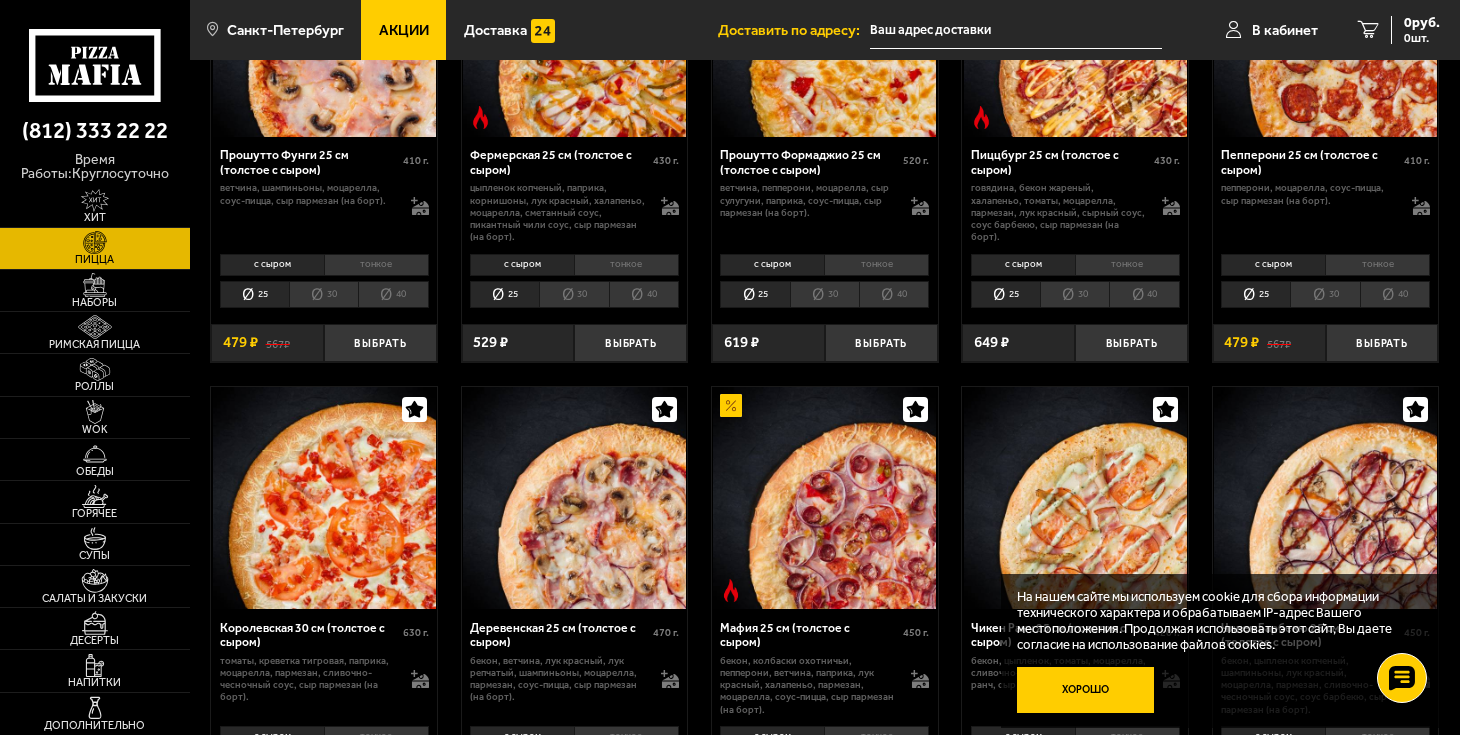 click on "Хорошо" at bounding box center [1085, 690] 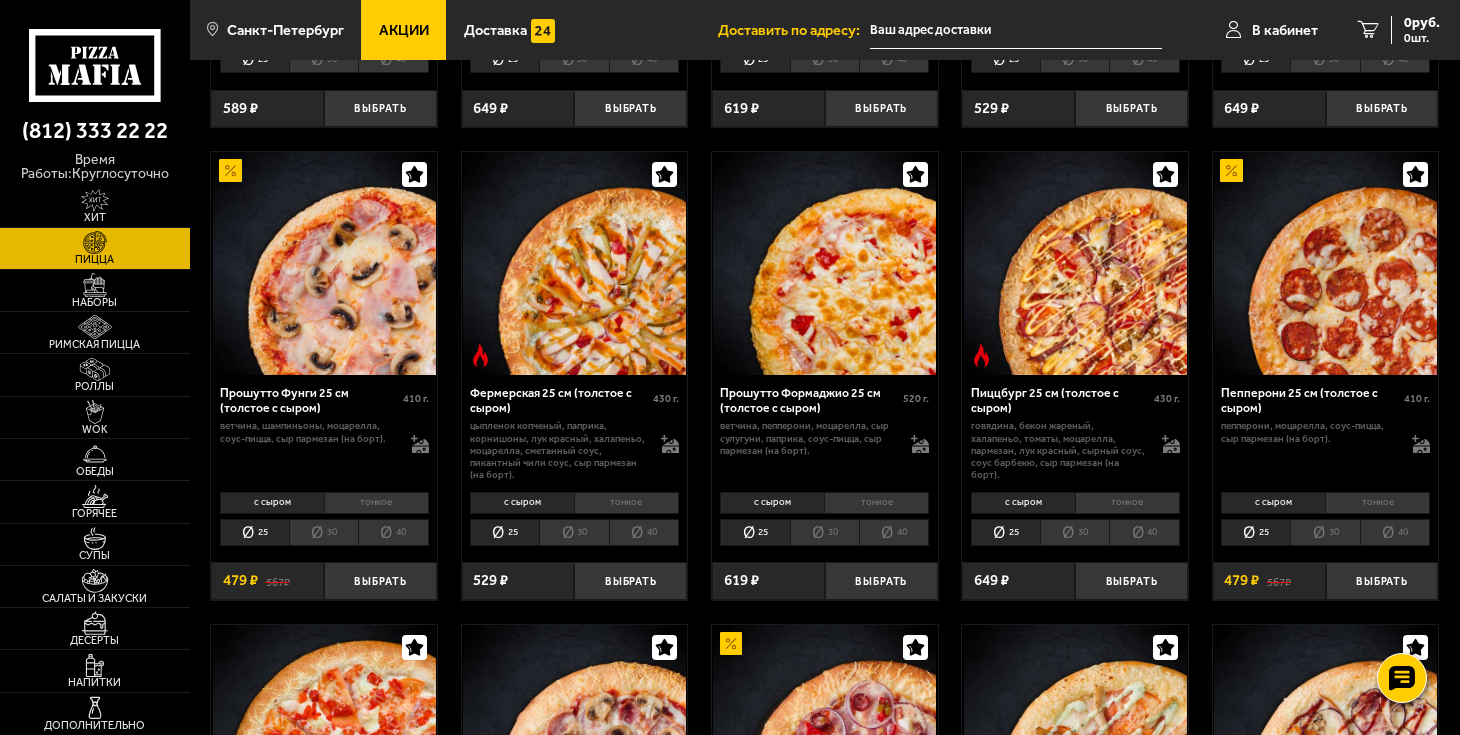 scroll, scrollTop: 1000, scrollLeft: 0, axis: vertical 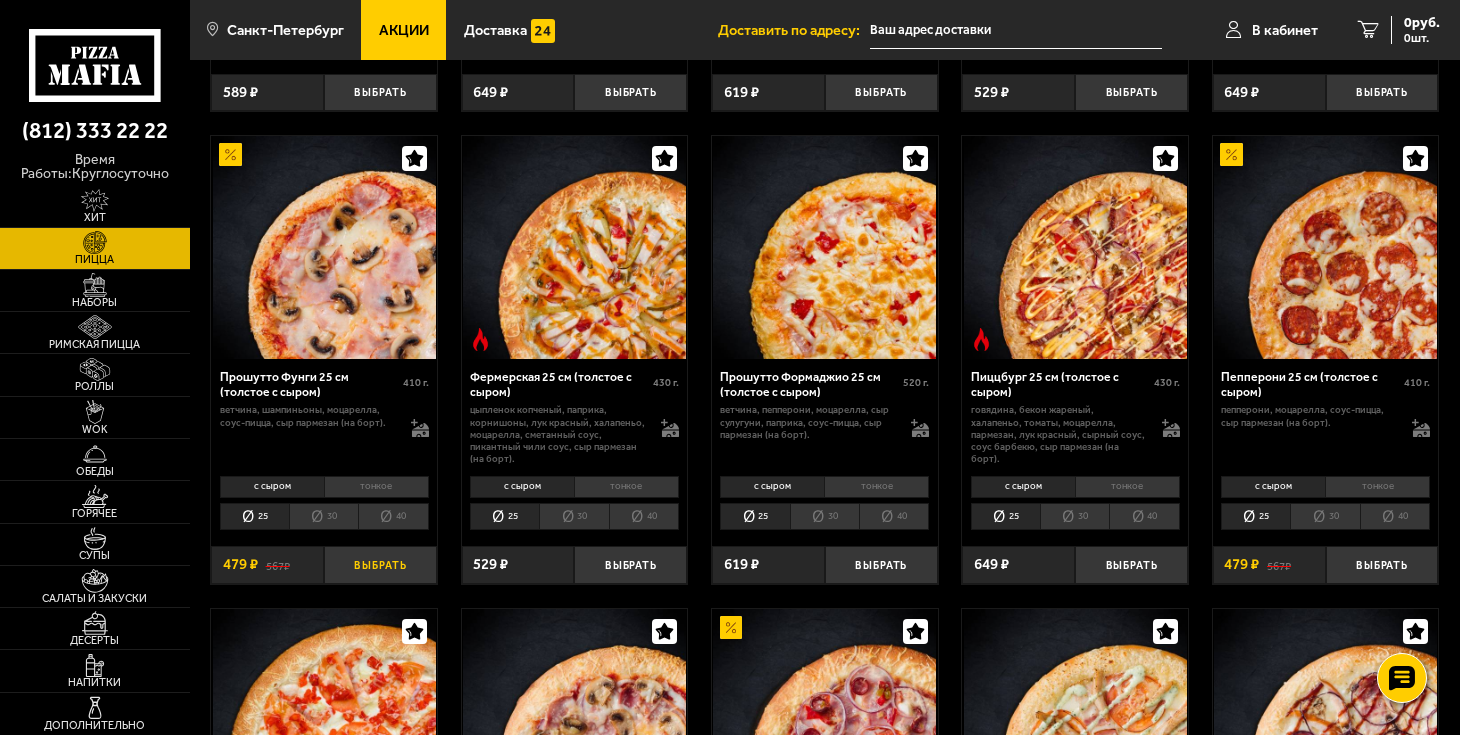 click on "Выбрать" at bounding box center (380, 564) 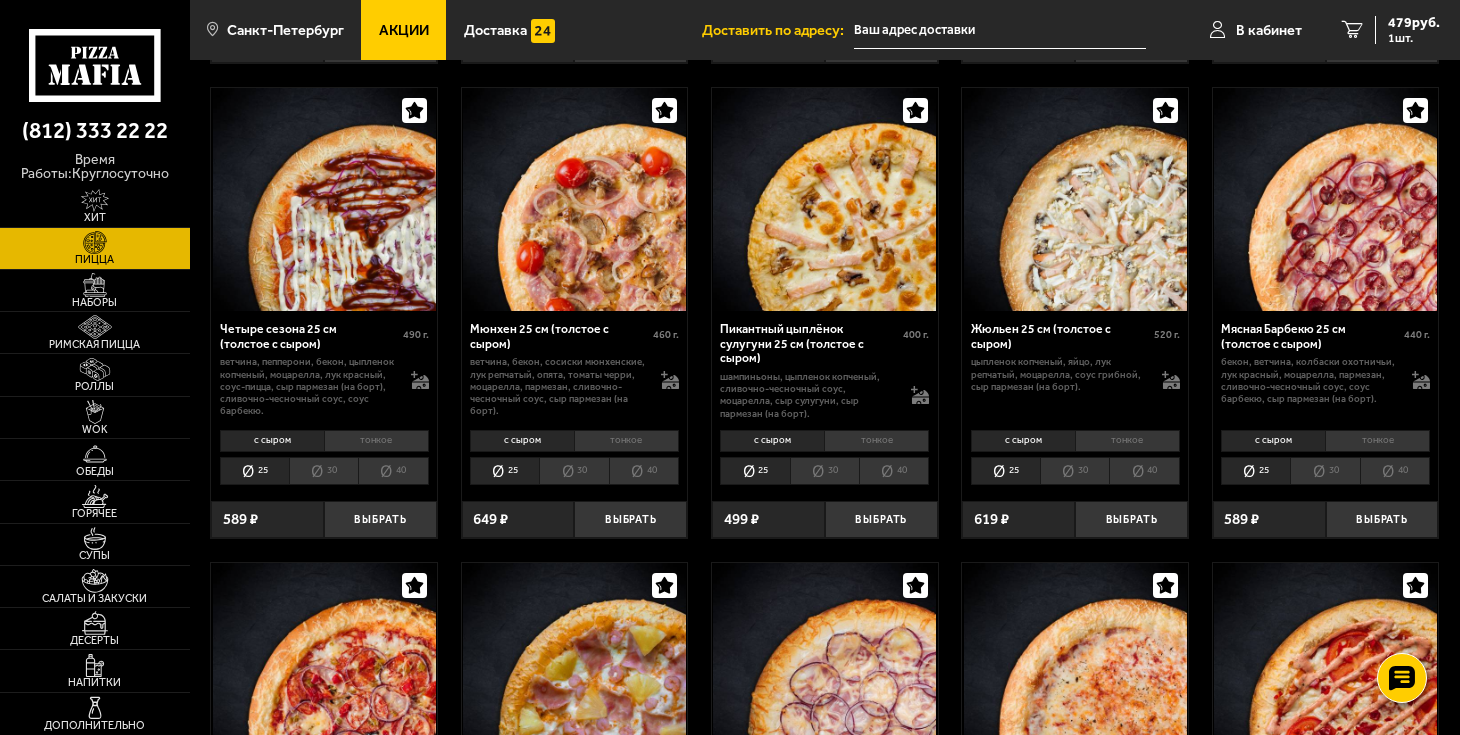 scroll, scrollTop: 2000, scrollLeft: 0, axis: vertical 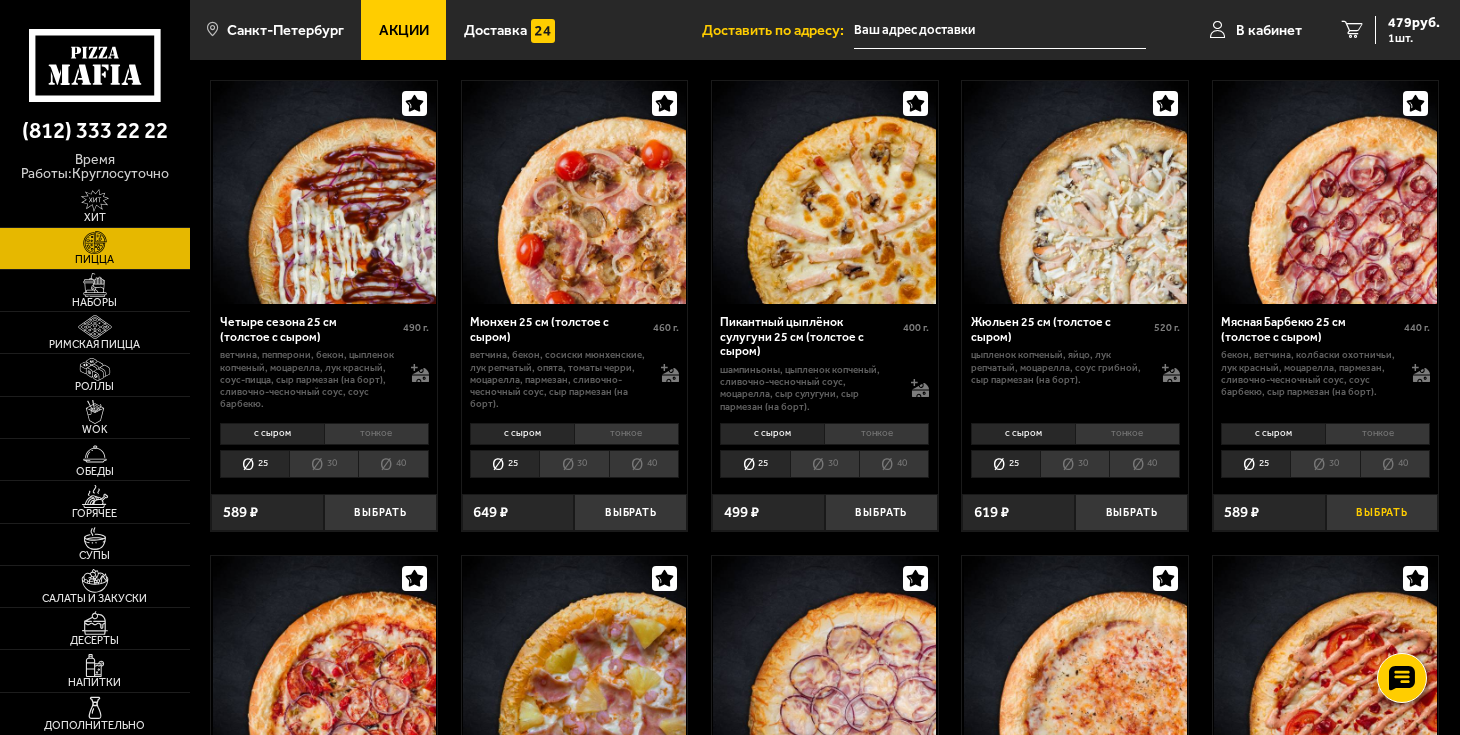 click on "Выбрать" at bounding box center [1382, 512] 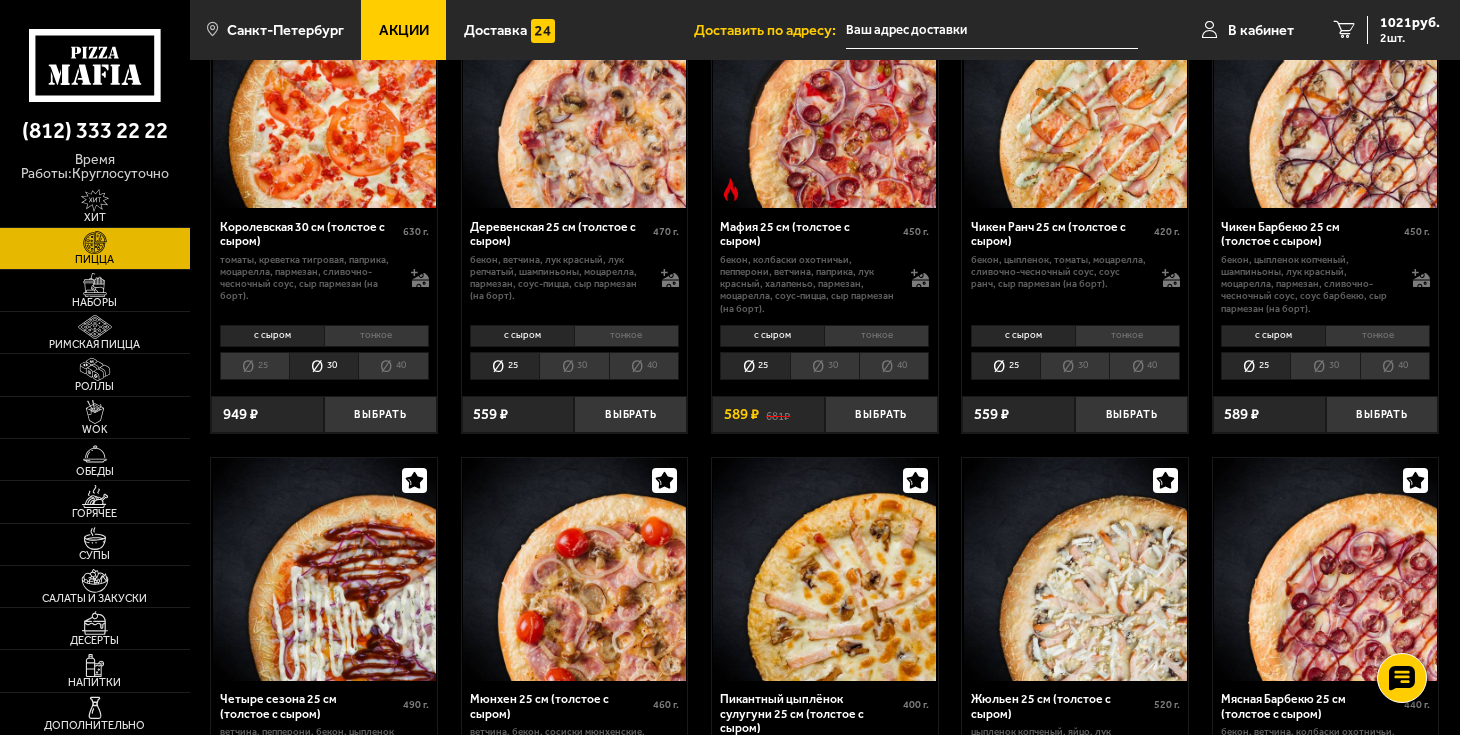 scroll, scrollTop: 1555, scrollLeft: 0, axis: vertical 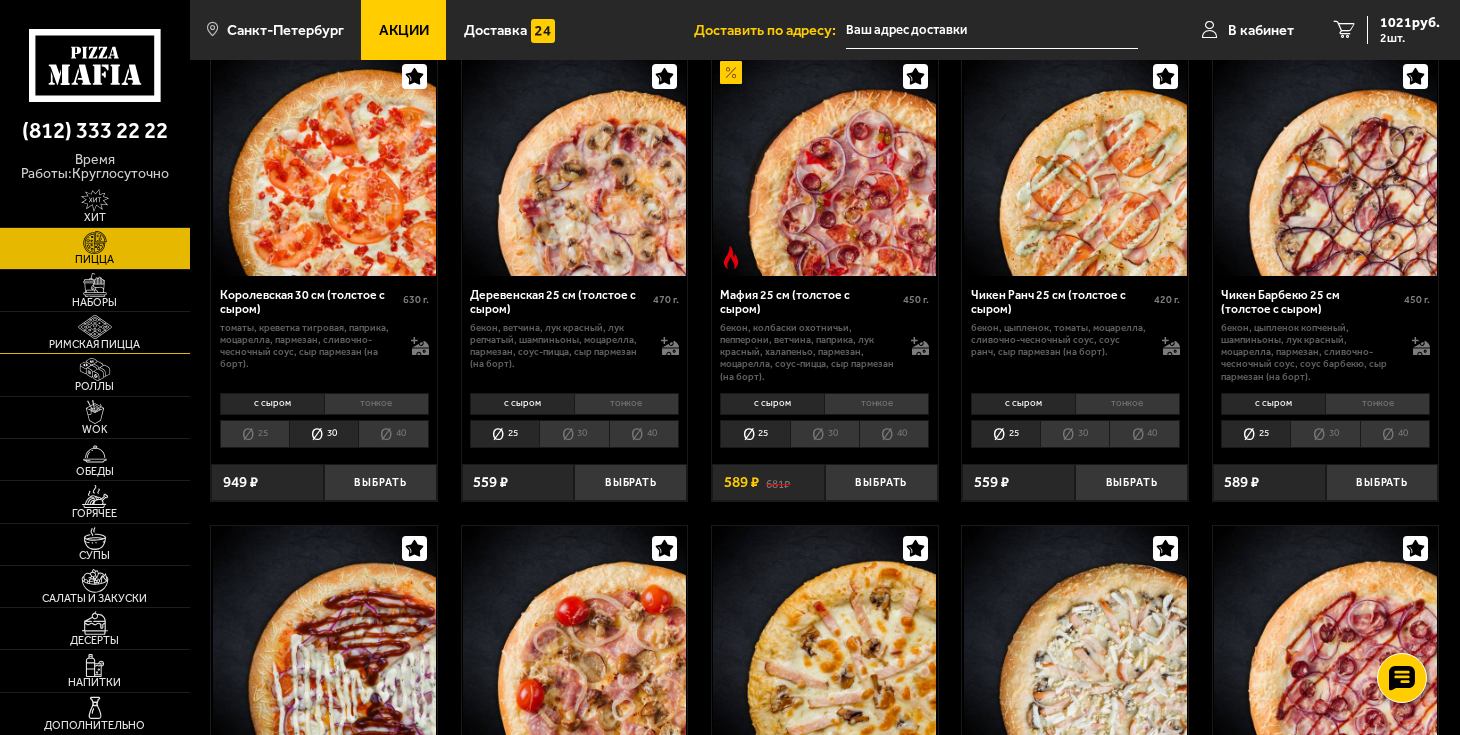 click at bounding box center (95, 327) 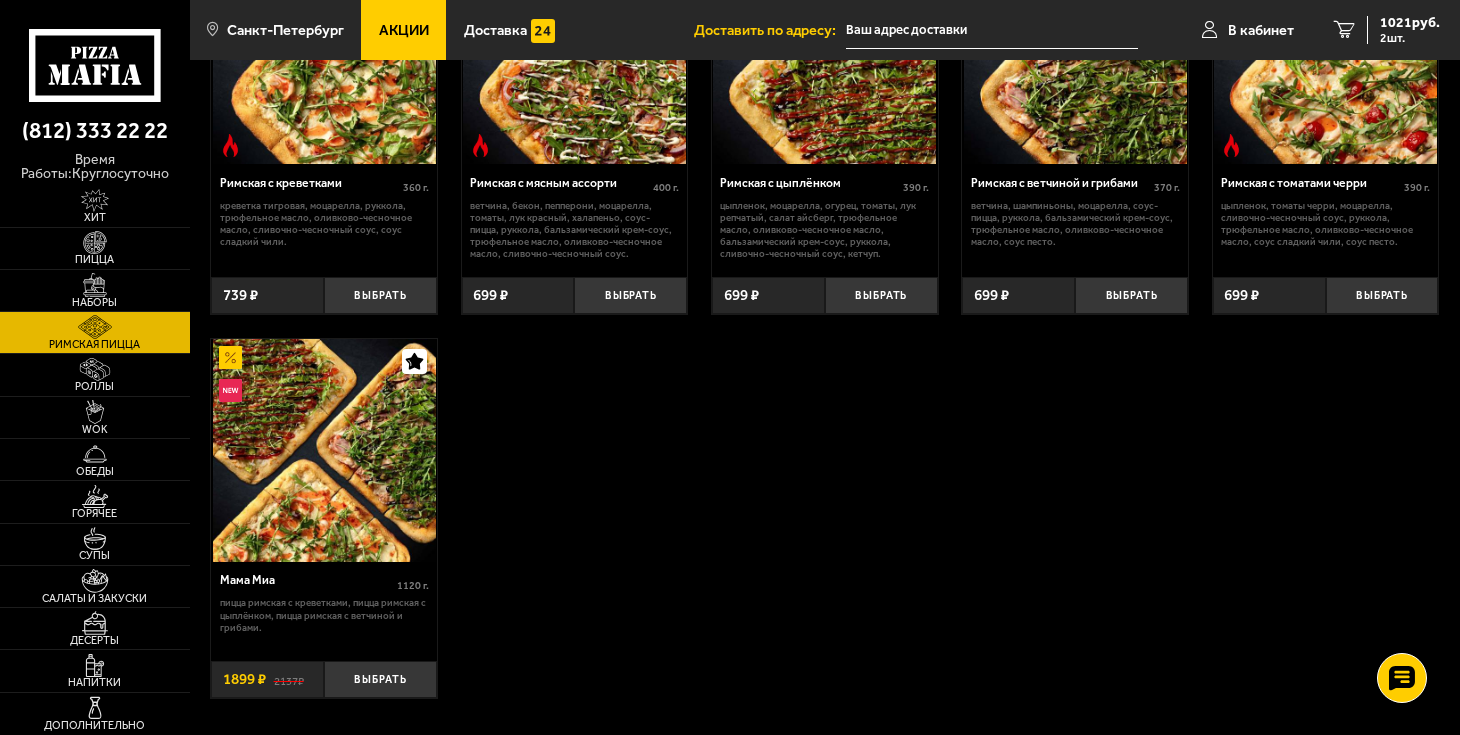 scroll, scrollTop: 222, scrollLeft: 0, axis: vertical 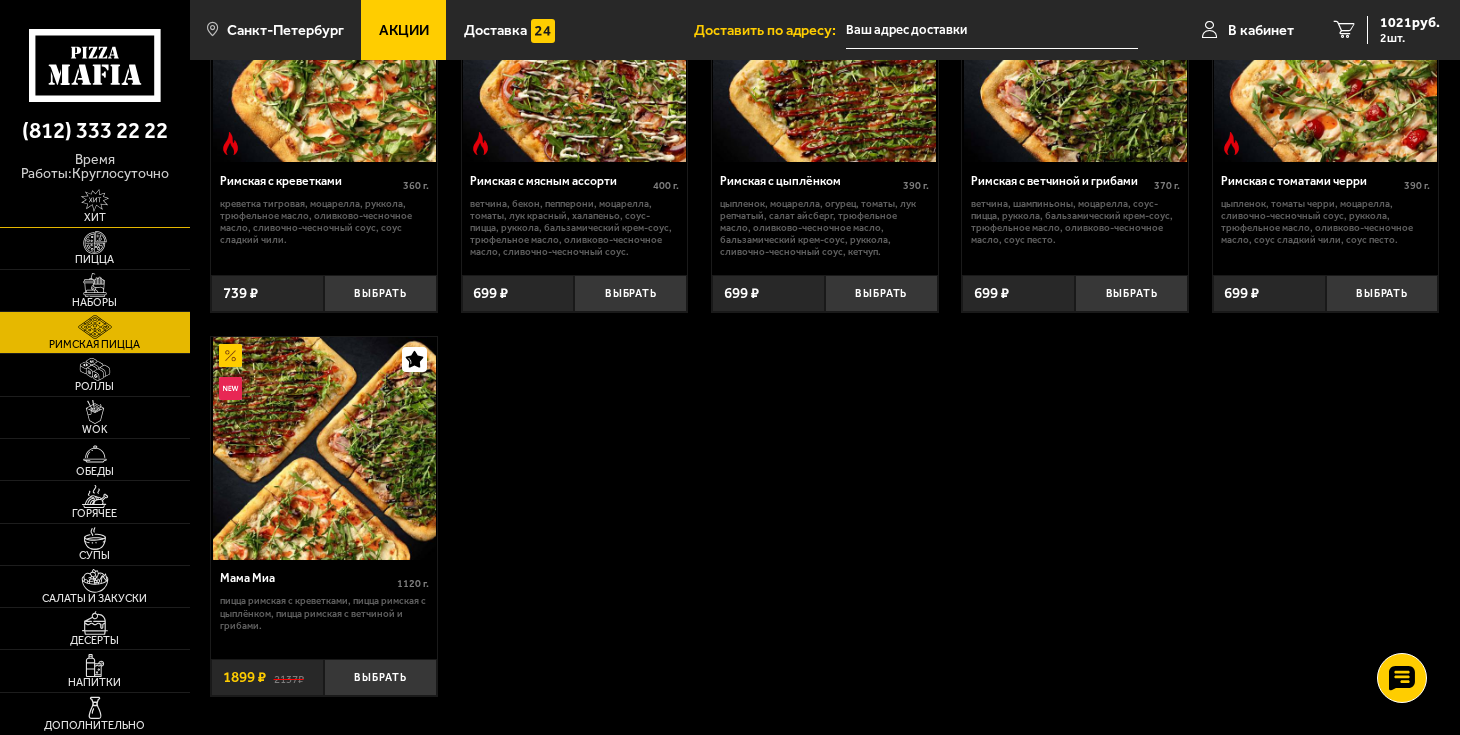 click at bounding box center (95, 201) 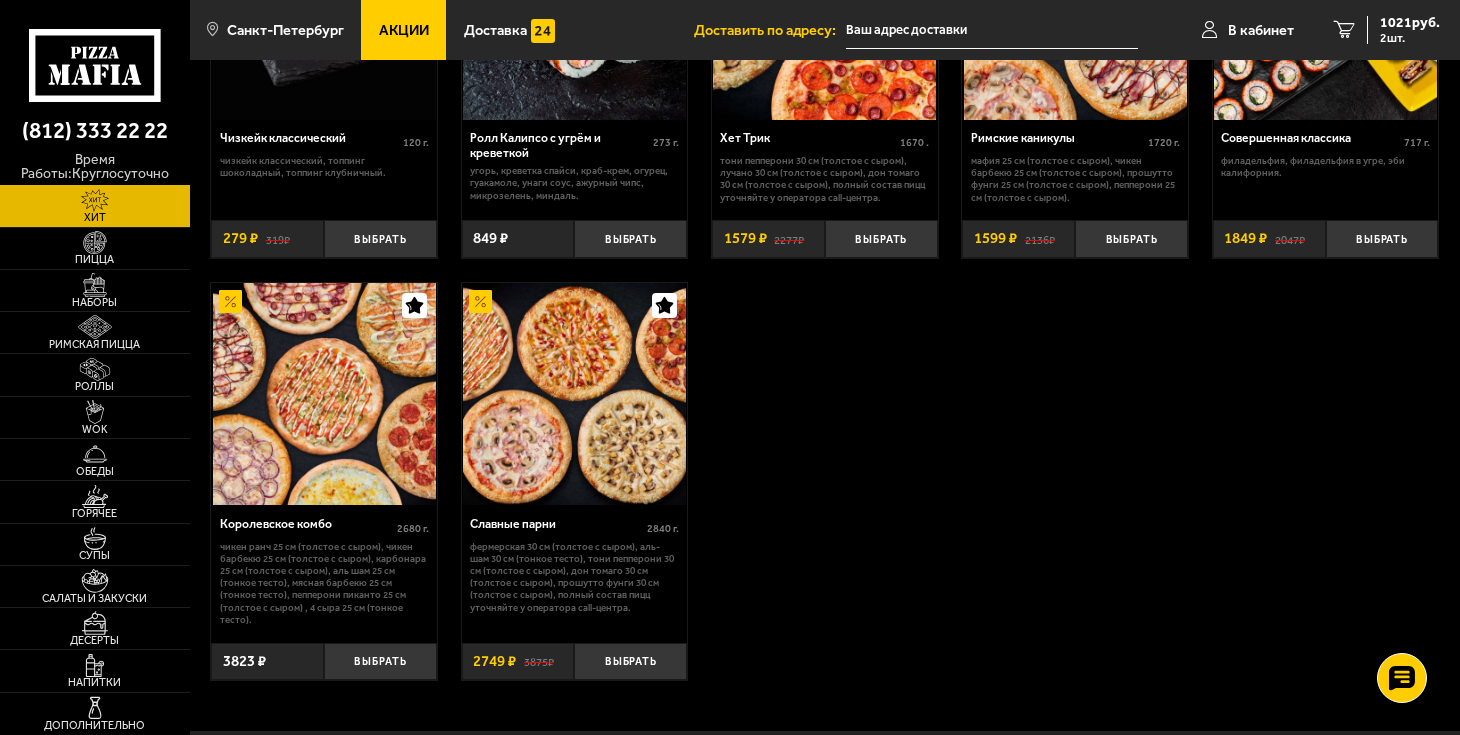 scroll, scrollTop: 1111, scrollLeft: 0, axis: vertical 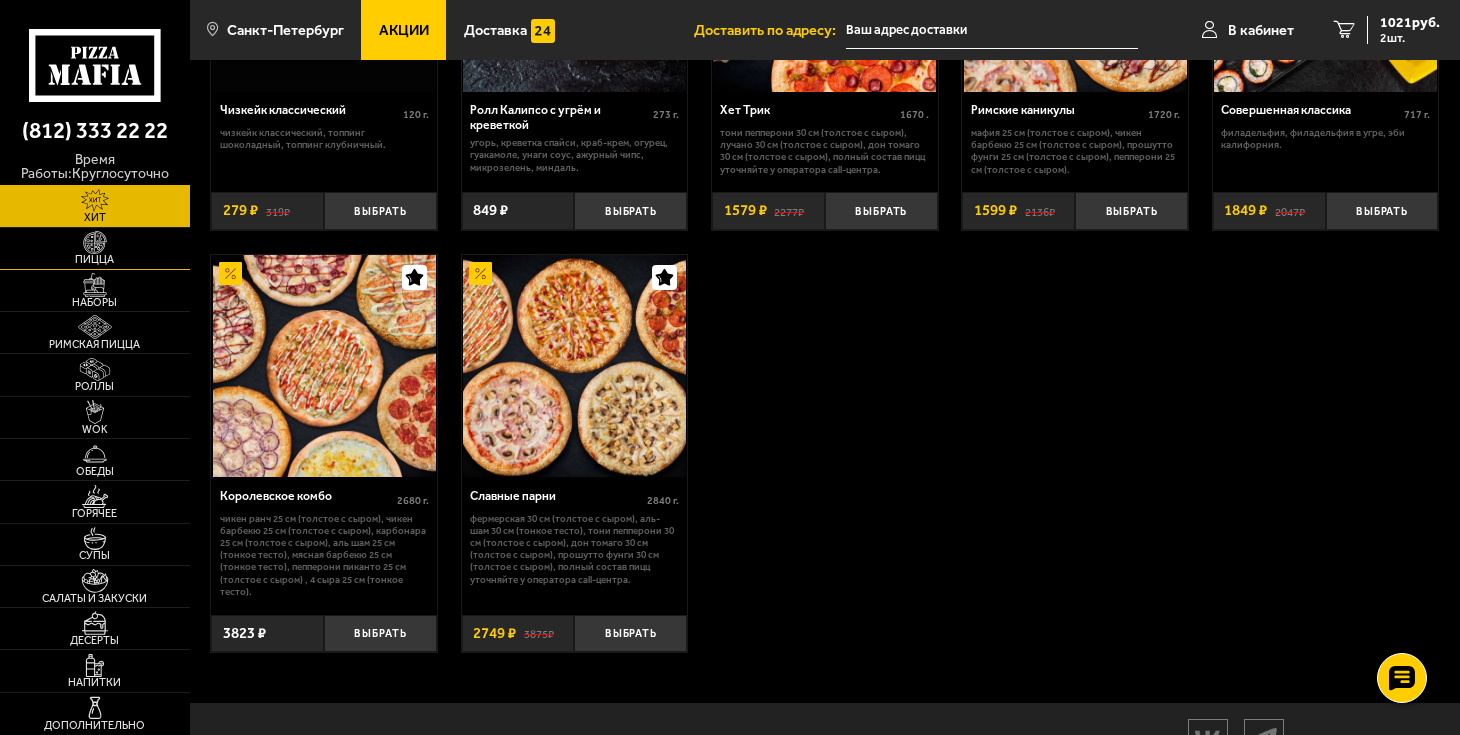 click on "Пицца" at bounding box center (95, 259) 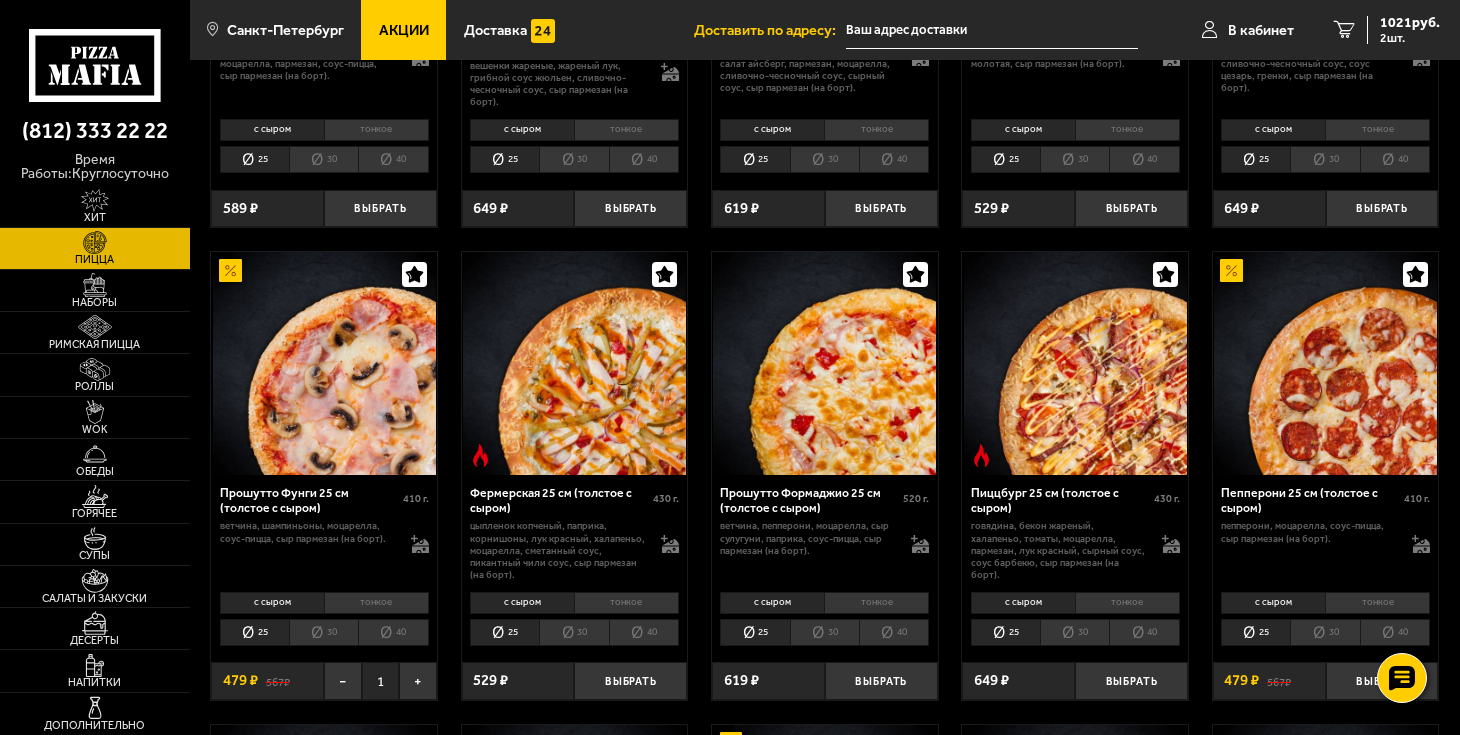 scroll, scrollTop: 888, scrollLeft: 0, axis: vertical 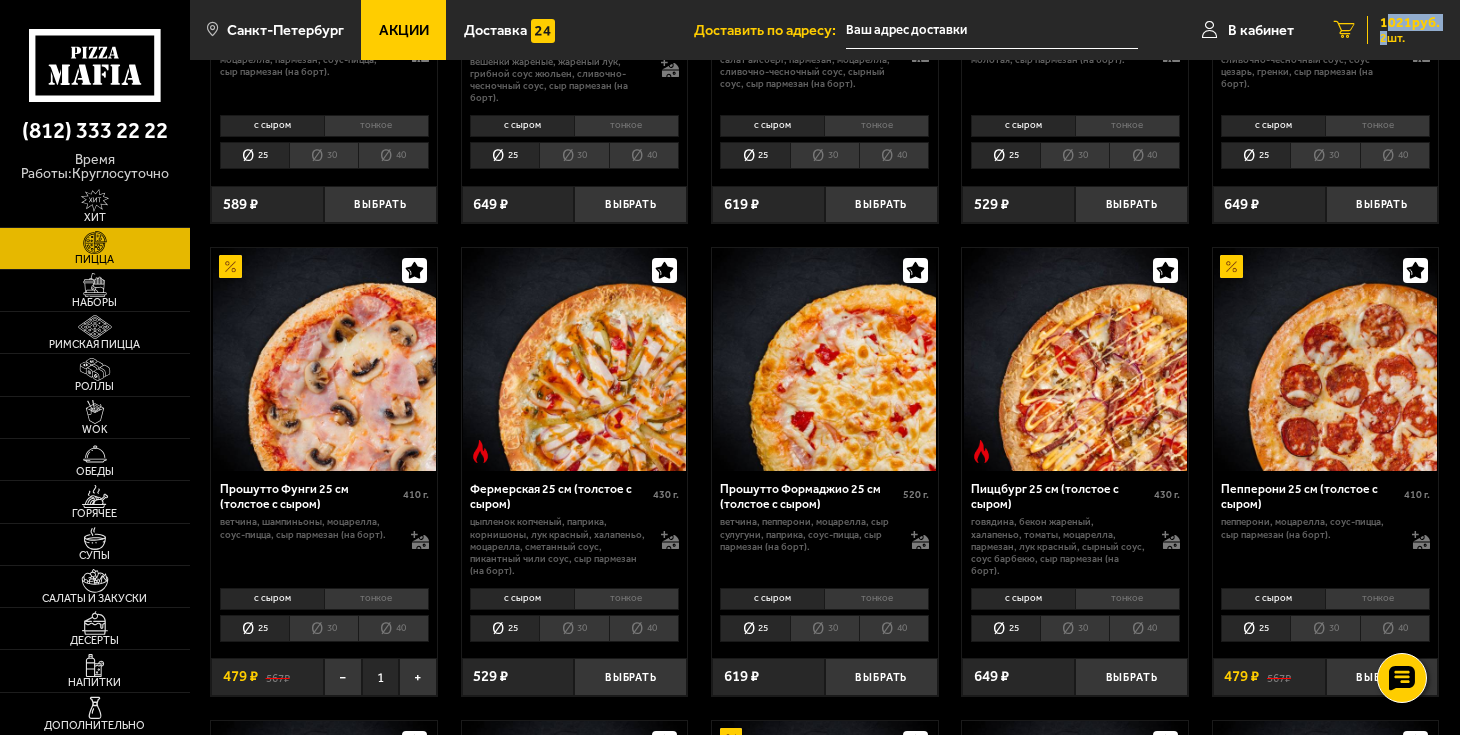 click on "1021  руб. 2  шт." at bounding box center (1403, 30) 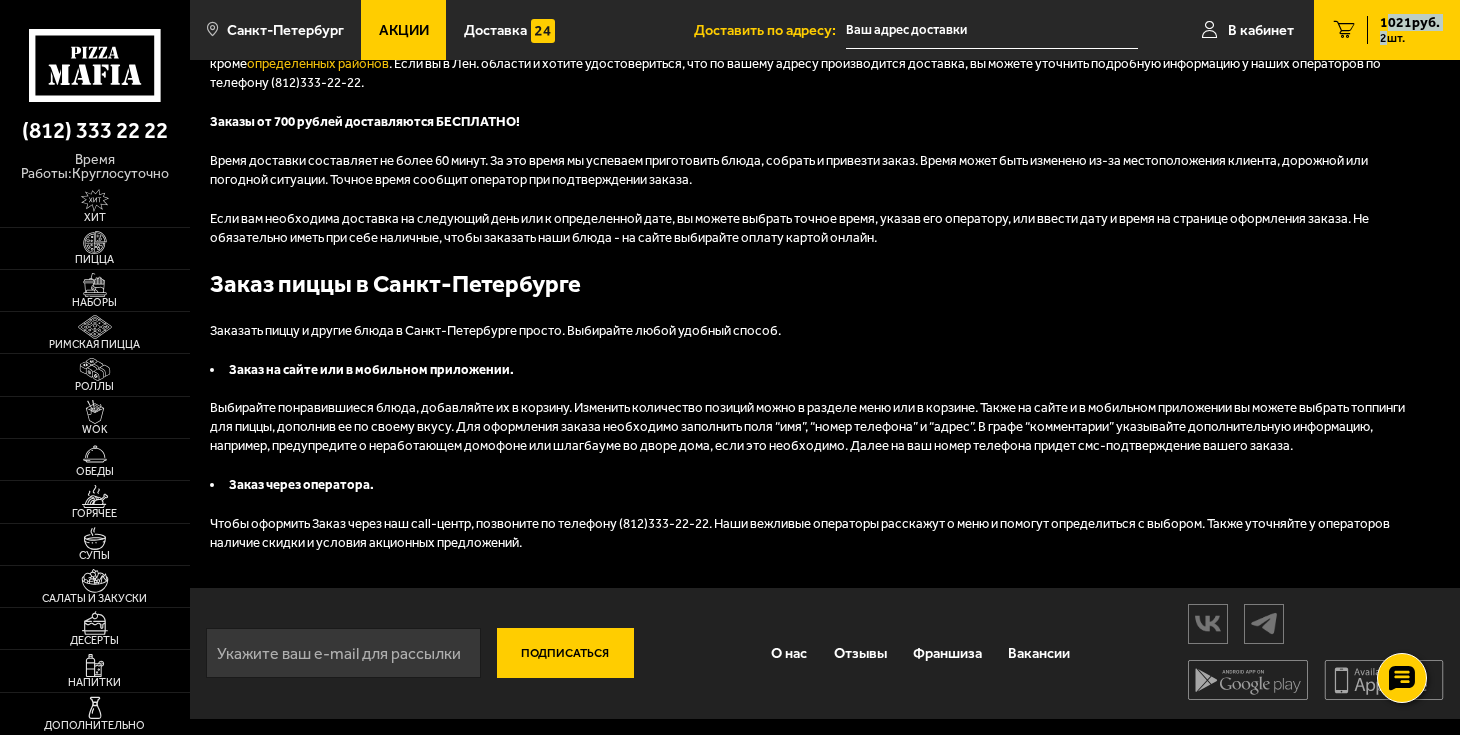 scroll, scrollTop: 0, scrollLeft: 0, axis: both 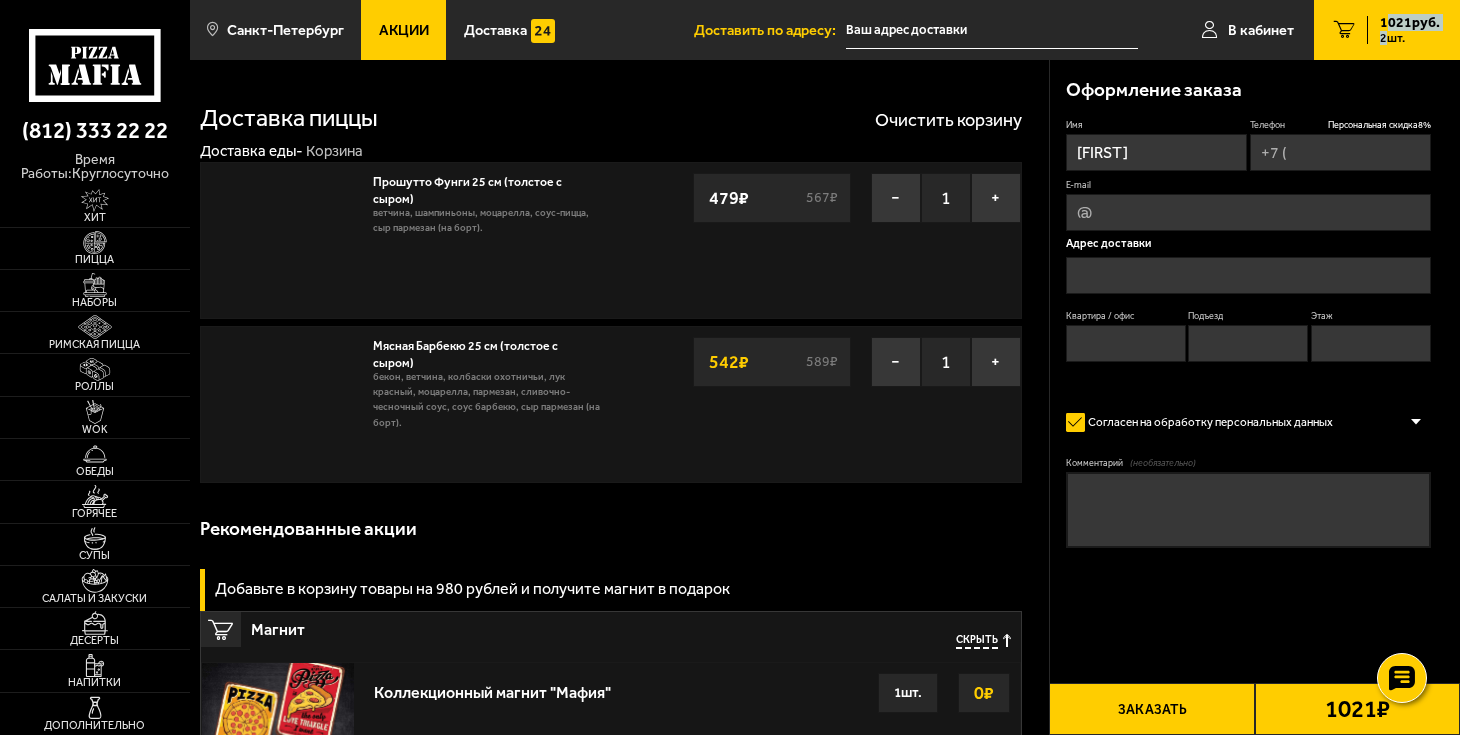 type on "+7 ([PHONE]) - -" 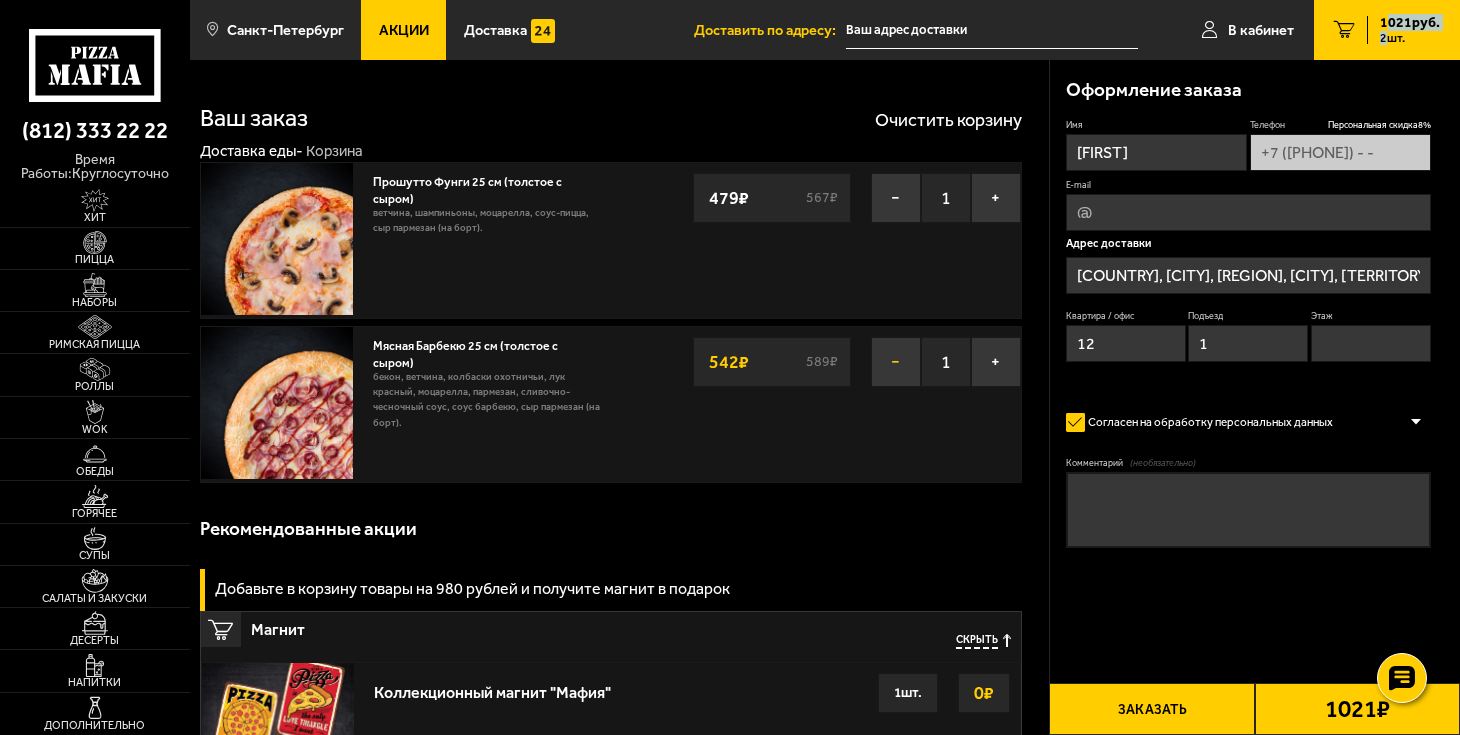 type on "[REGION], [CITY], [TERRITORY] [STREET], [BUILDING]" 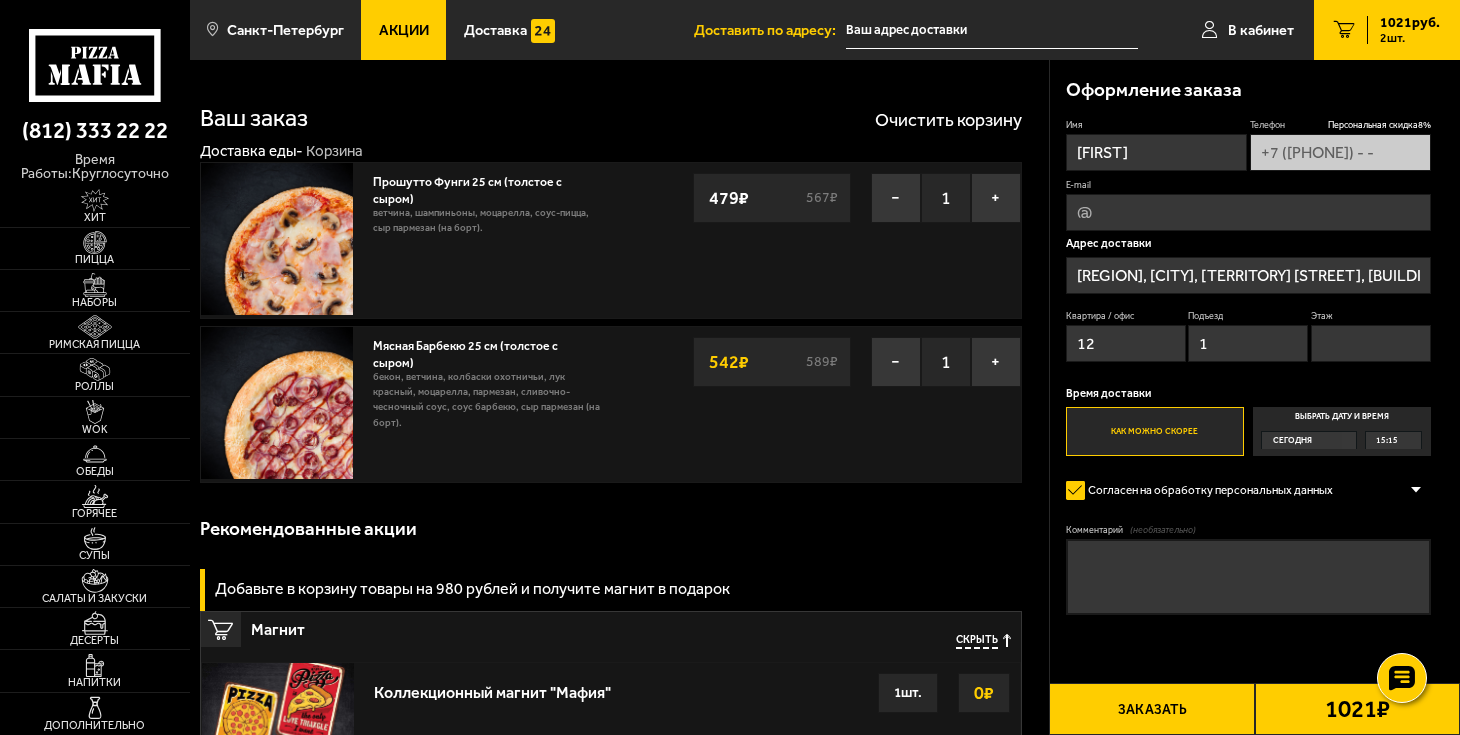 click on "Оформление заказа" at bounding box center [1248, 89] 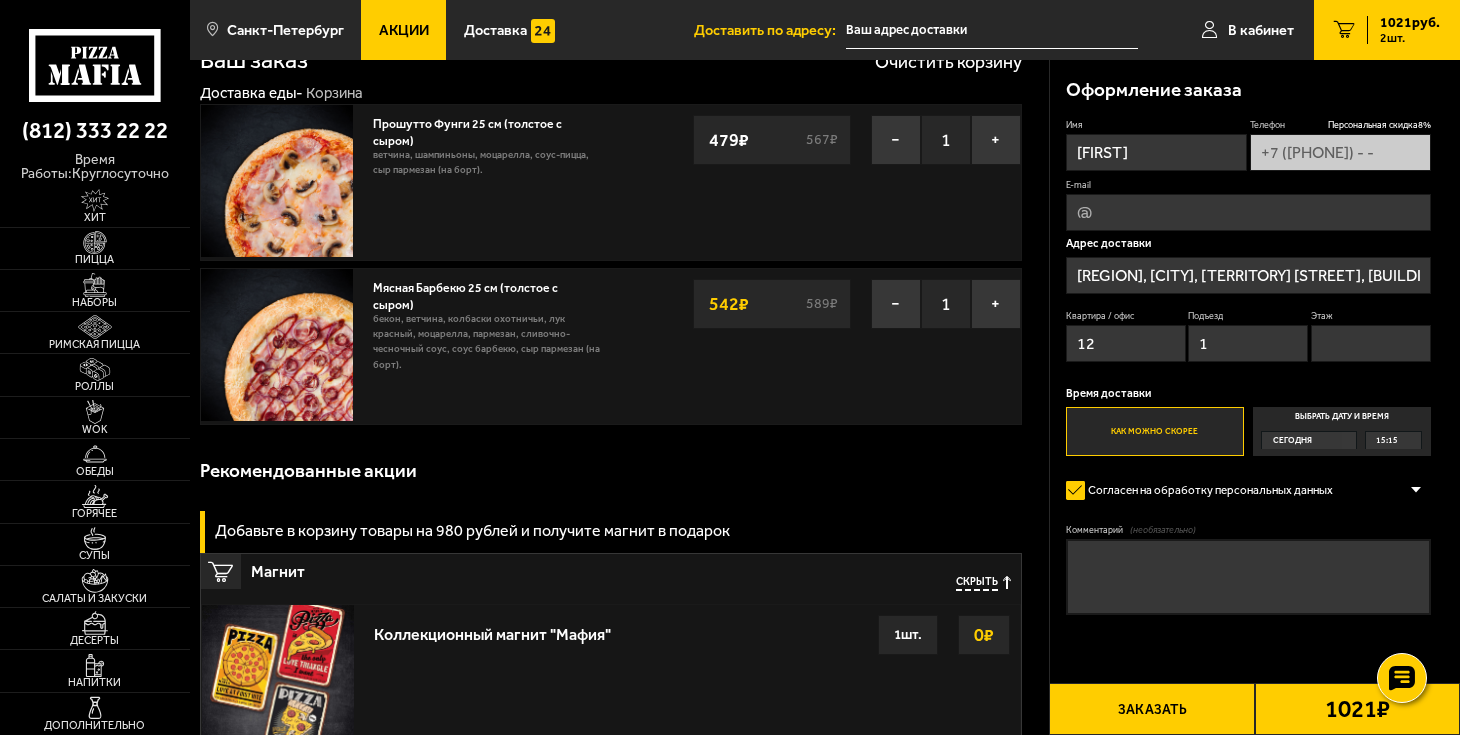 scroll, scrollTop: 111, scrollLeft: 0, axis: vertical 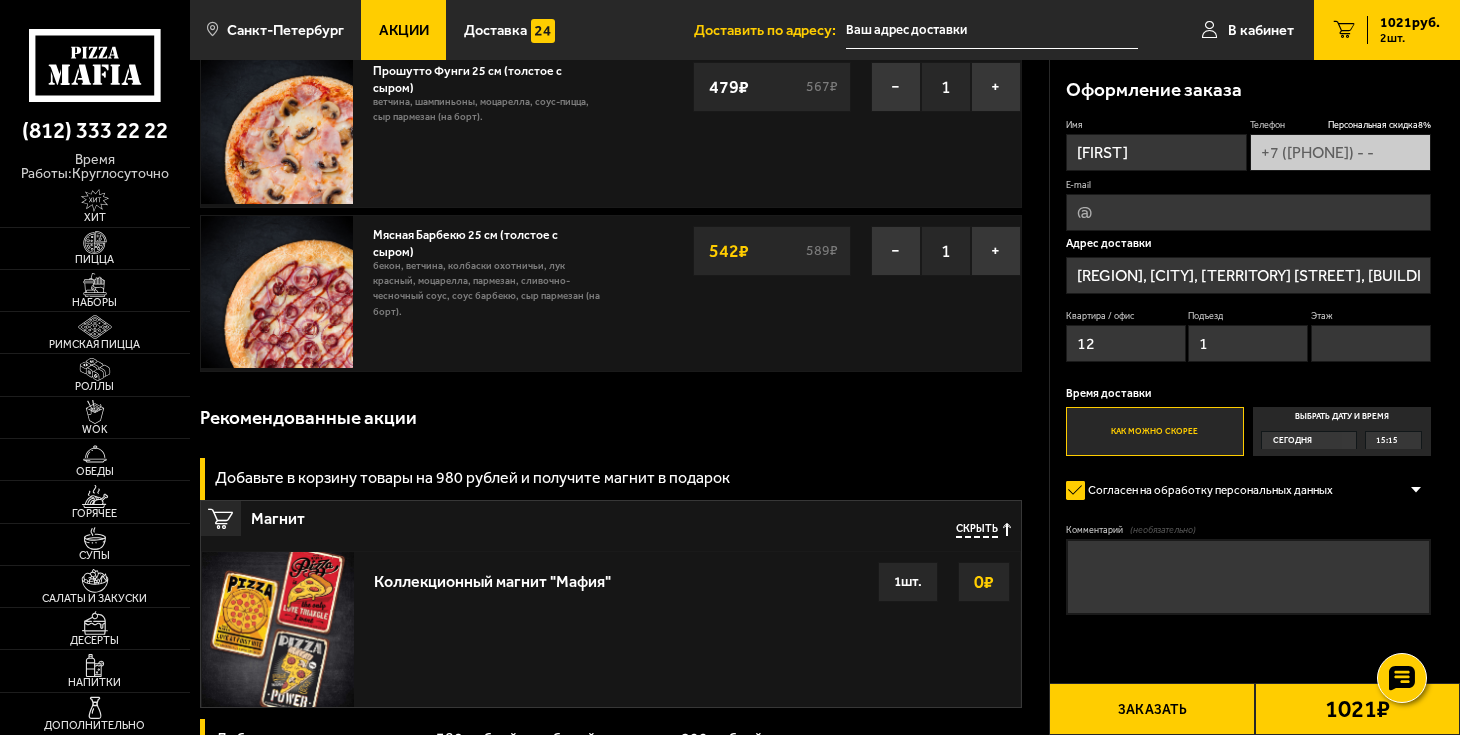 click on "12" at bounding box center (1126, 343) 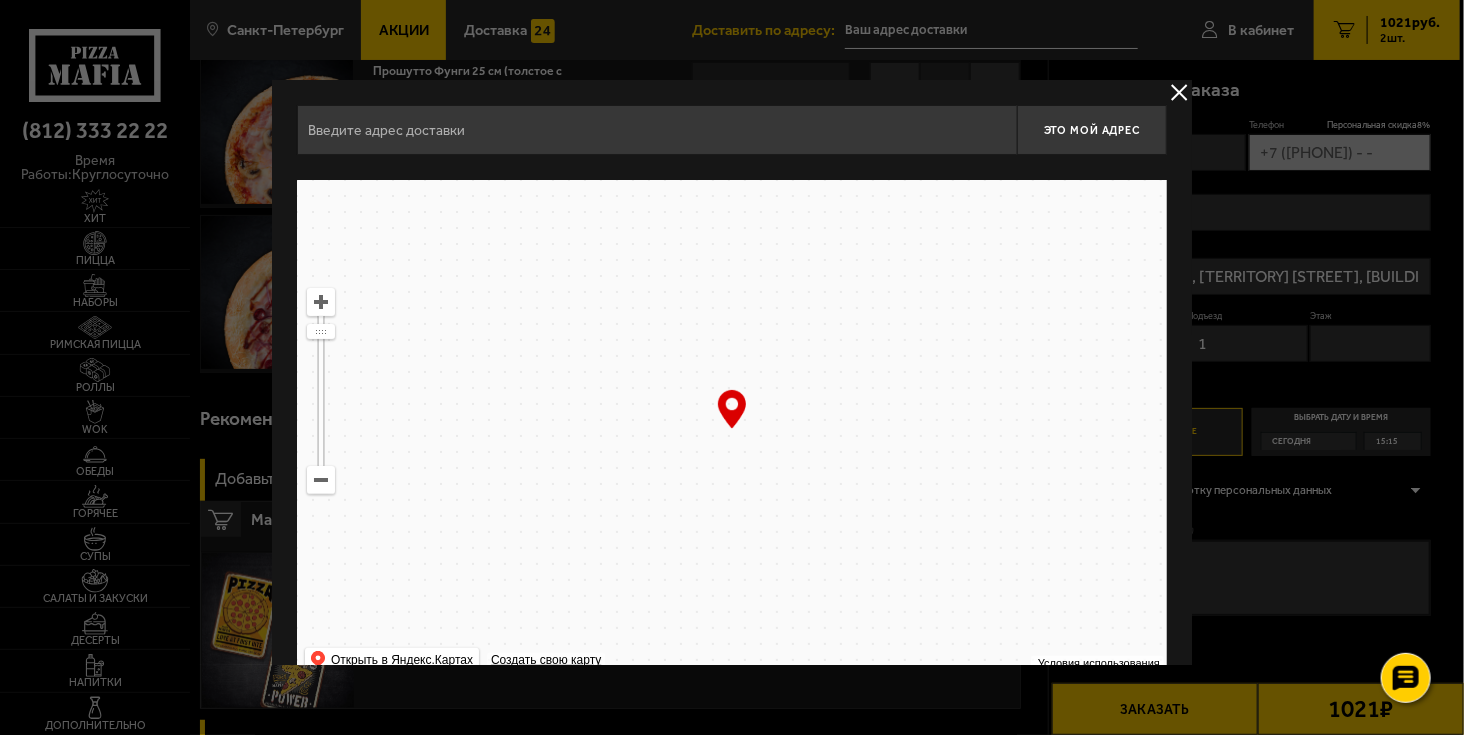type on "[REGION], [CITY], [TERRITORY] [STREET], [BUILDING]" 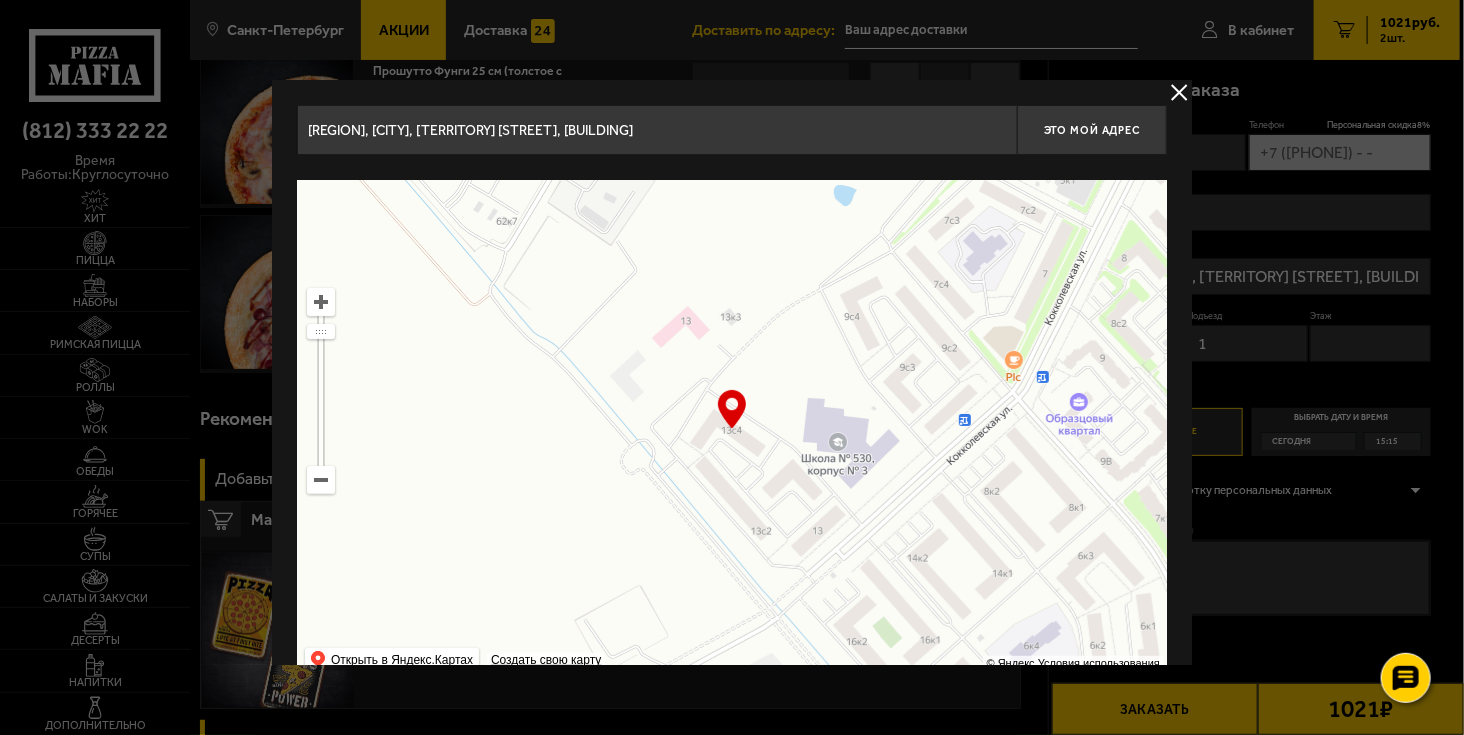 click at bounding box center (1179, 92) 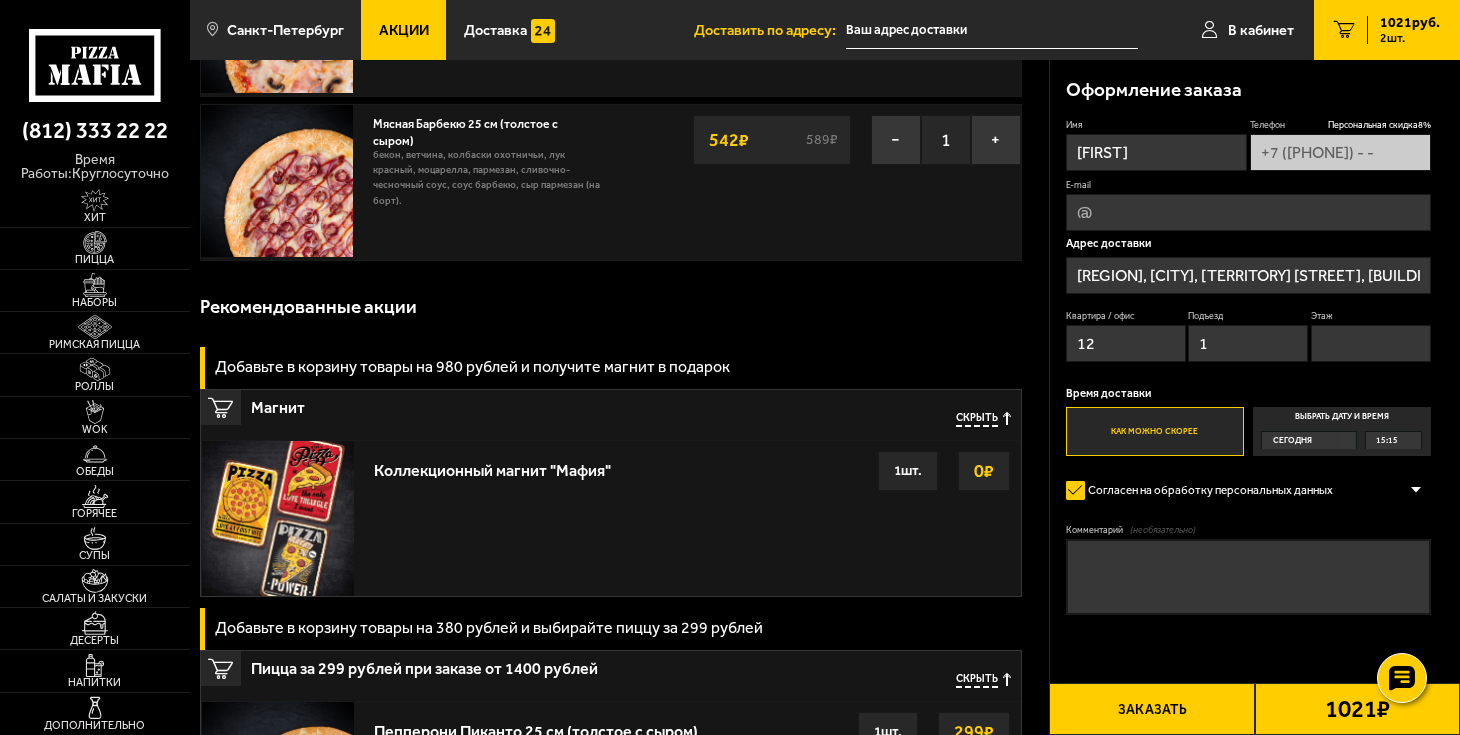scroll, scrollTop: 0, scrollLeft: 0, axis: both 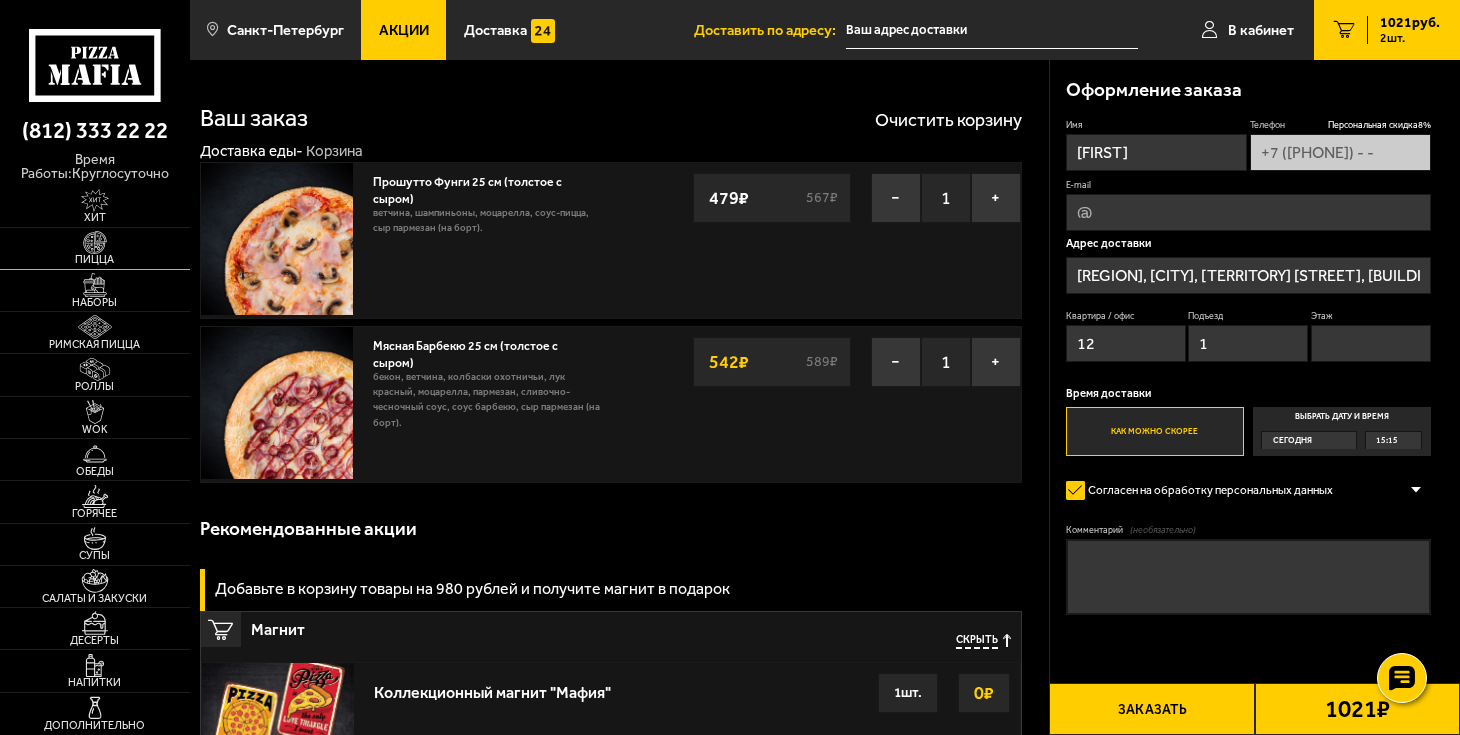 click on "Пицца" at bounding box center (95, 259) 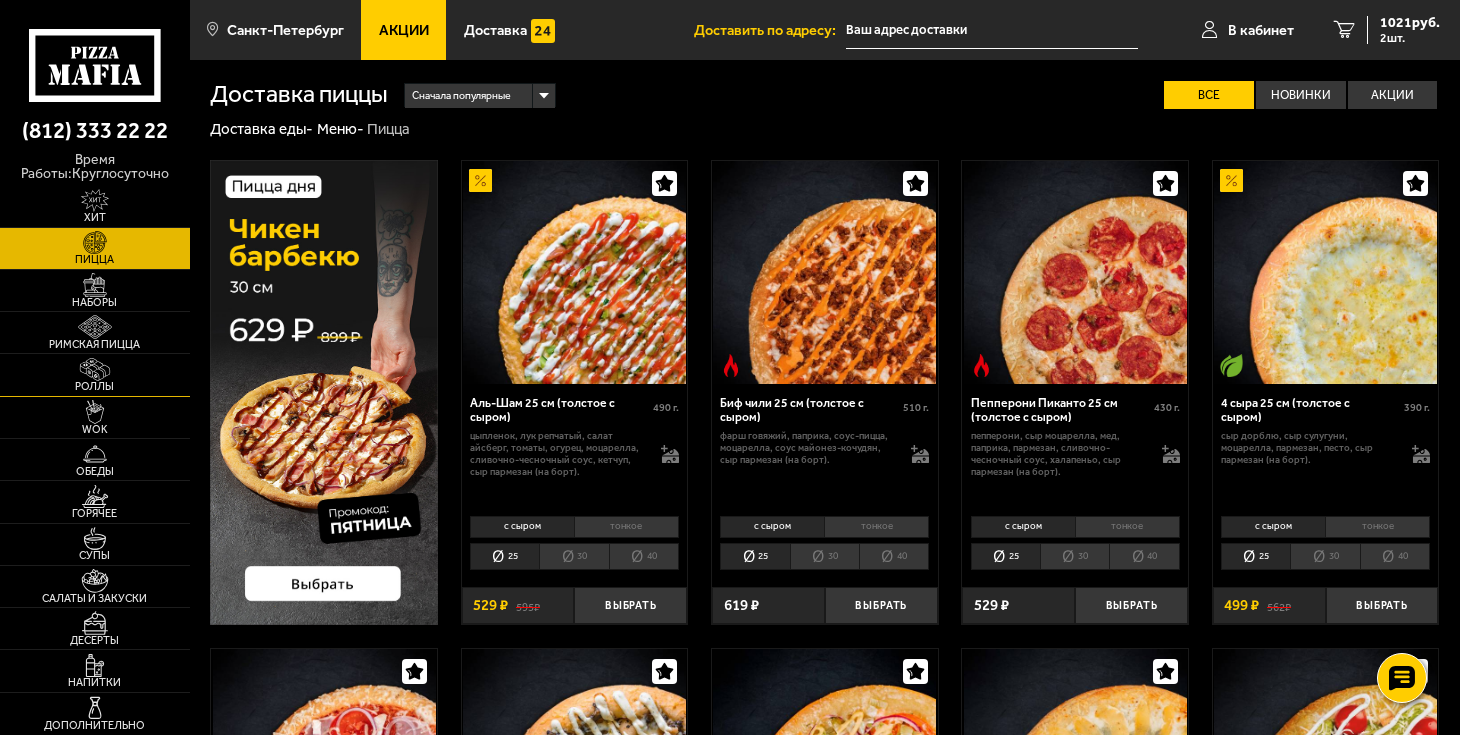 click at bounding box center (95, 370) 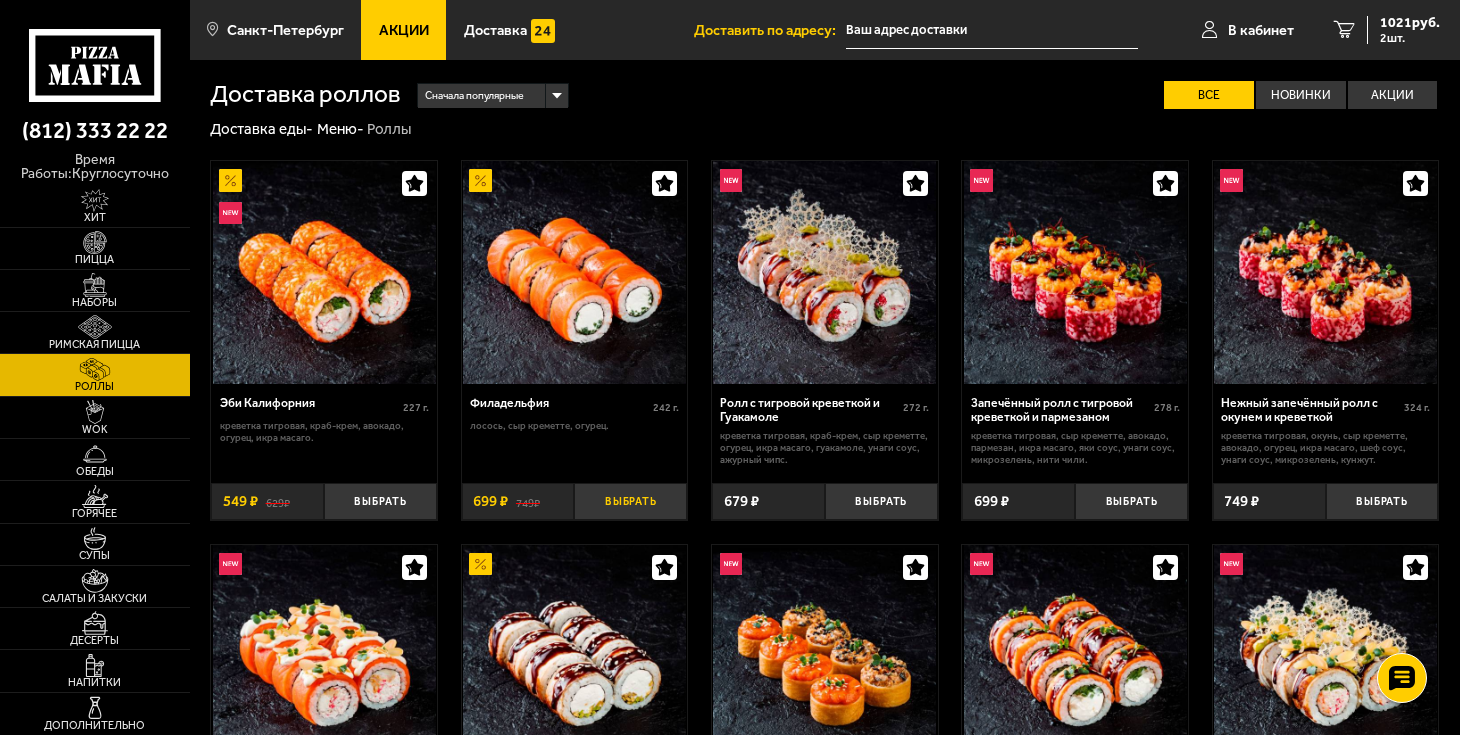 click on "Выбрать" at bounding box center [630, 501] 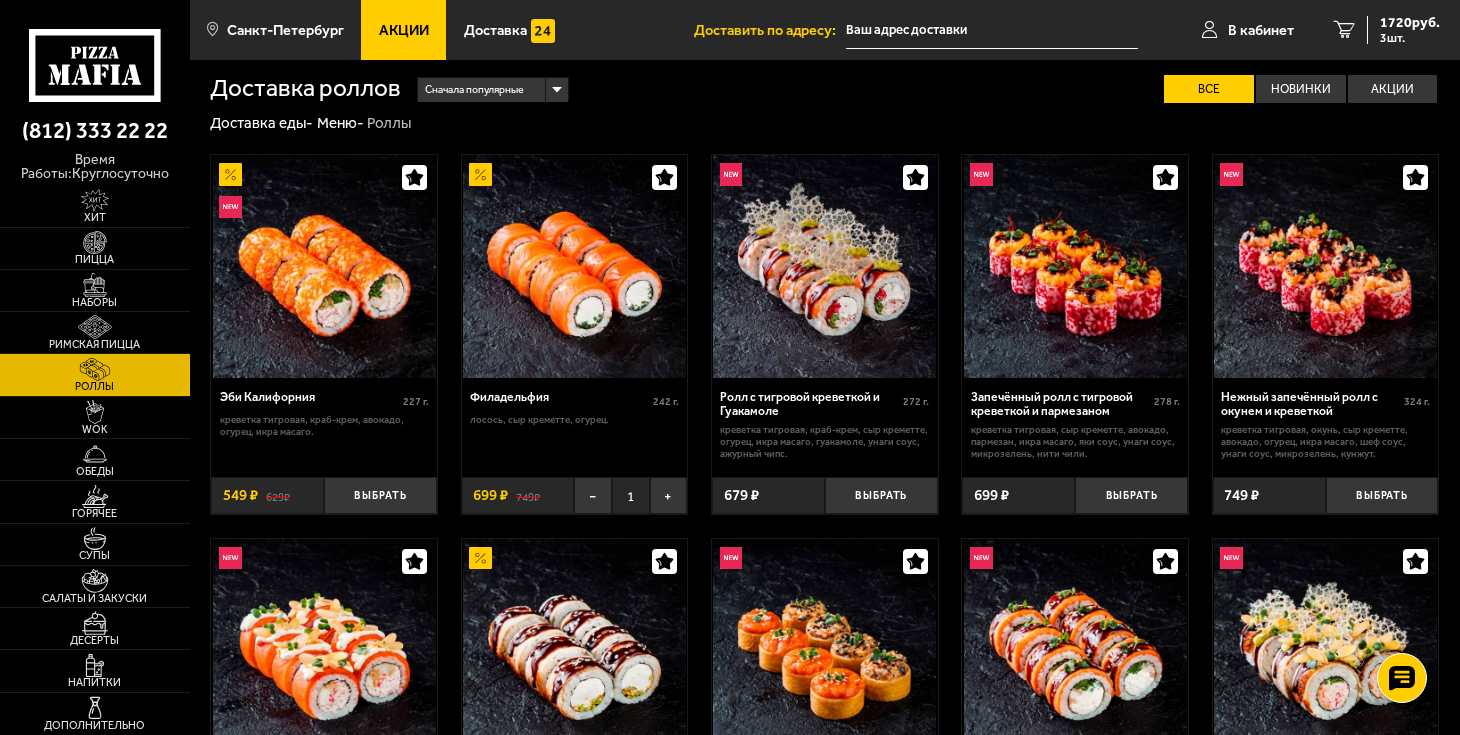 scroll, scrollTop: 0, scrollLeft: 0, axis: both 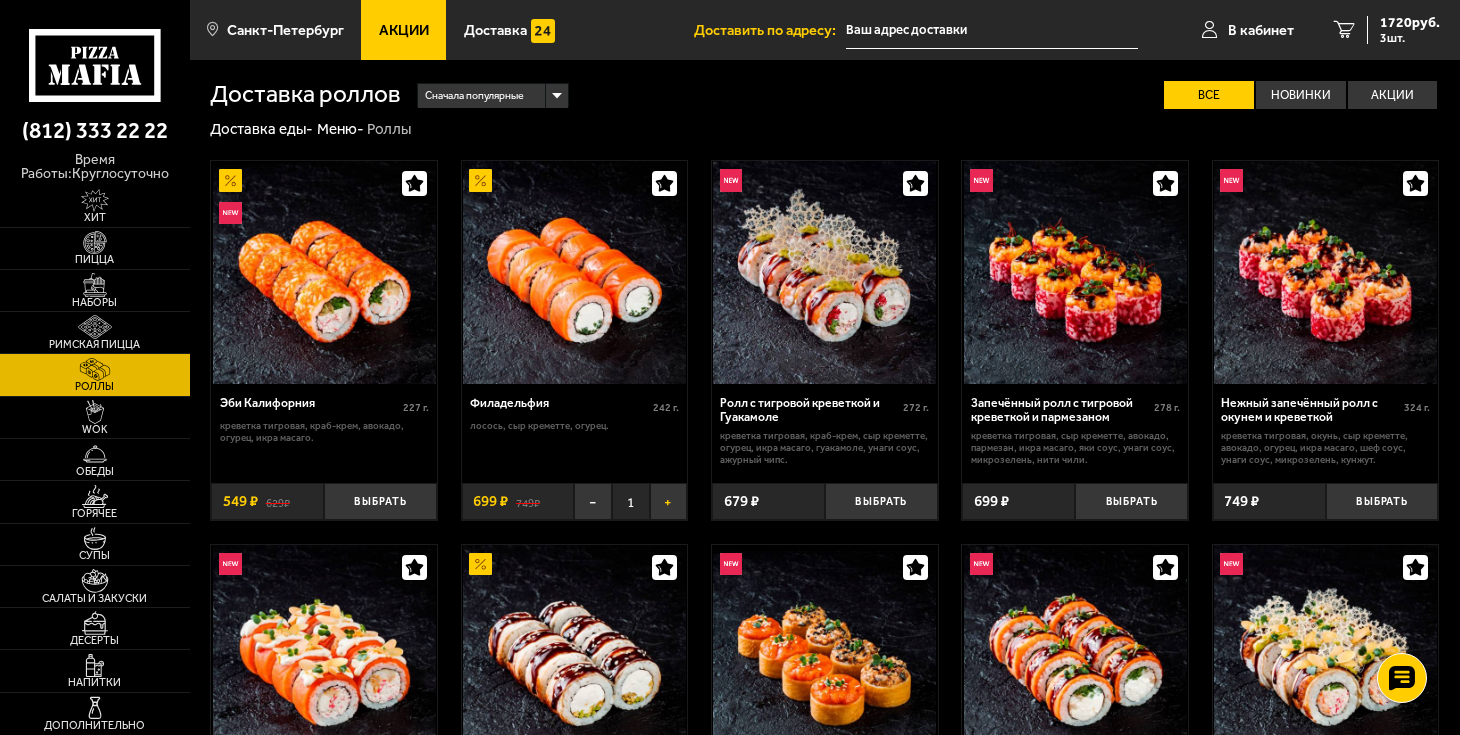 click on "+" at bounding box center [669, 501] 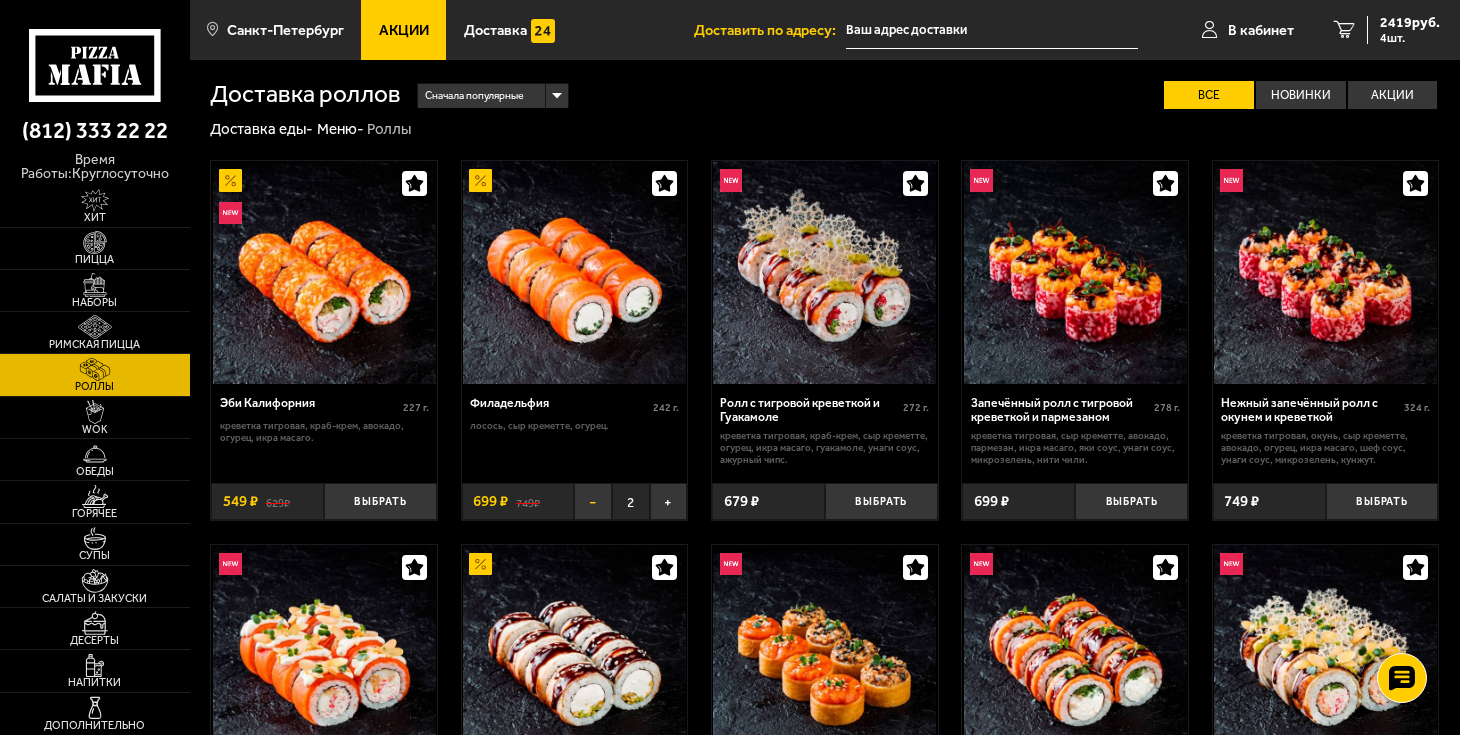 click on "−" at bounding box center [593, 501] 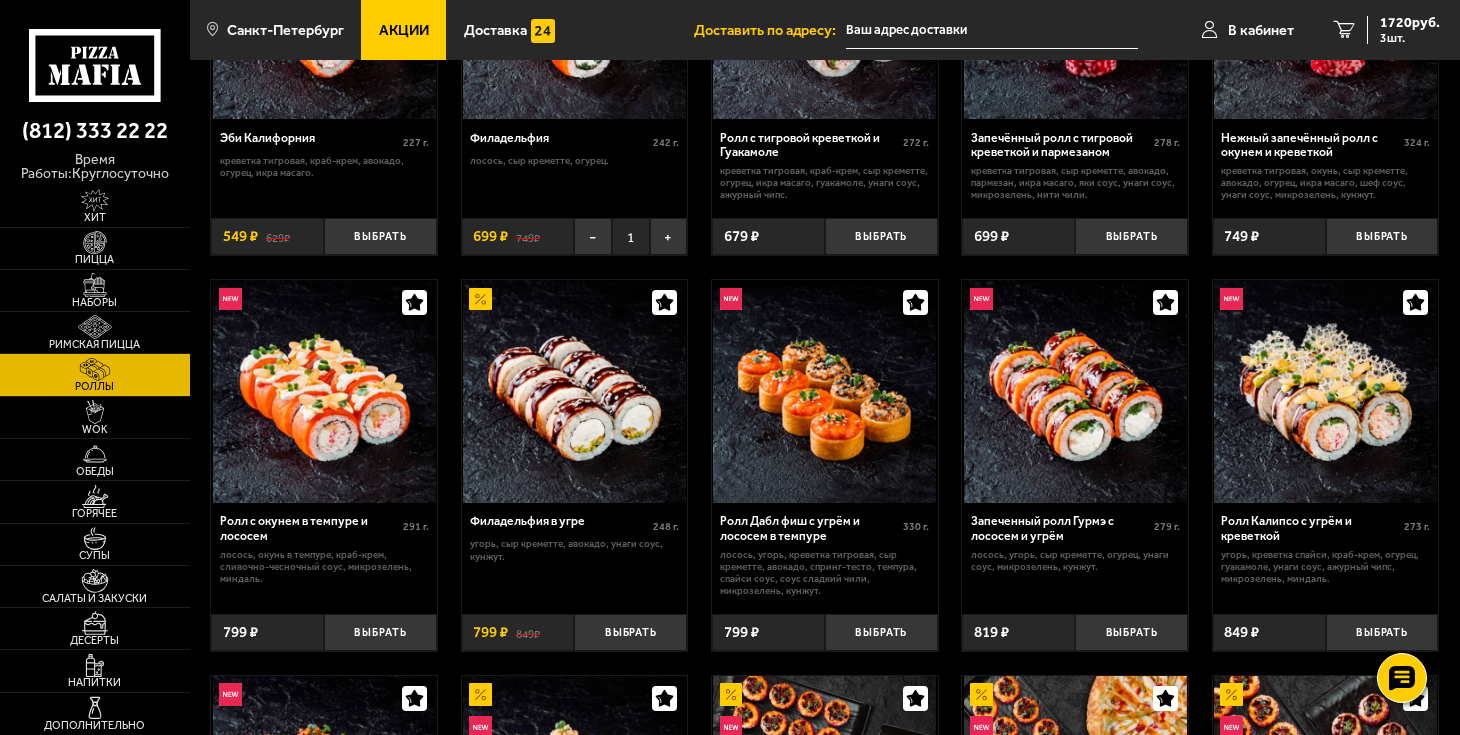 scroll, scrollTop: 333, scrollLeft: 0, axis: vertical 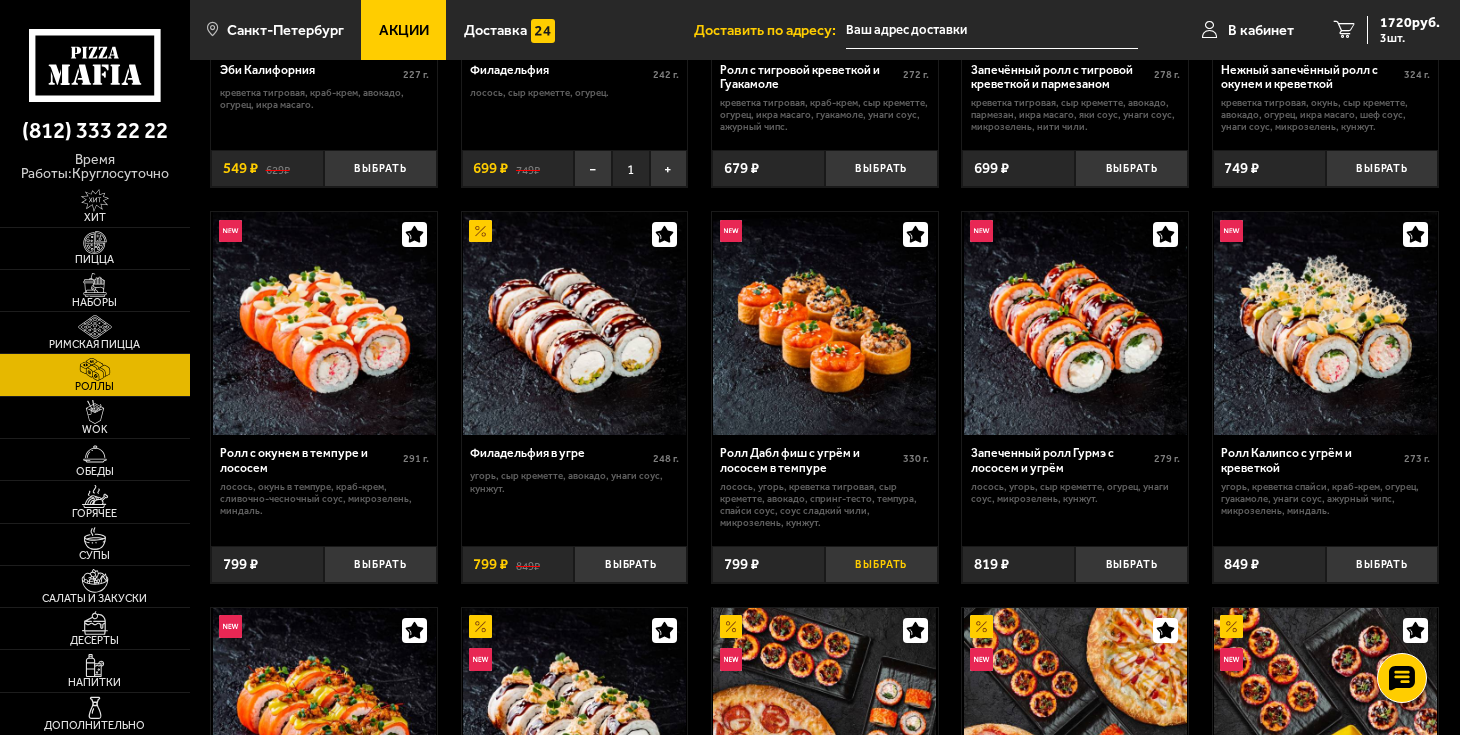 click on "Выбрать" at bounding box center (881, 564) 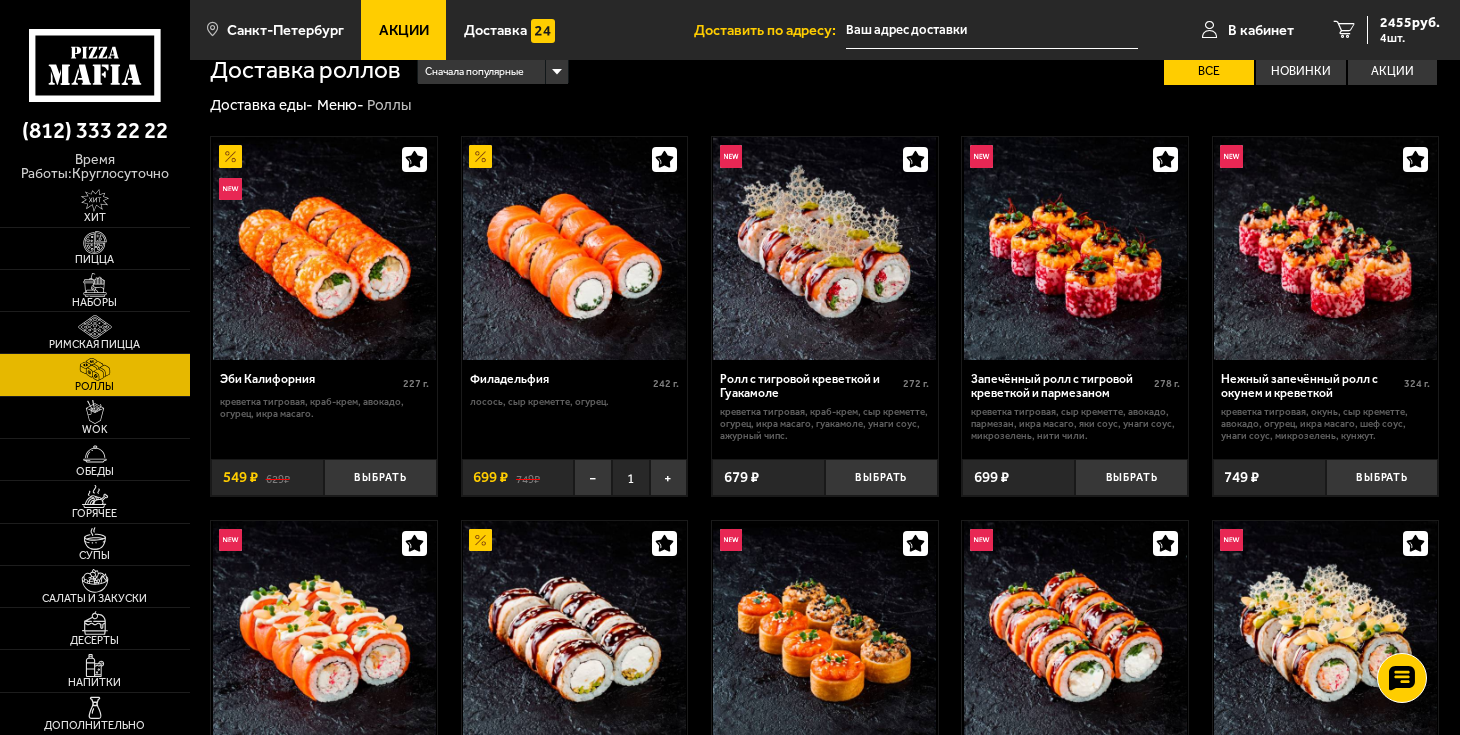 scroll, scrollTop: 0, scrollLeft: 0, axis: both 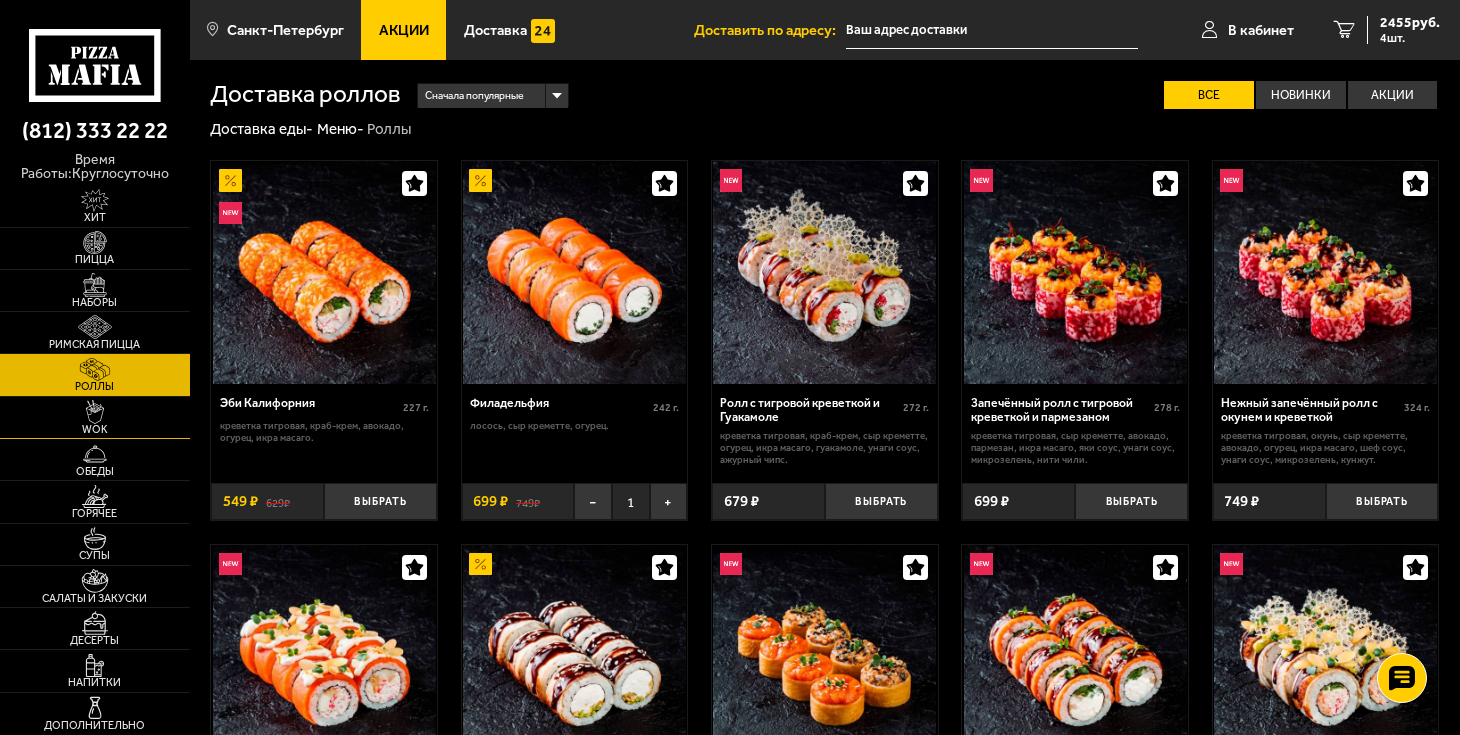 click at bounding box center [95, 412] 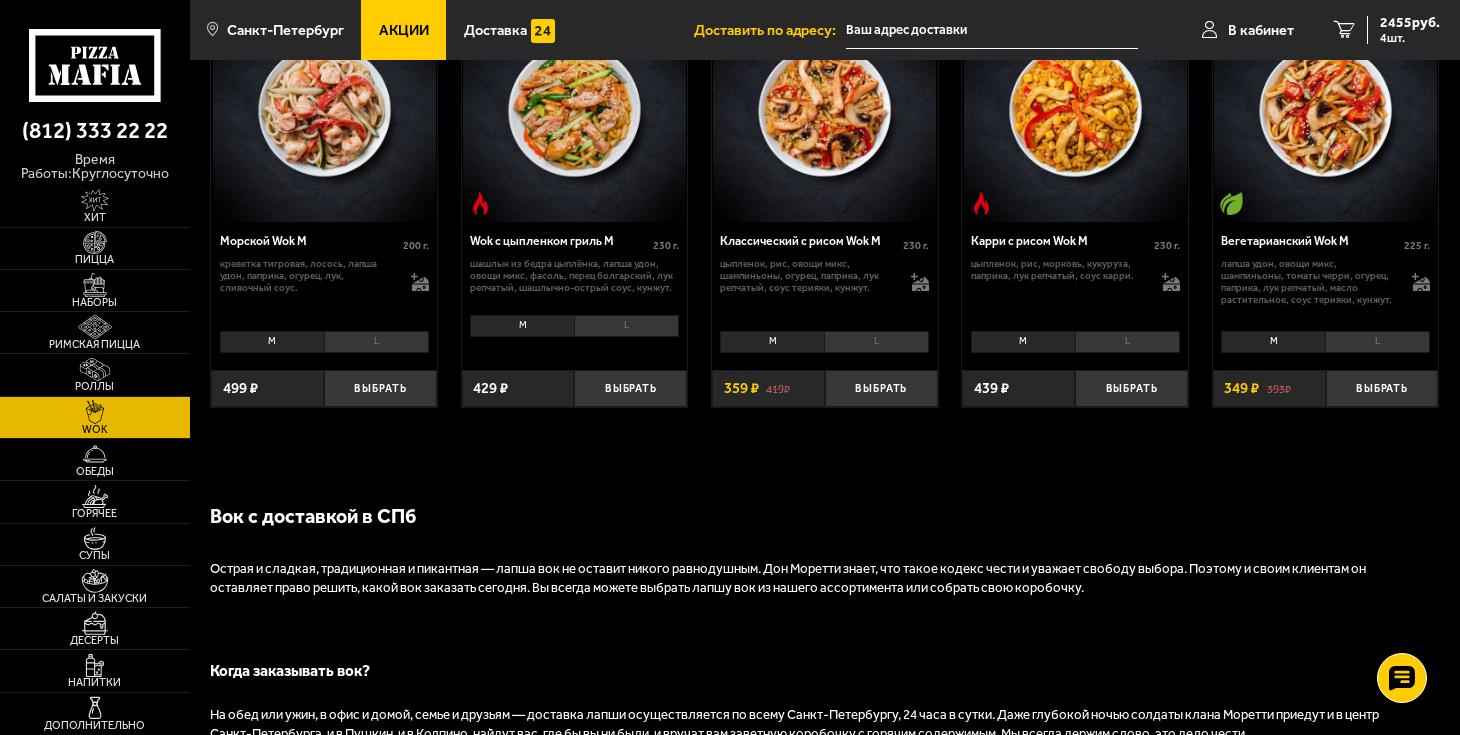 scroll, scrollTop: 1111, scrollLeft: 0, axis: vertical 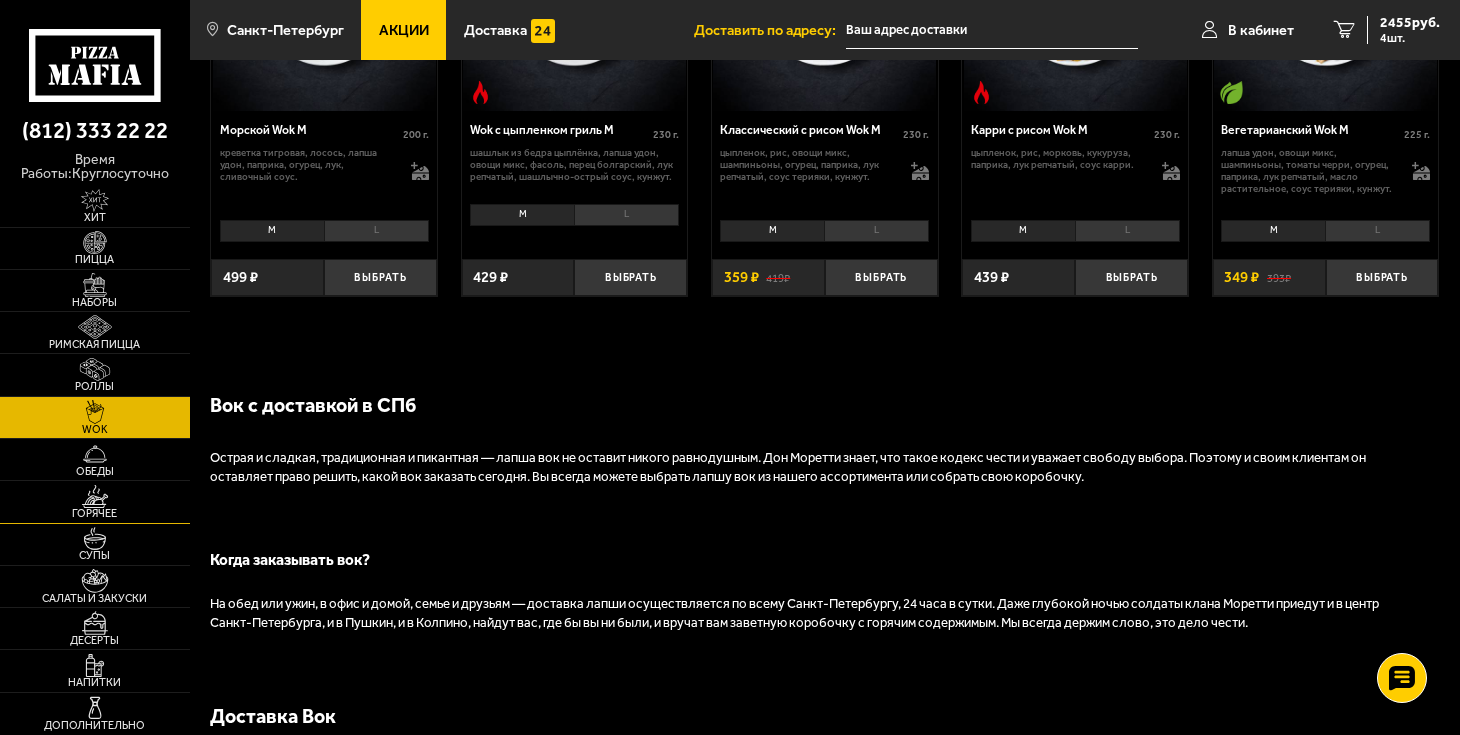 click at bounding box center [95, 497] 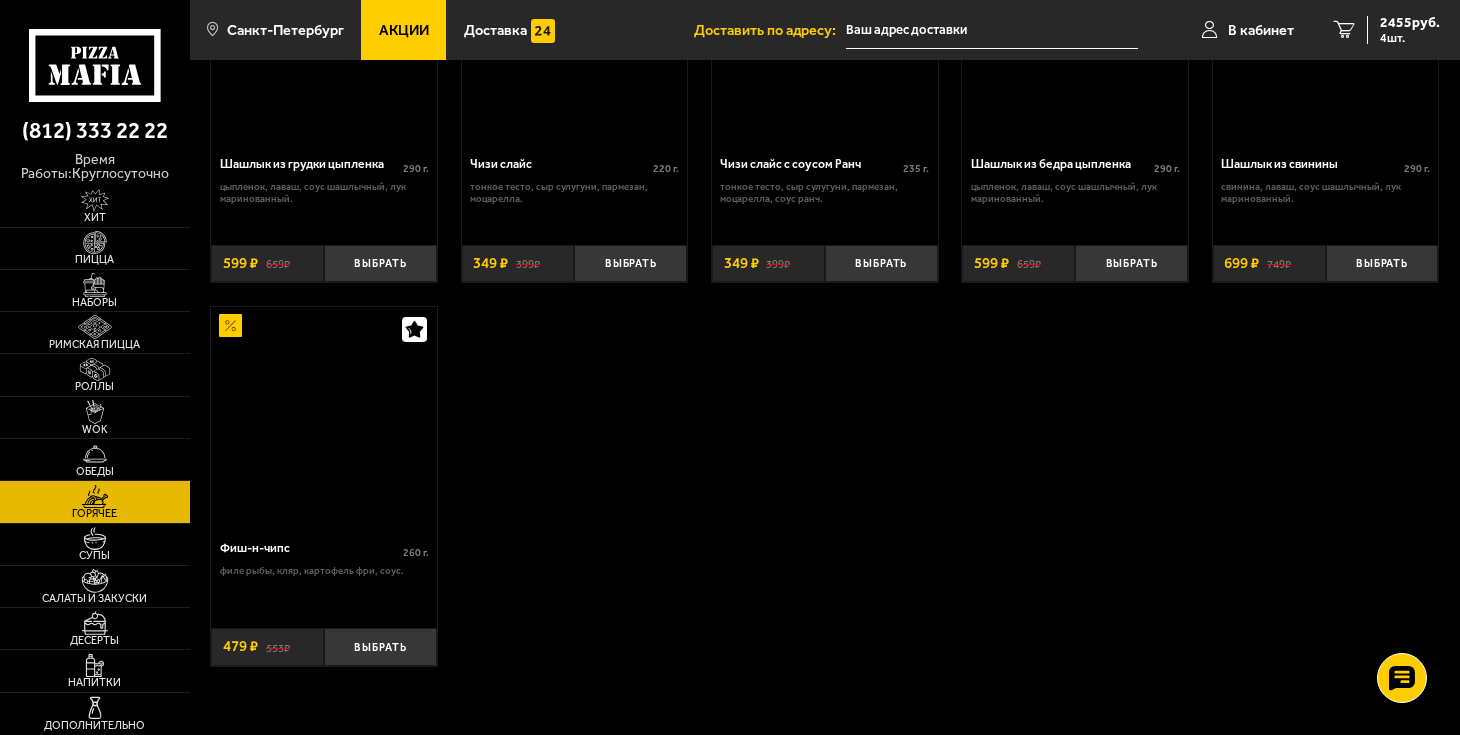 scroll, scrollTop: 0, scrollLeft: 0, axis: both 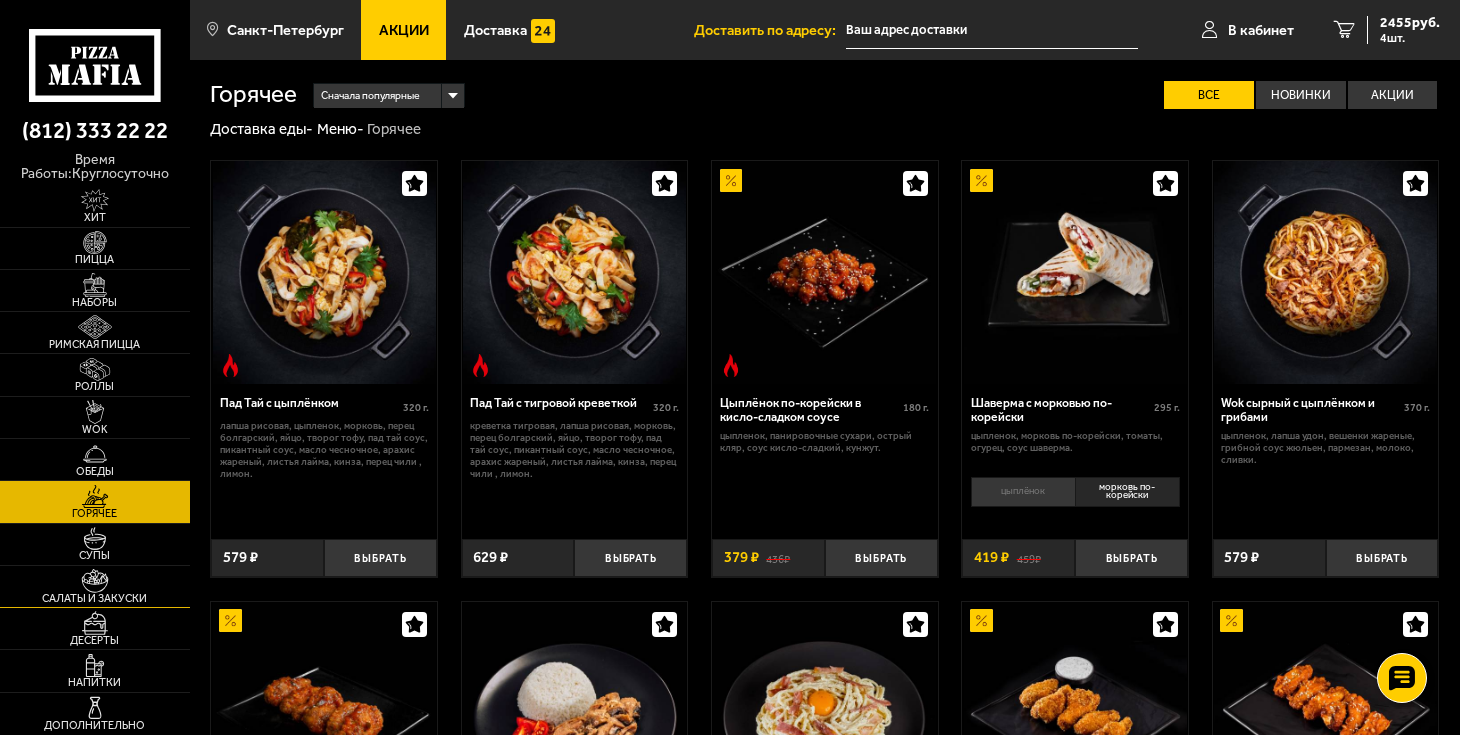 click on "Салаты и закуски" at bounding box center [95, 598] 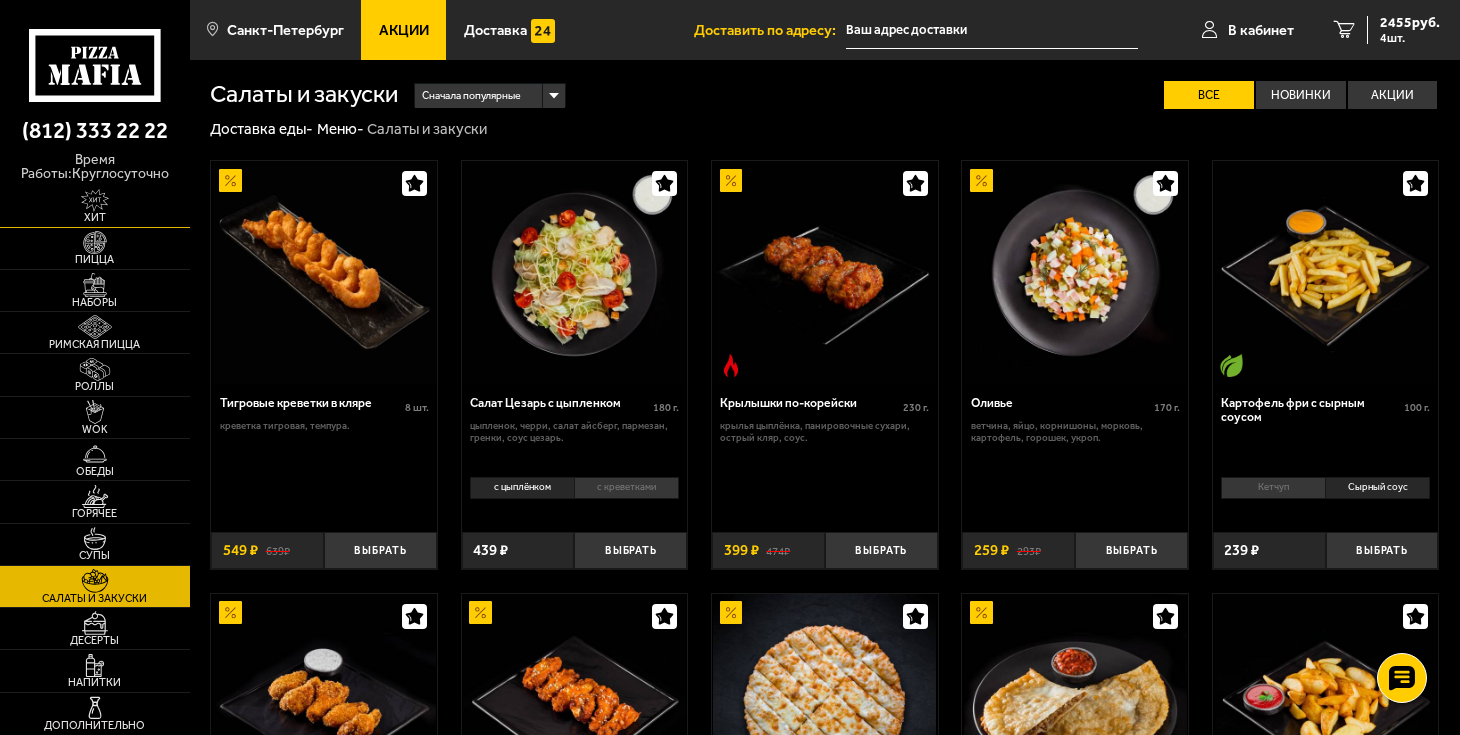 scroll, scrollTop: 222, scrollLeft: 0, axis: vertical 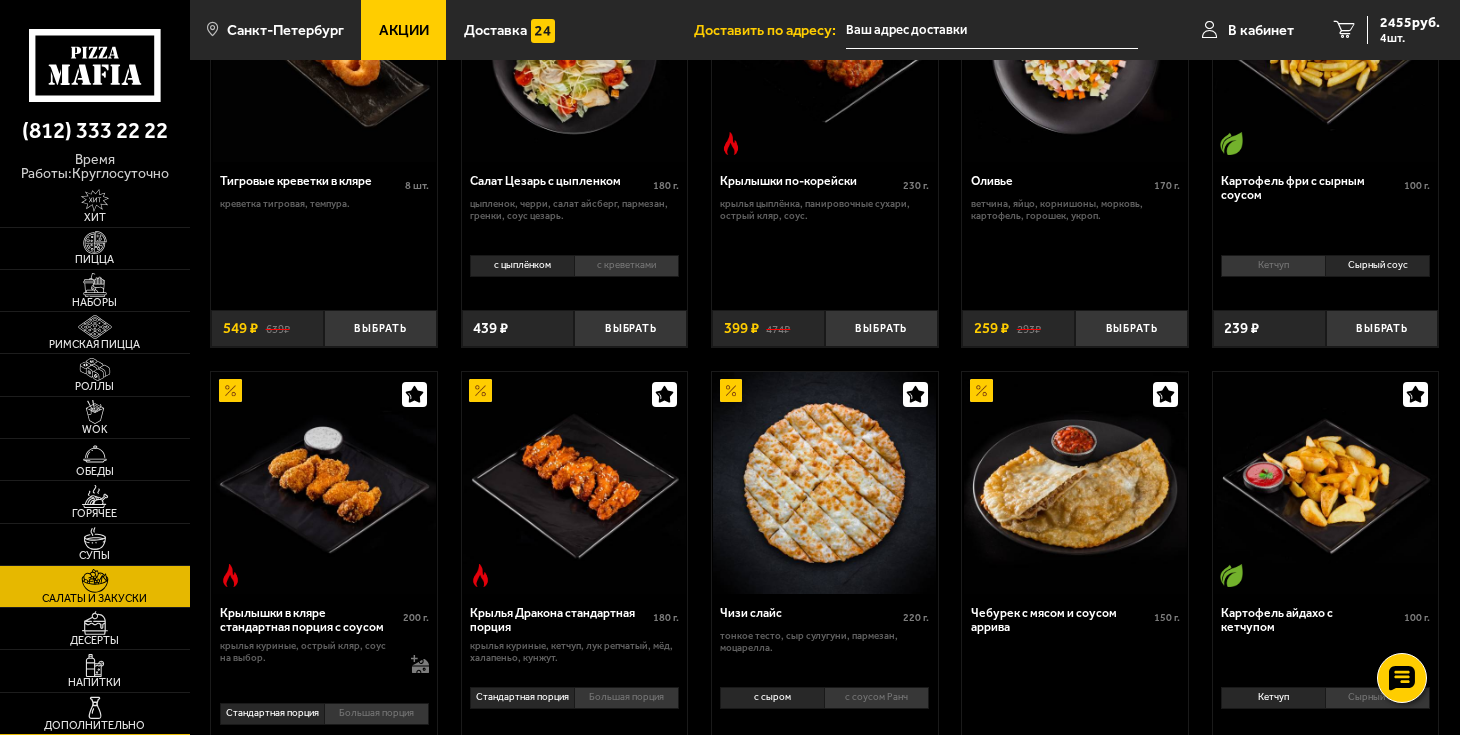click at bounding box center [95, 708] 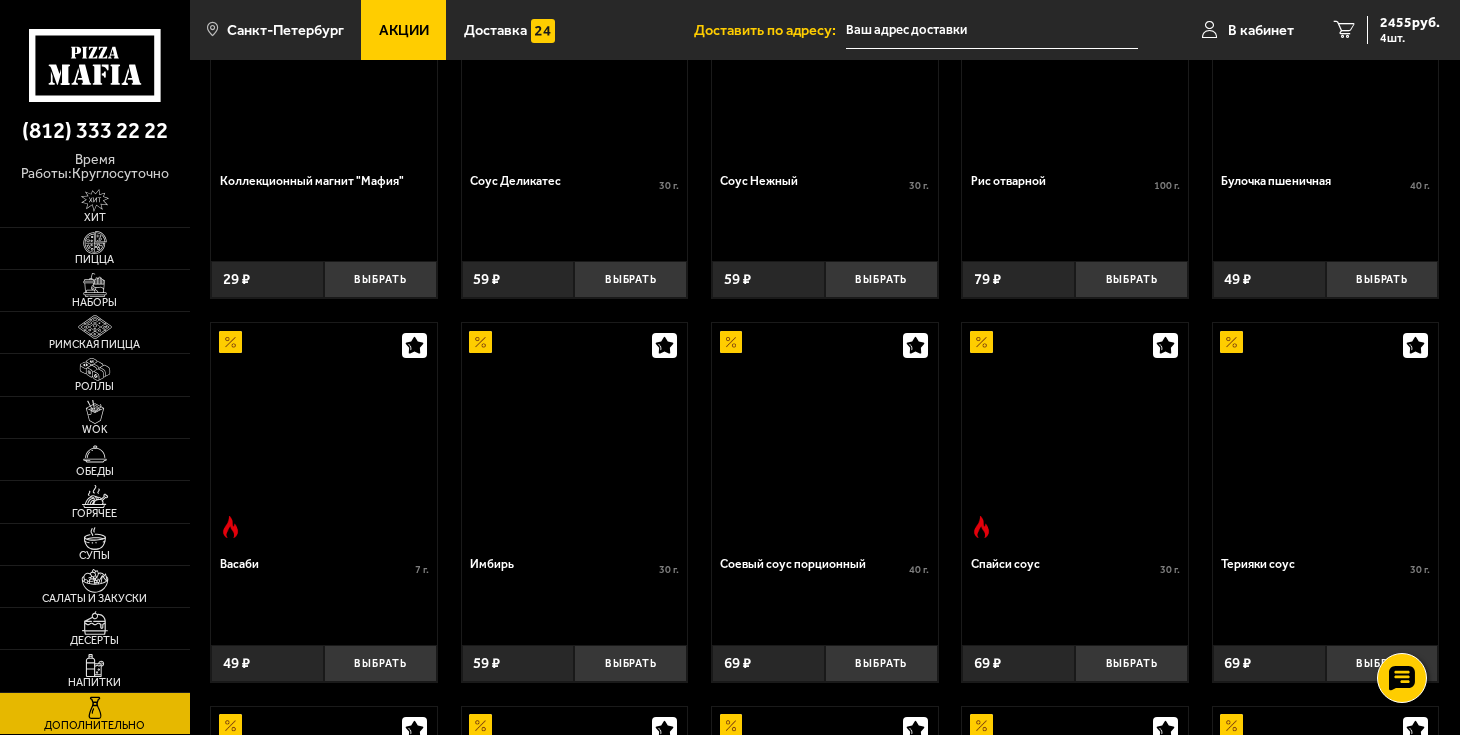 scroll, scrollTop: 0, scrollLeft: 0, axis: both 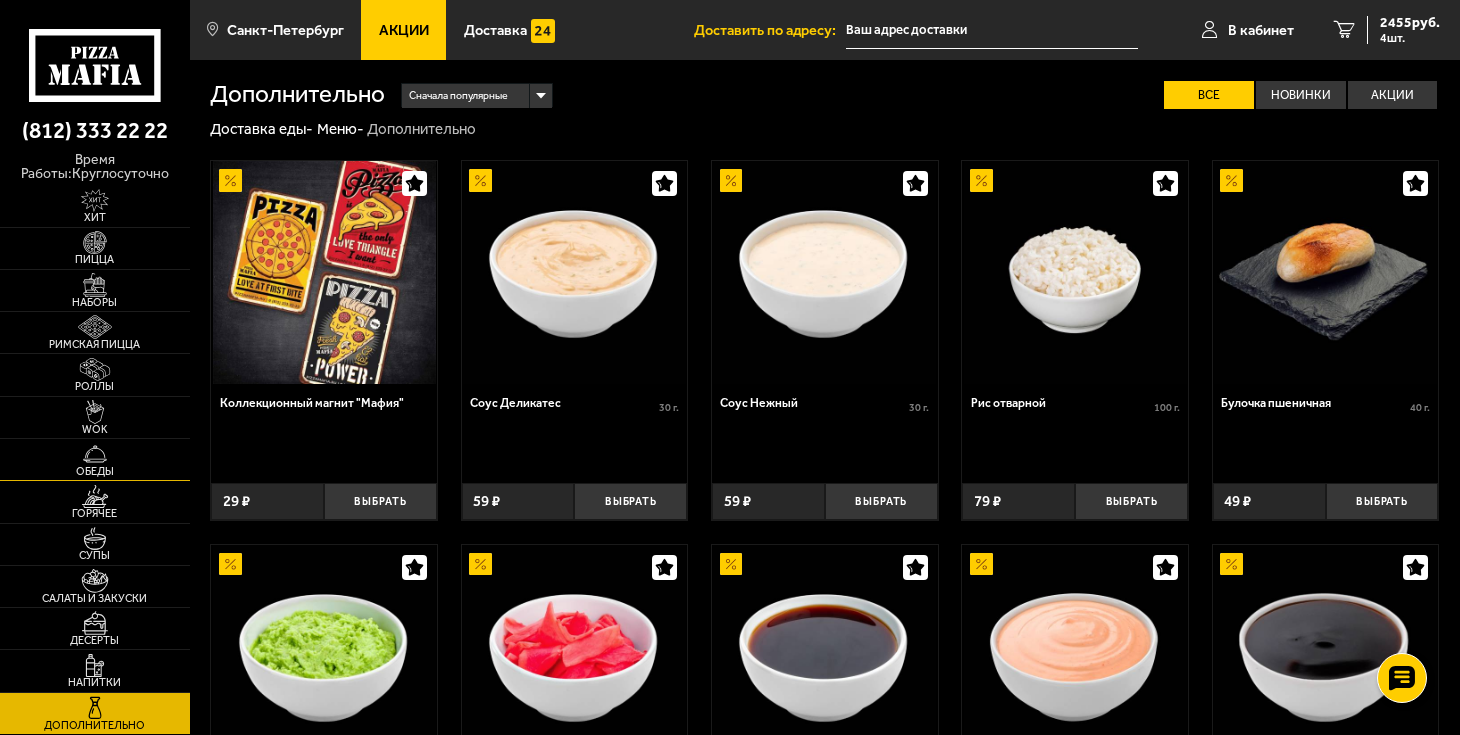 click on "Обеды" at bounding box center (95, 471) 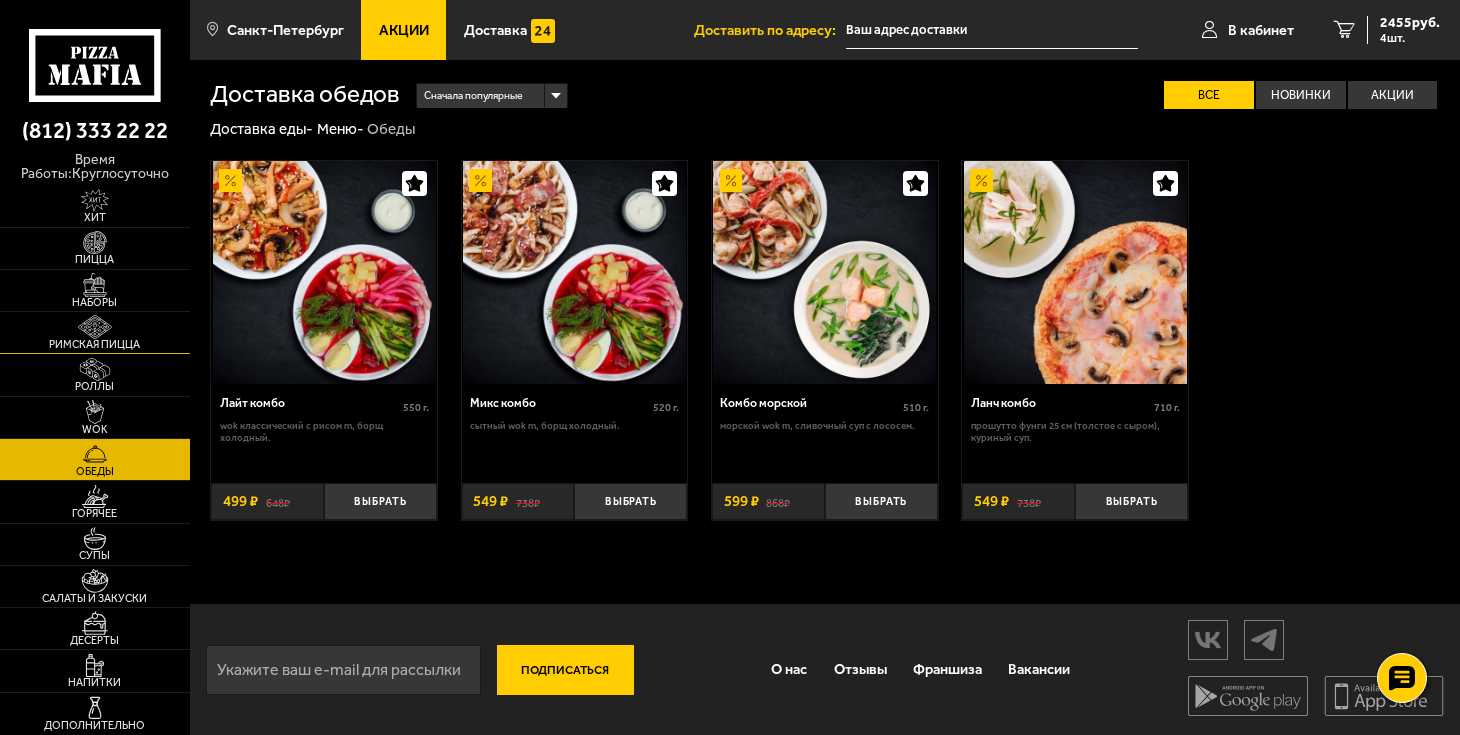 click at bounding box center [95, 327] 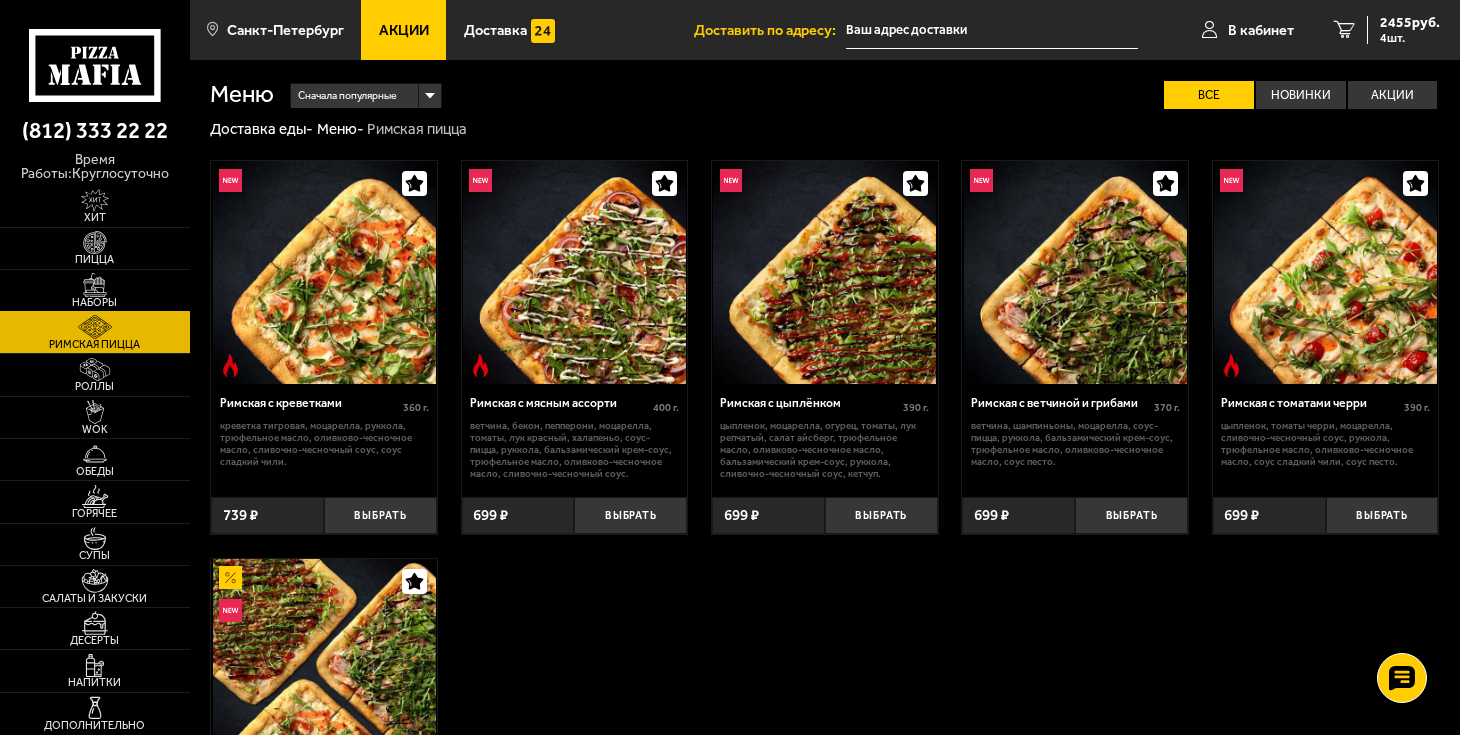 click on "Наборы" at bounding box center [95, 302] 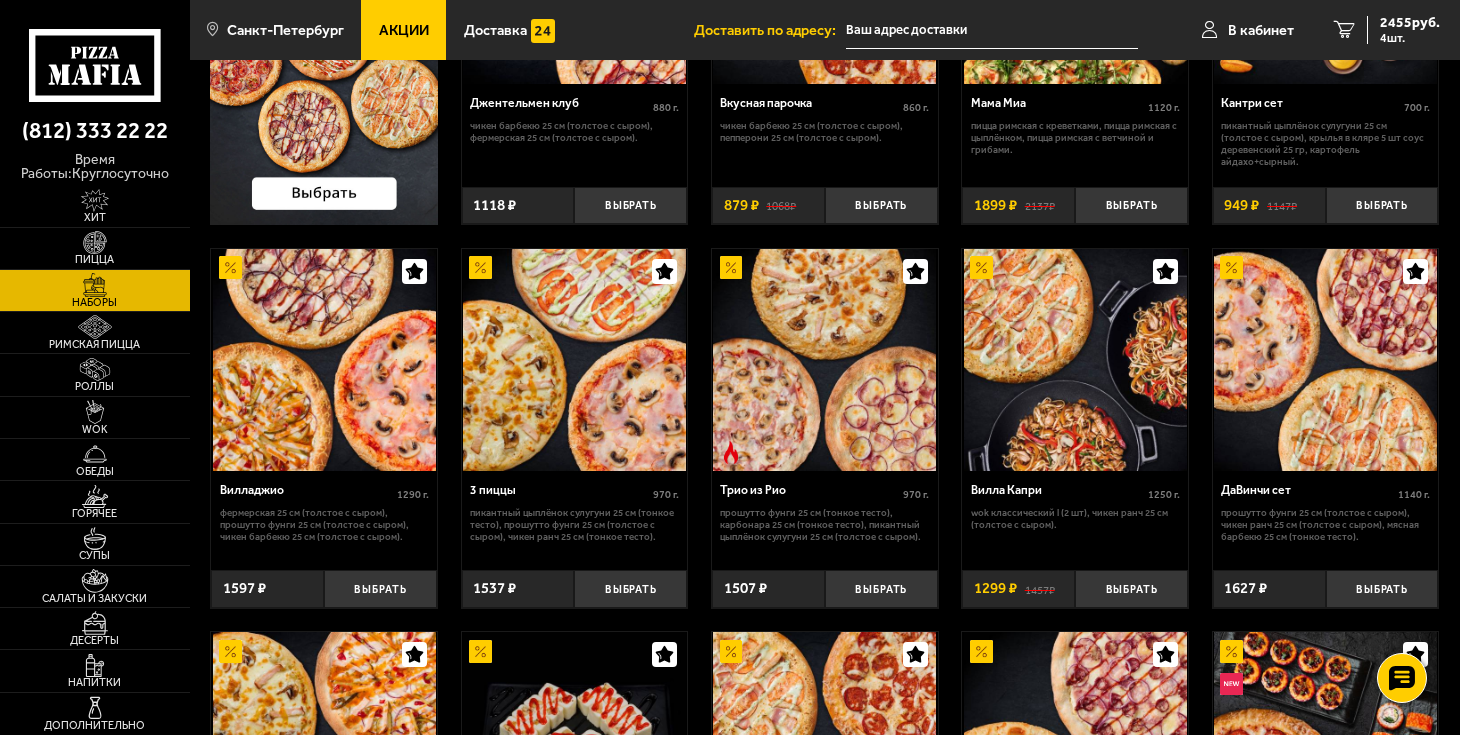 scroll, scrollTop: 333, scrollLeft: 0, axis: vertical 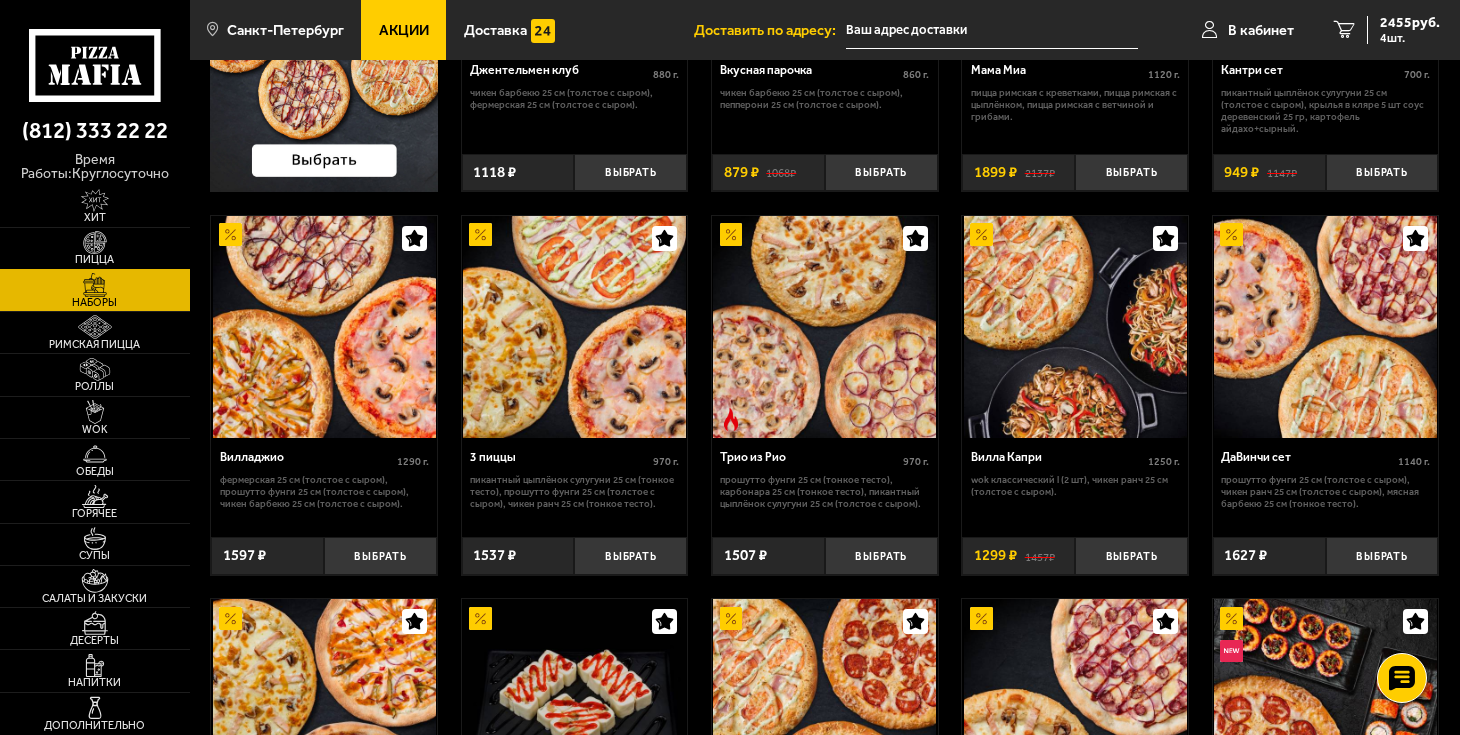 click at bounding box center (95, 243) 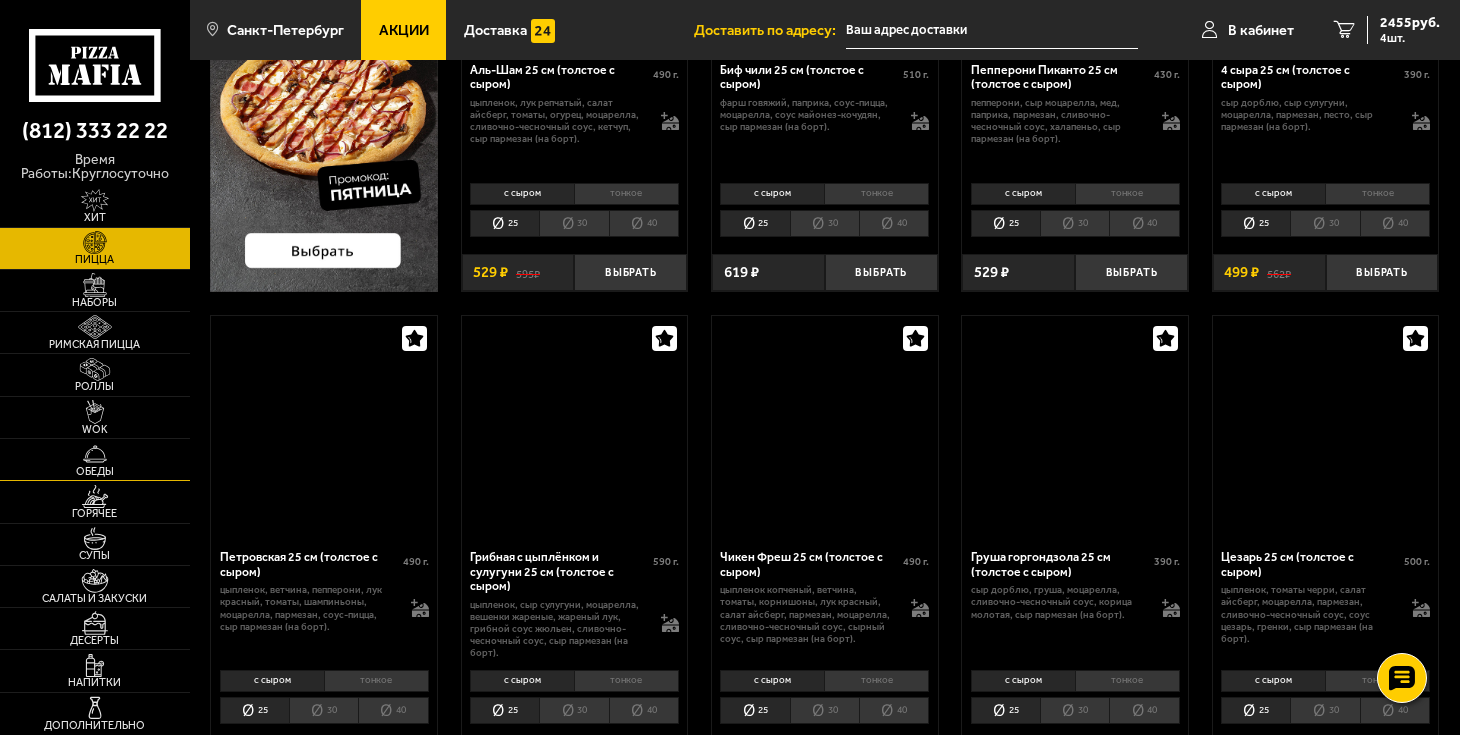scroll, scrollTop: 0, scrollLeft: 0, axis: both 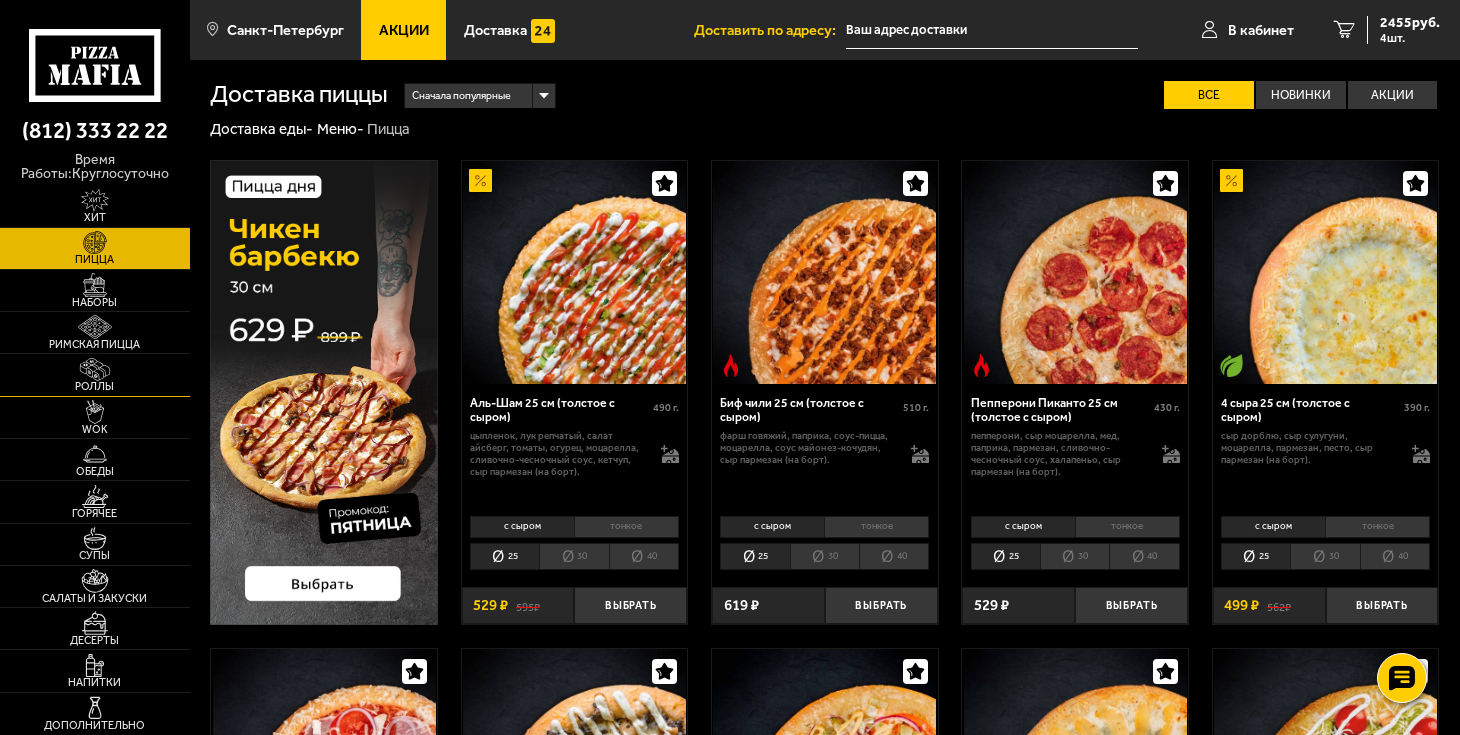 click at bounding box center [95, 370] 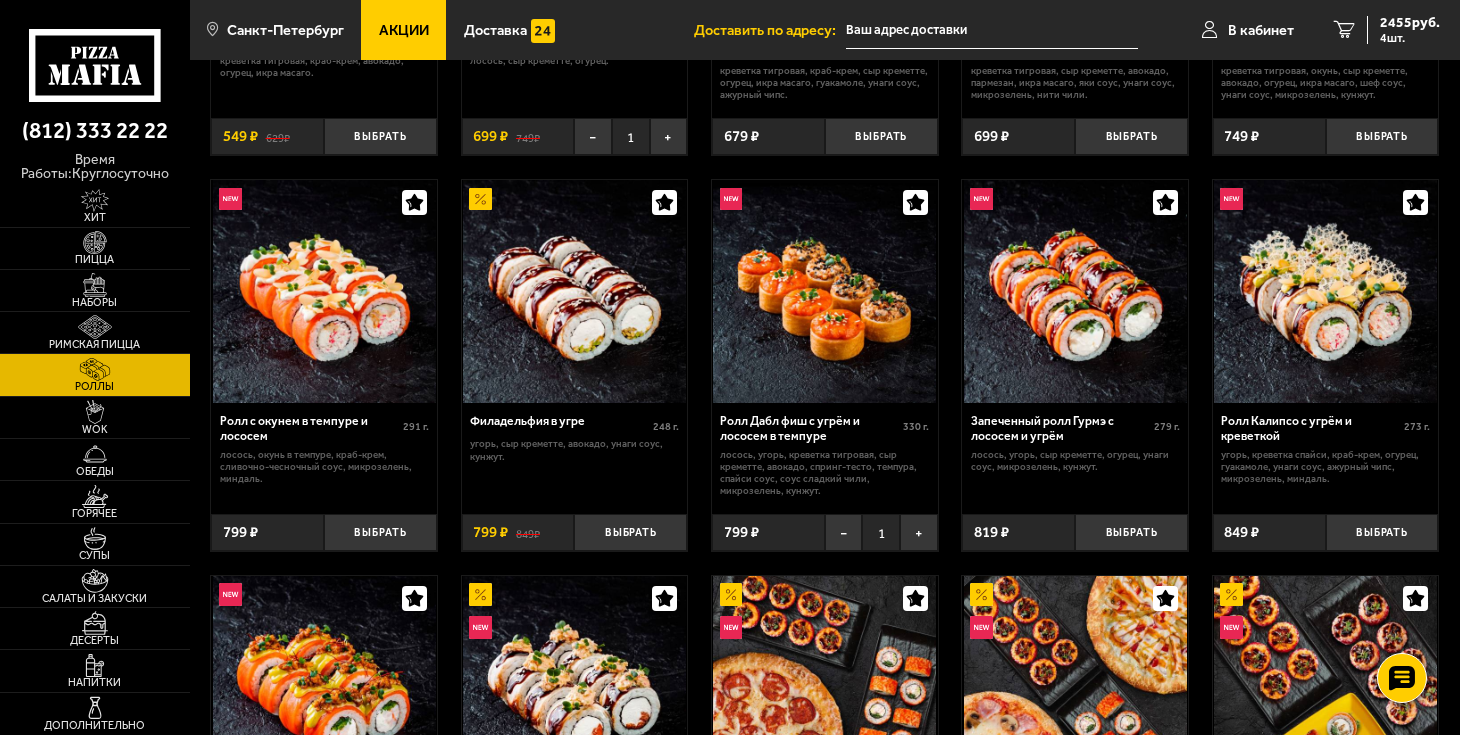 scroll, scrollTop: 333, scrollLeft: 0, axis: vertical 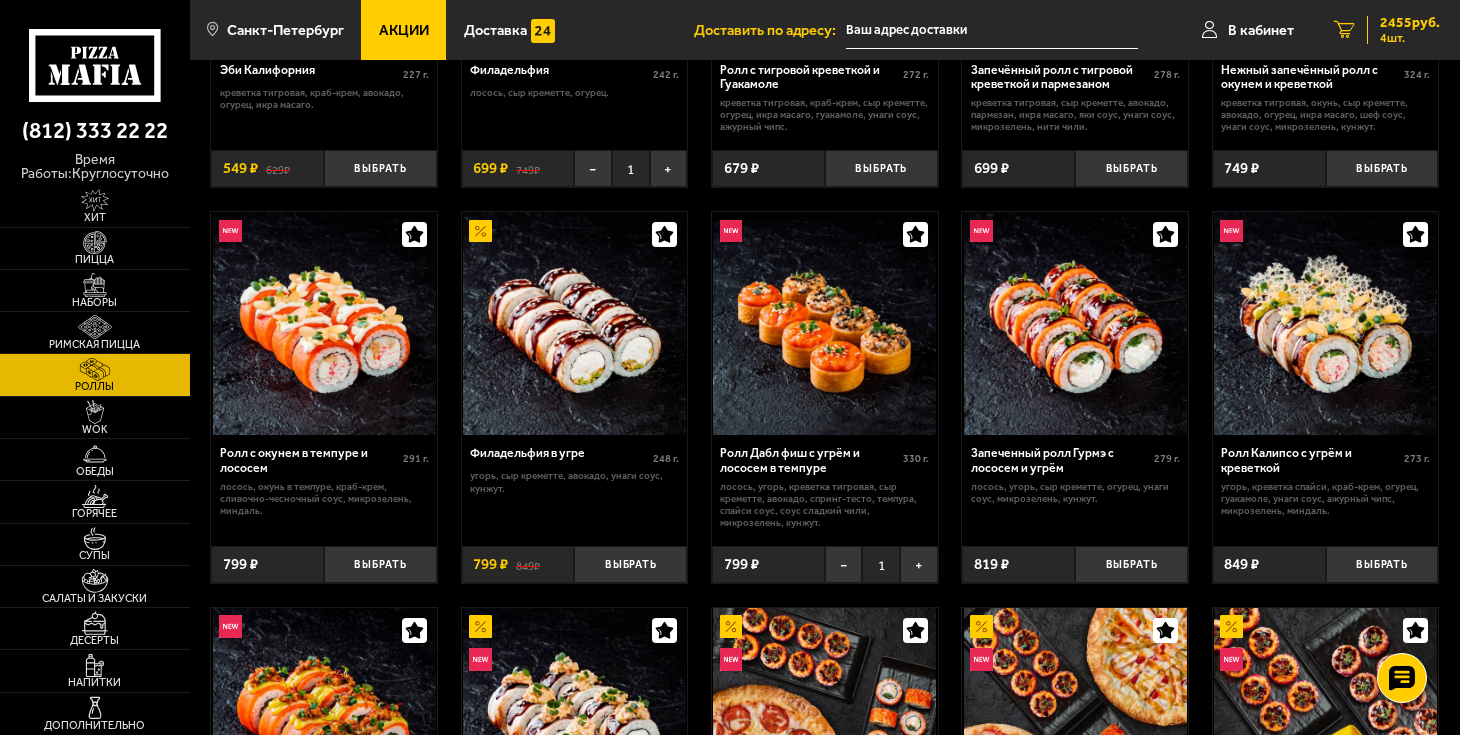 click on "2455  руб." at bounding box center (1410, 23) 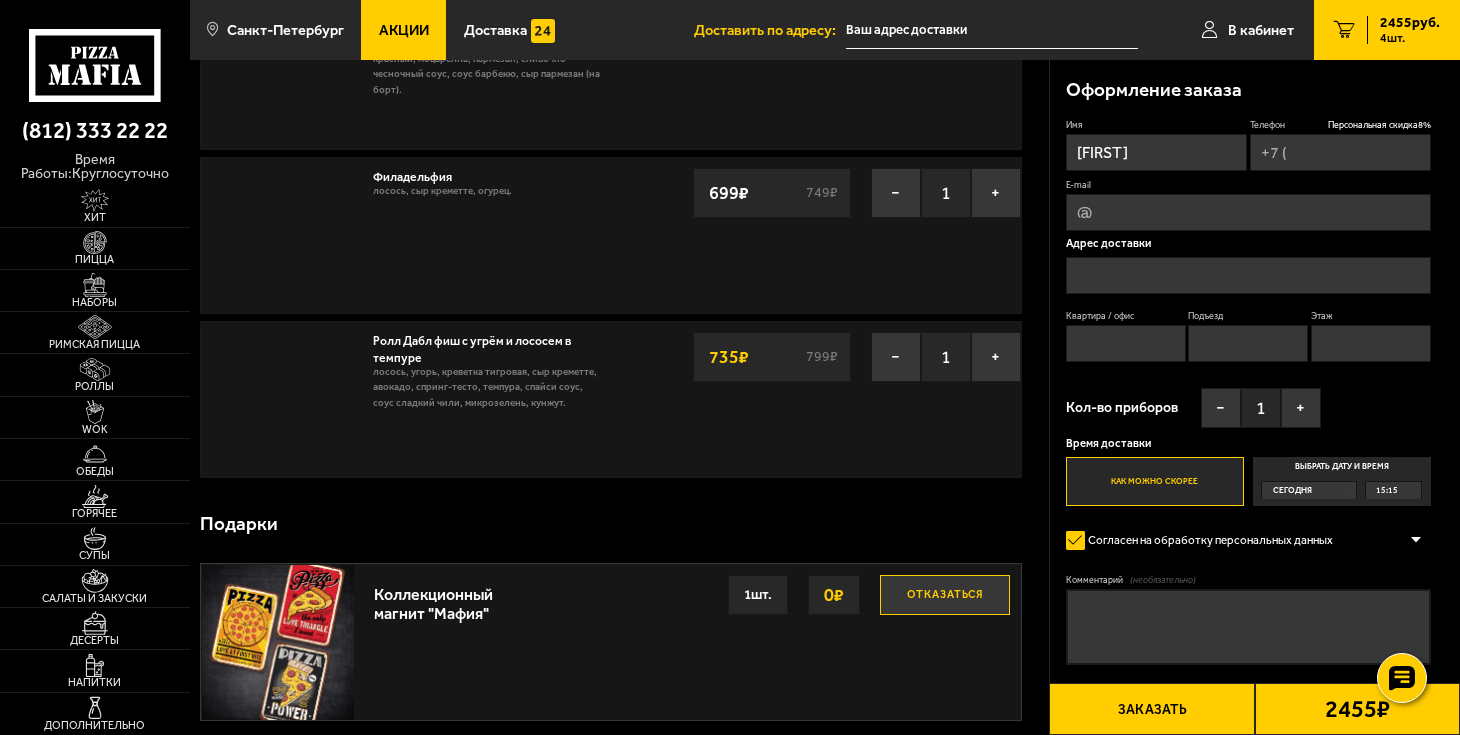 scroll, scrollTop: 0, scrollLeft: 0, axis: both 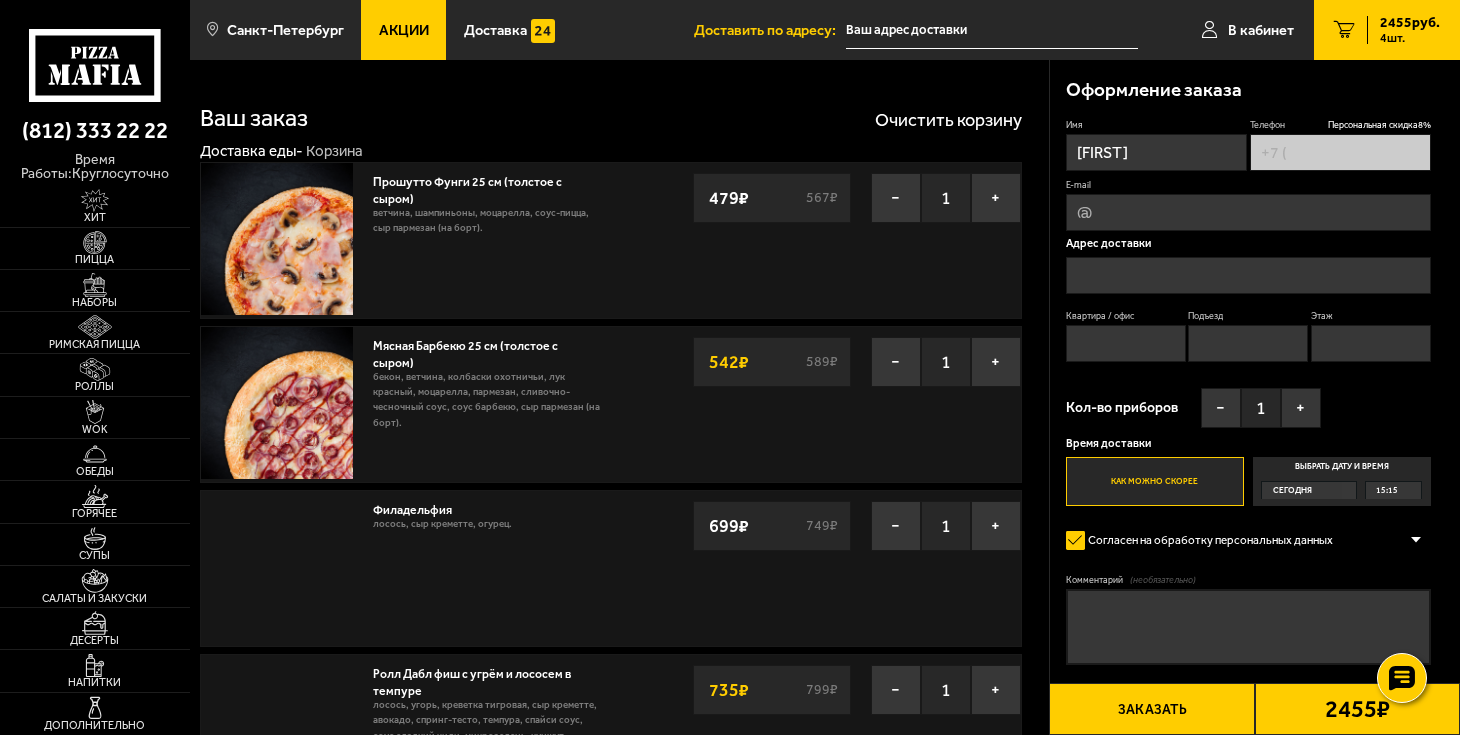 type on "+7 ([PHONE]) - -" 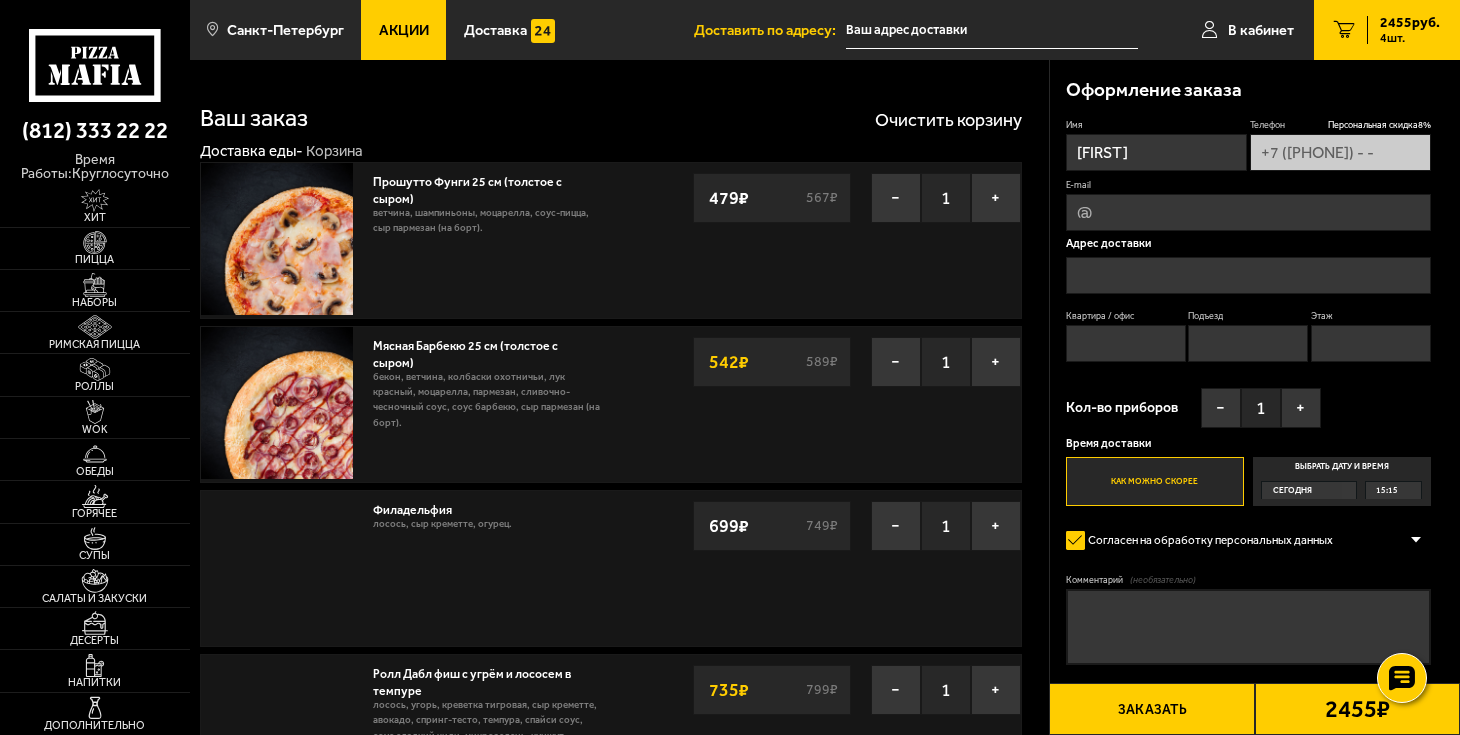 type on "[COUNTRY], [CITY], [REGION], [CITY], [TERRITORY] [STREET], [BUILDING]" 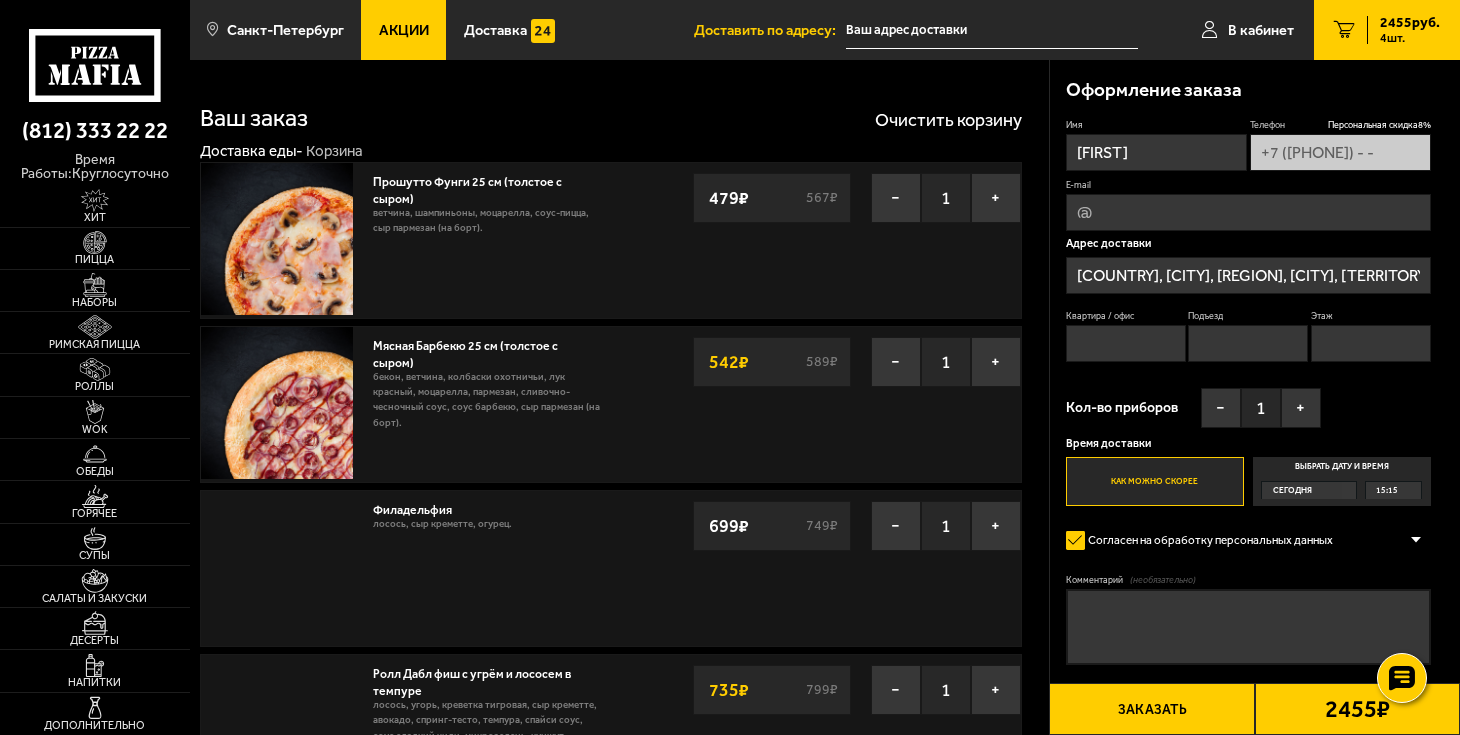 type on "12" 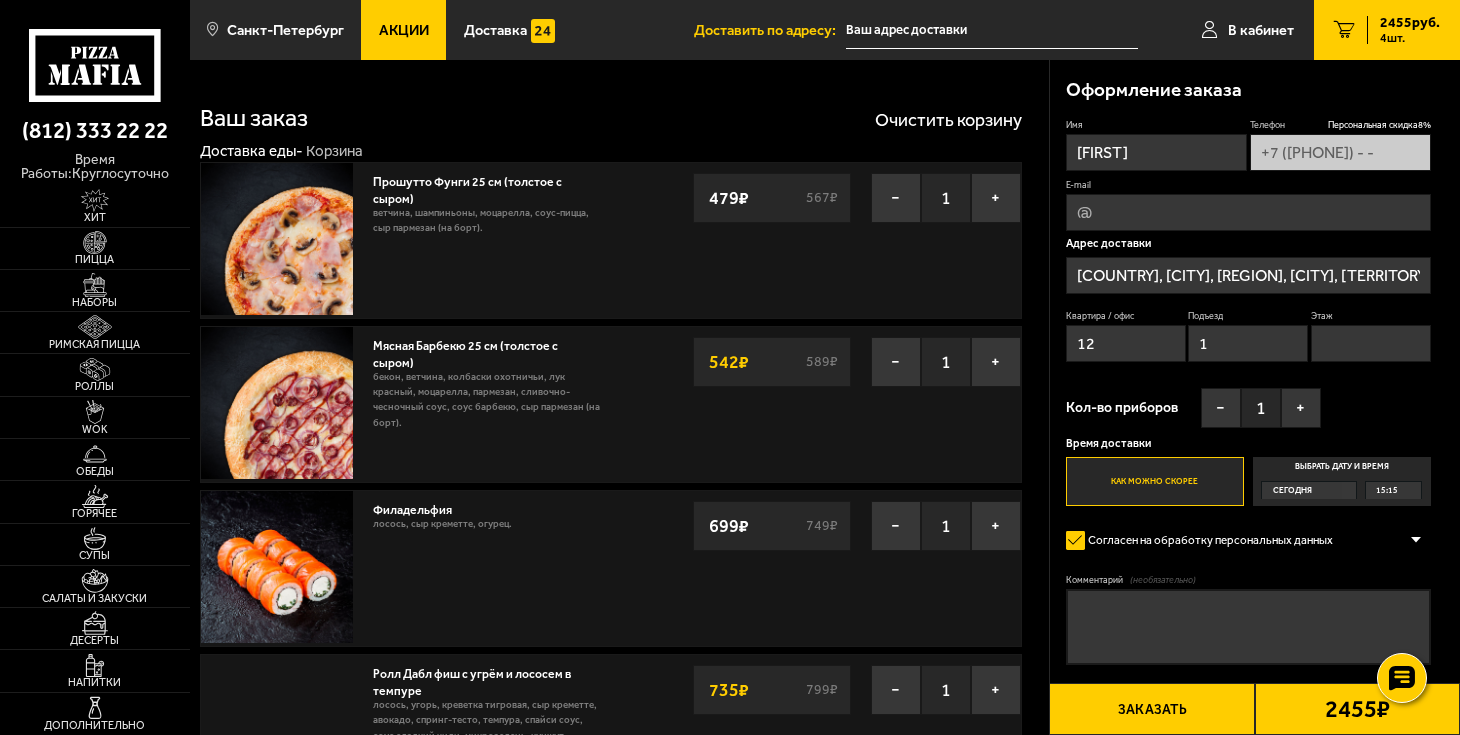 type on "[REGION], [CITY], [TERRITORY] [STREET], [BUILDING]" 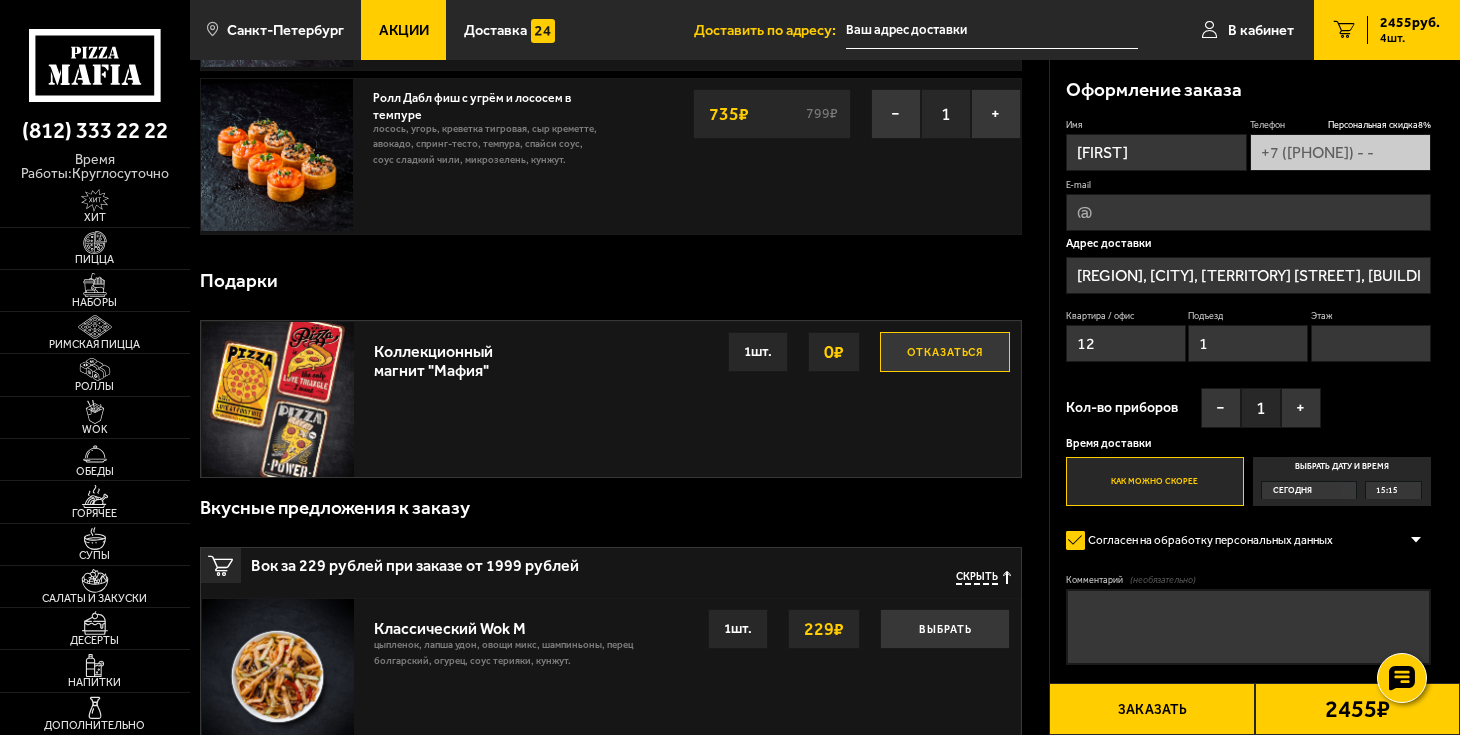 scroll, scrollTop: 333, scrollLeft: 0, axis: vertical 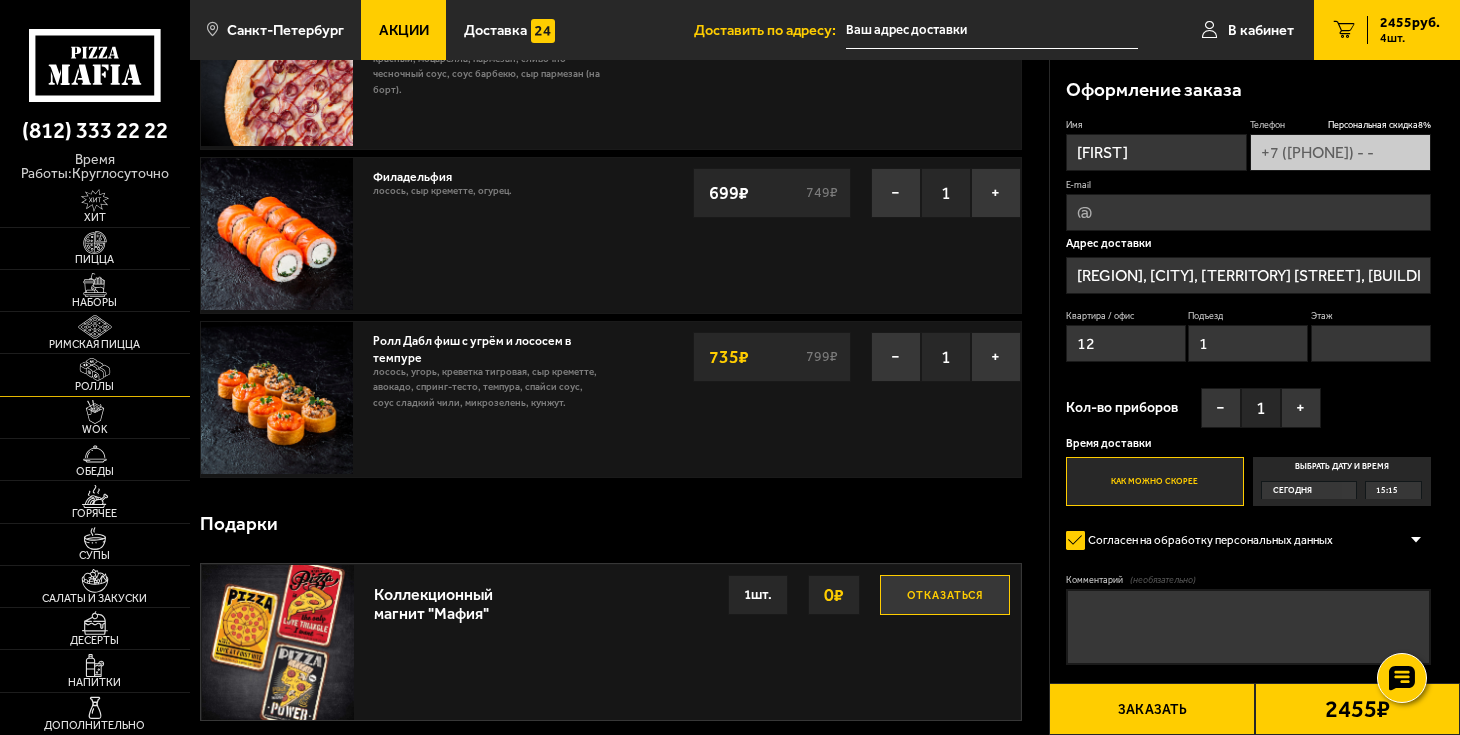 click on "Роллы" at bounding box center (95, 386) 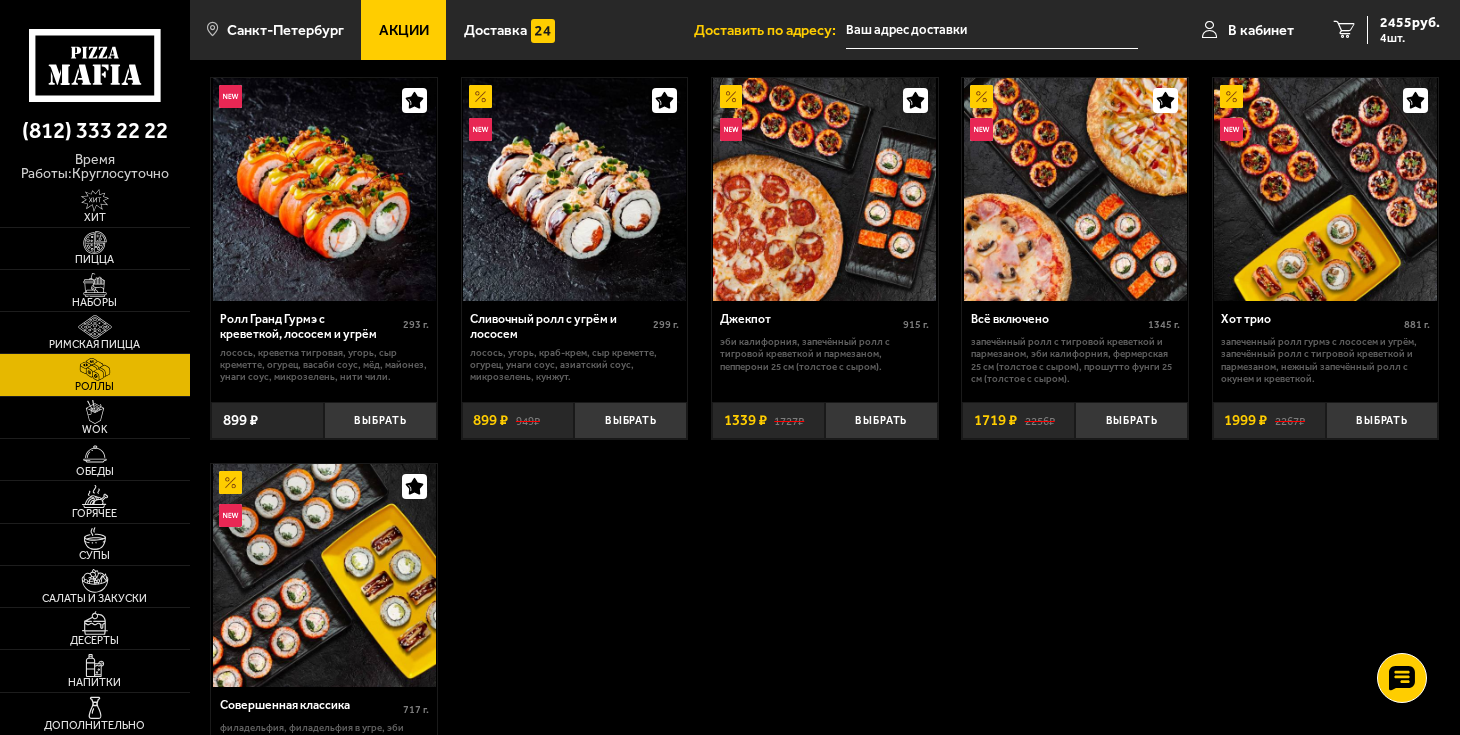 scroll, scrollTop: 888, scrollLeft: 0, axis: vertical 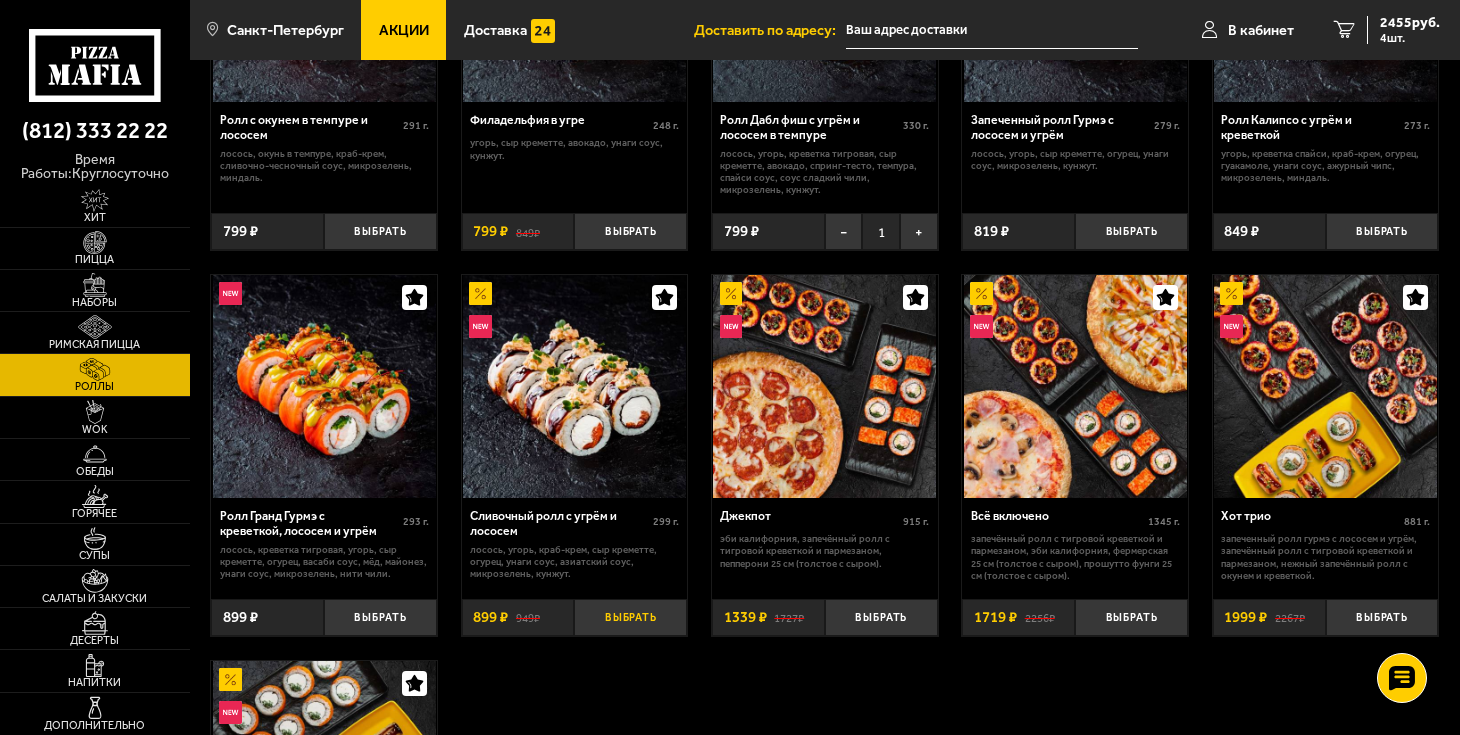 click on "Выбрать" at bounding box center [630, 617] 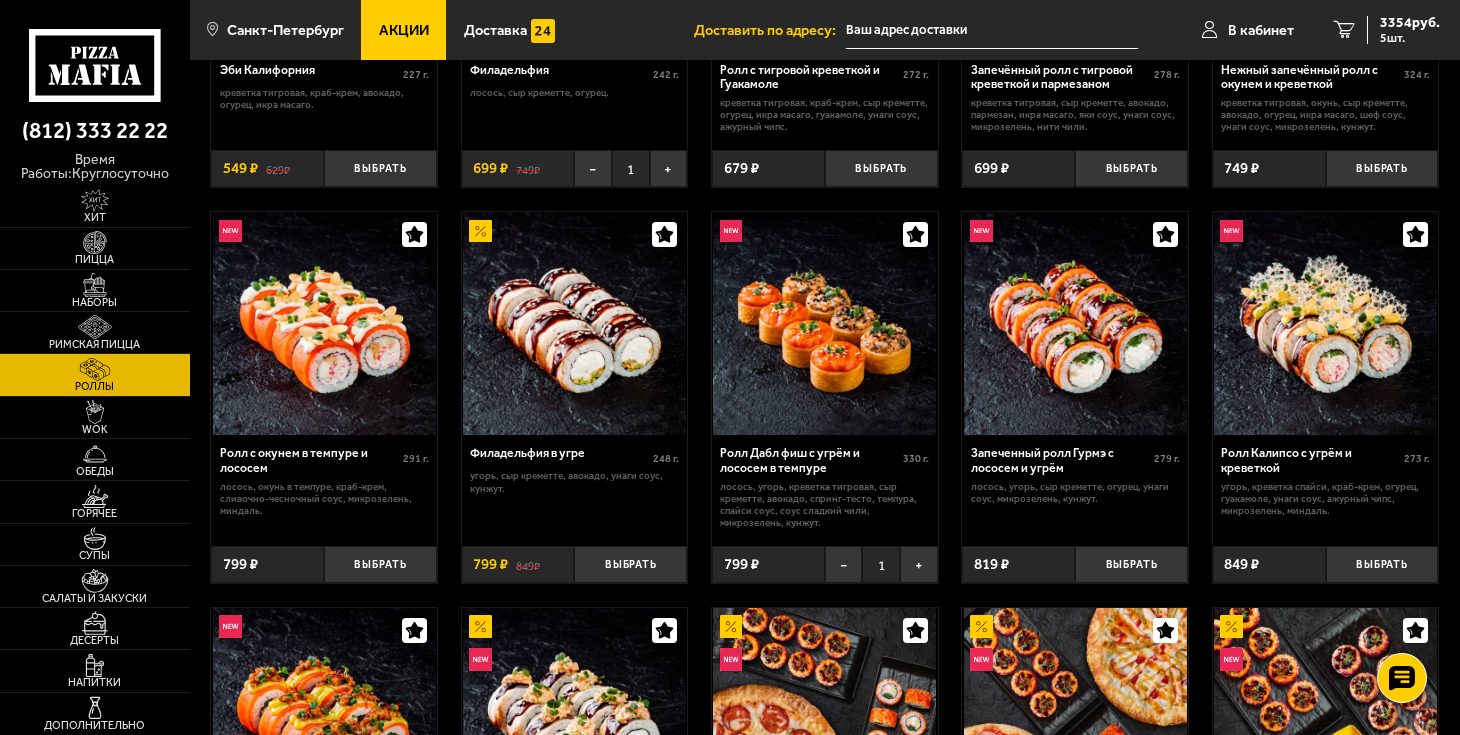 scroll, scrollTop: 0, scrollLeft: 0, axis: both 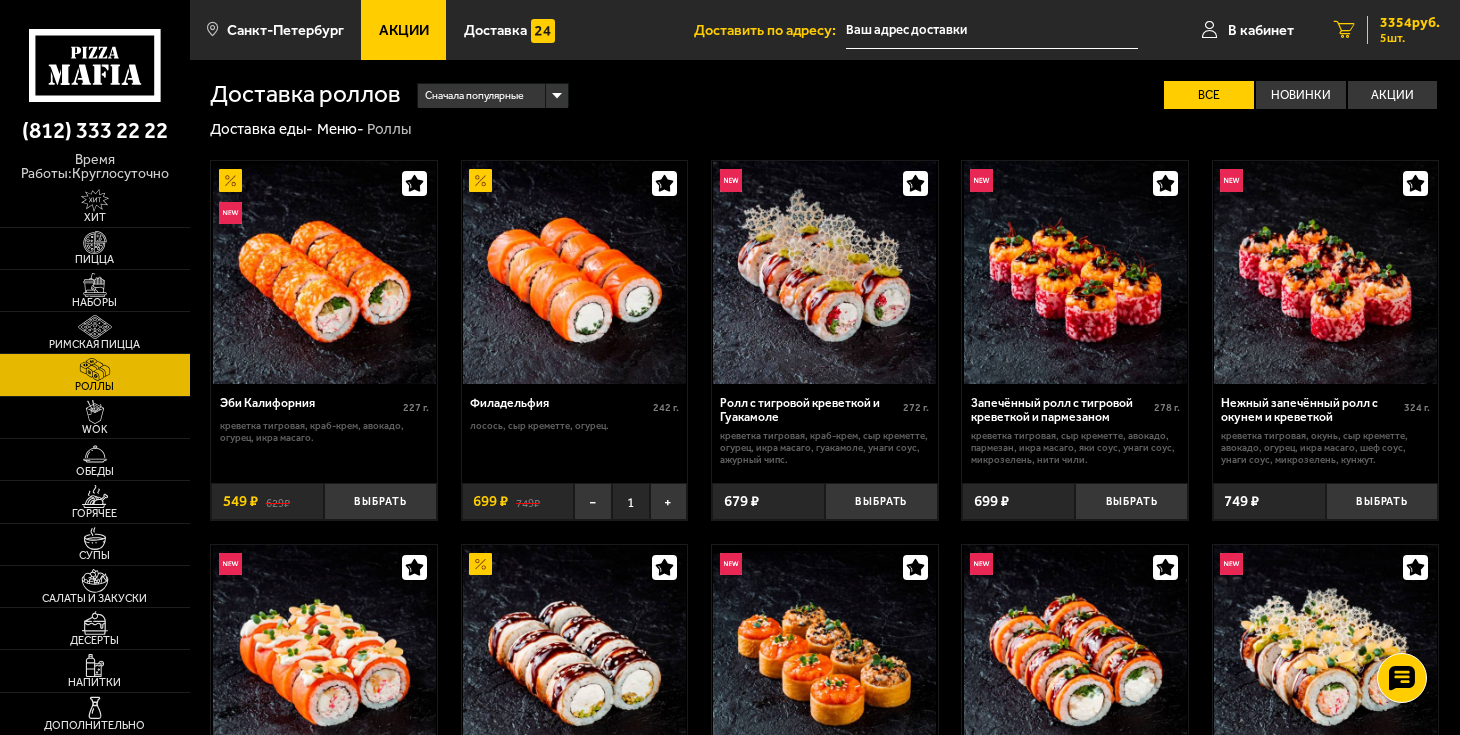 click on "5 3354  руб. 5  шт." at bounding box center [1387, 30] 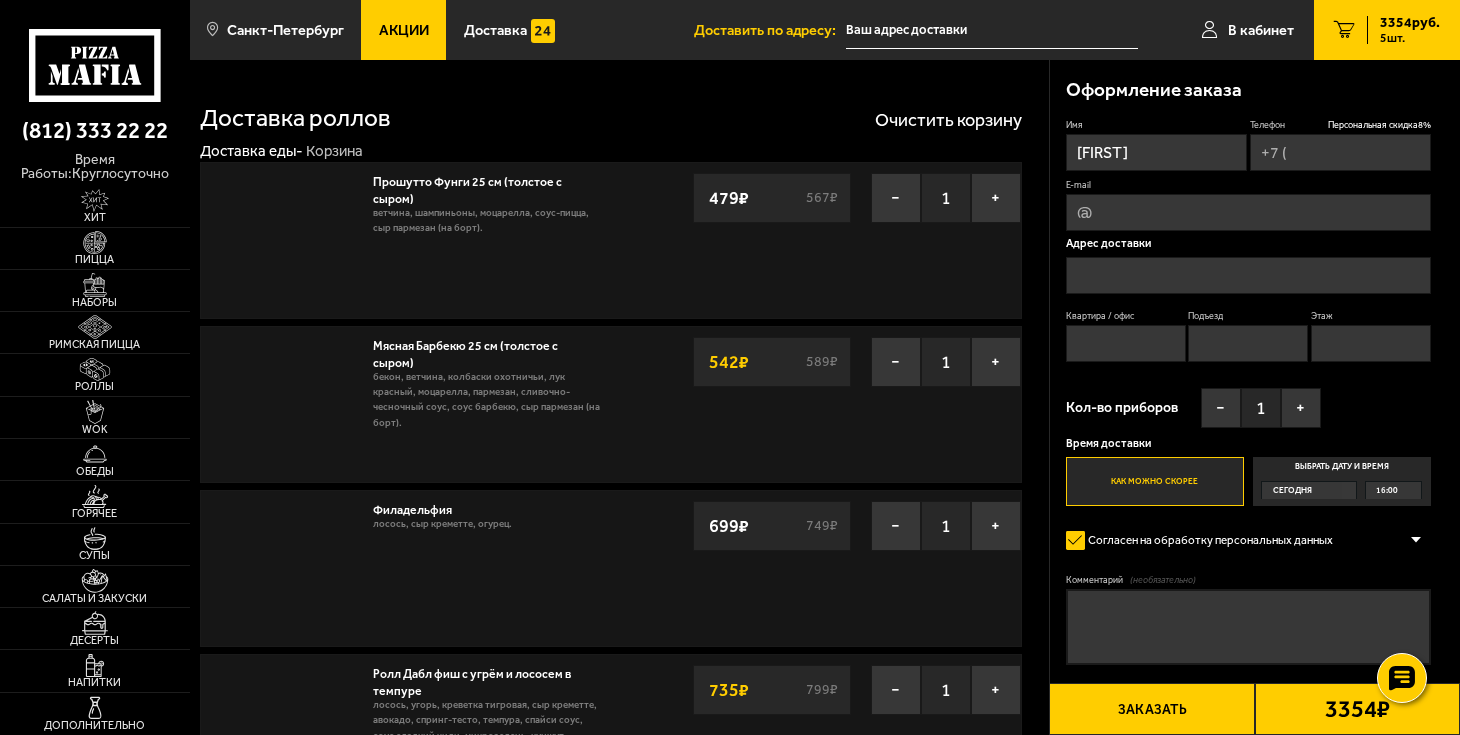 type on "+7 ([PHONE]) - -" 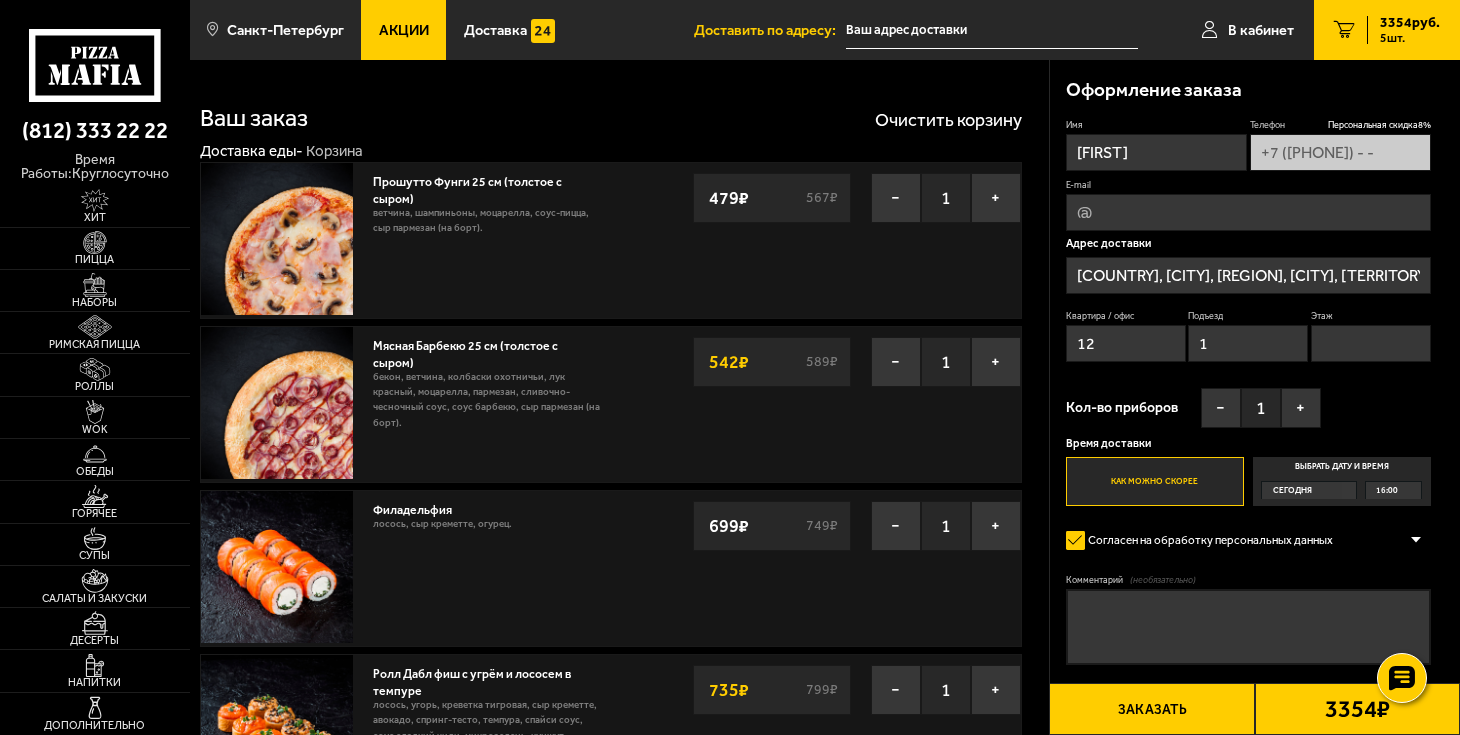 type on "[REGION], [CITY], [TERRITORY] [STREET], [BUILDING]" 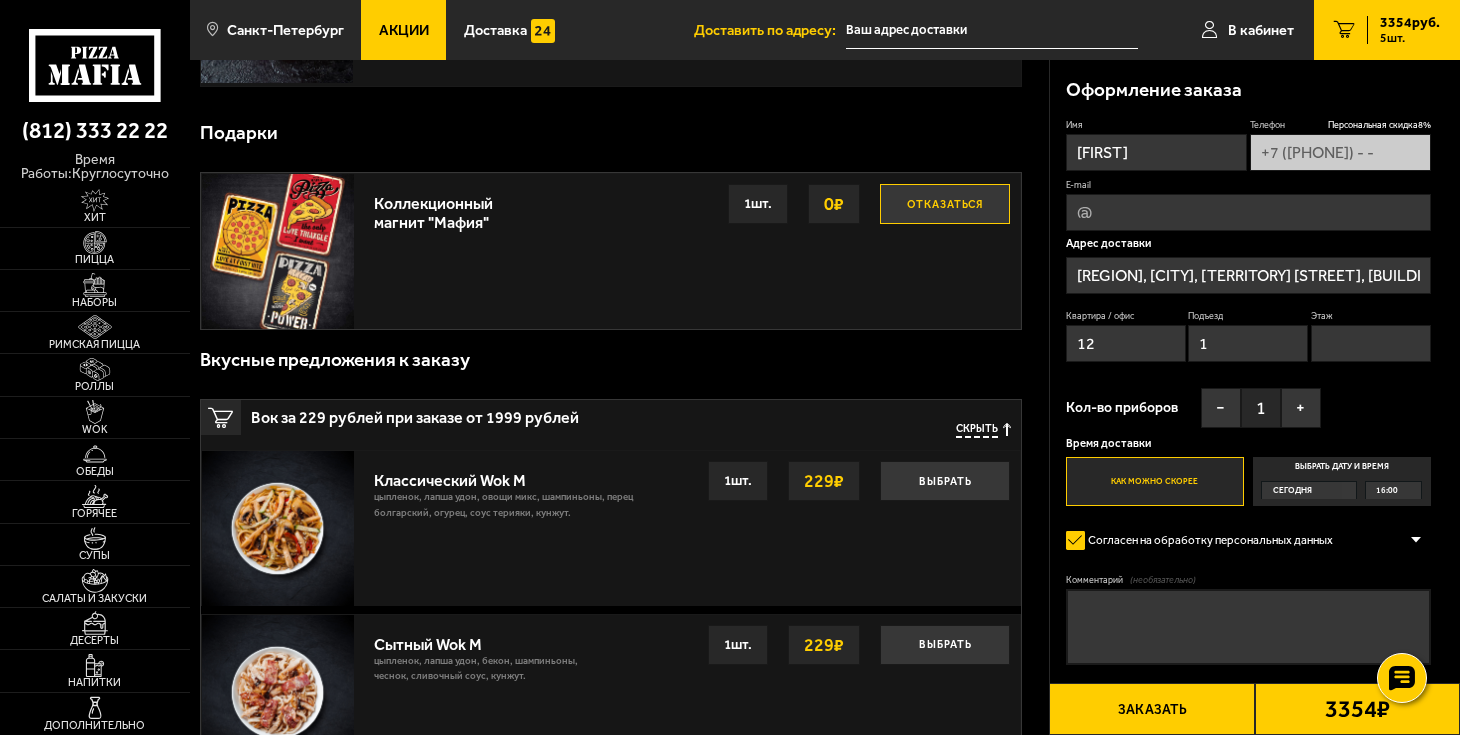 scroll, scrollTop: 222, scrollLeft: 0, axis: vertical 